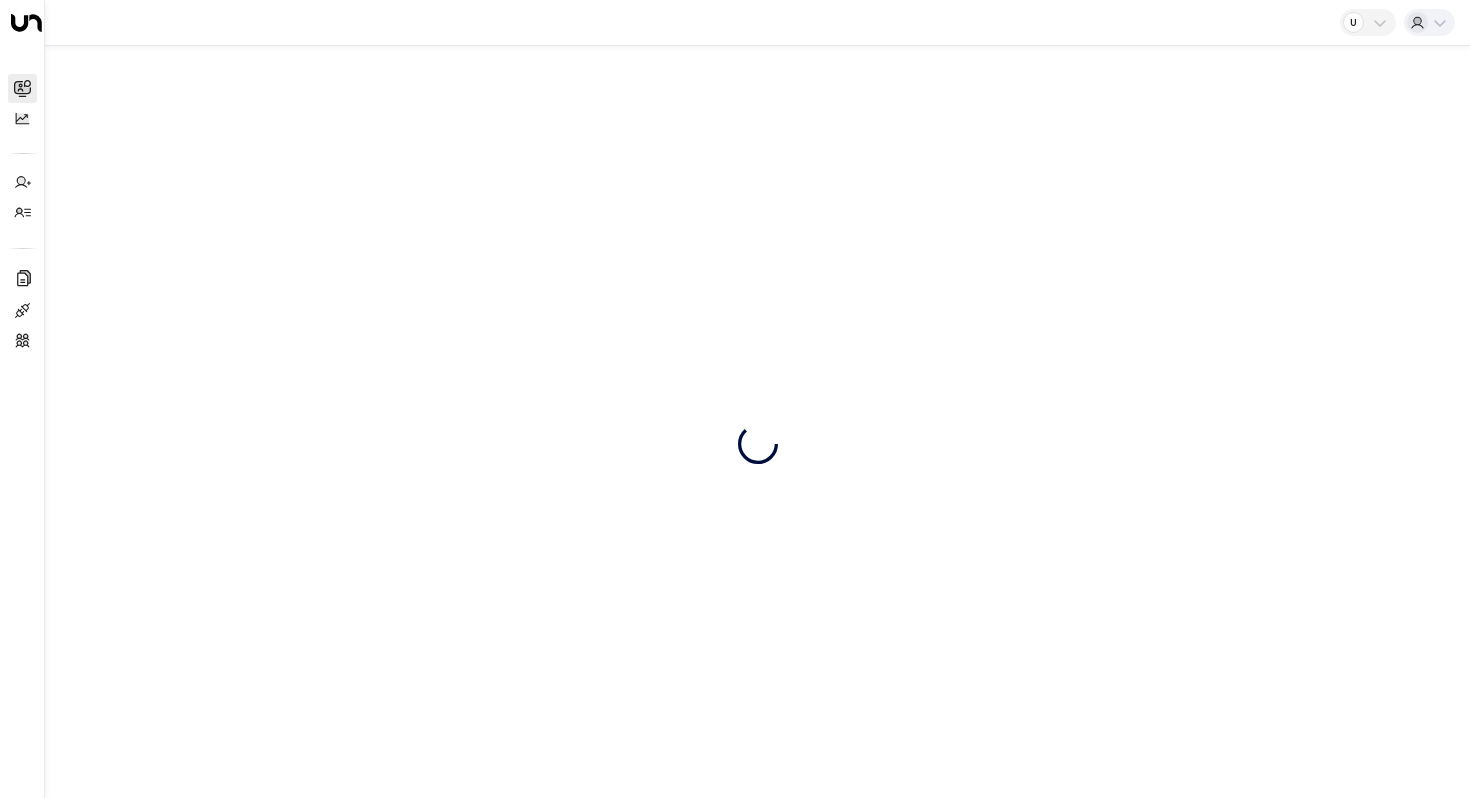 scroll, scrollTop: 0, scrollLeft: 0, axis: both 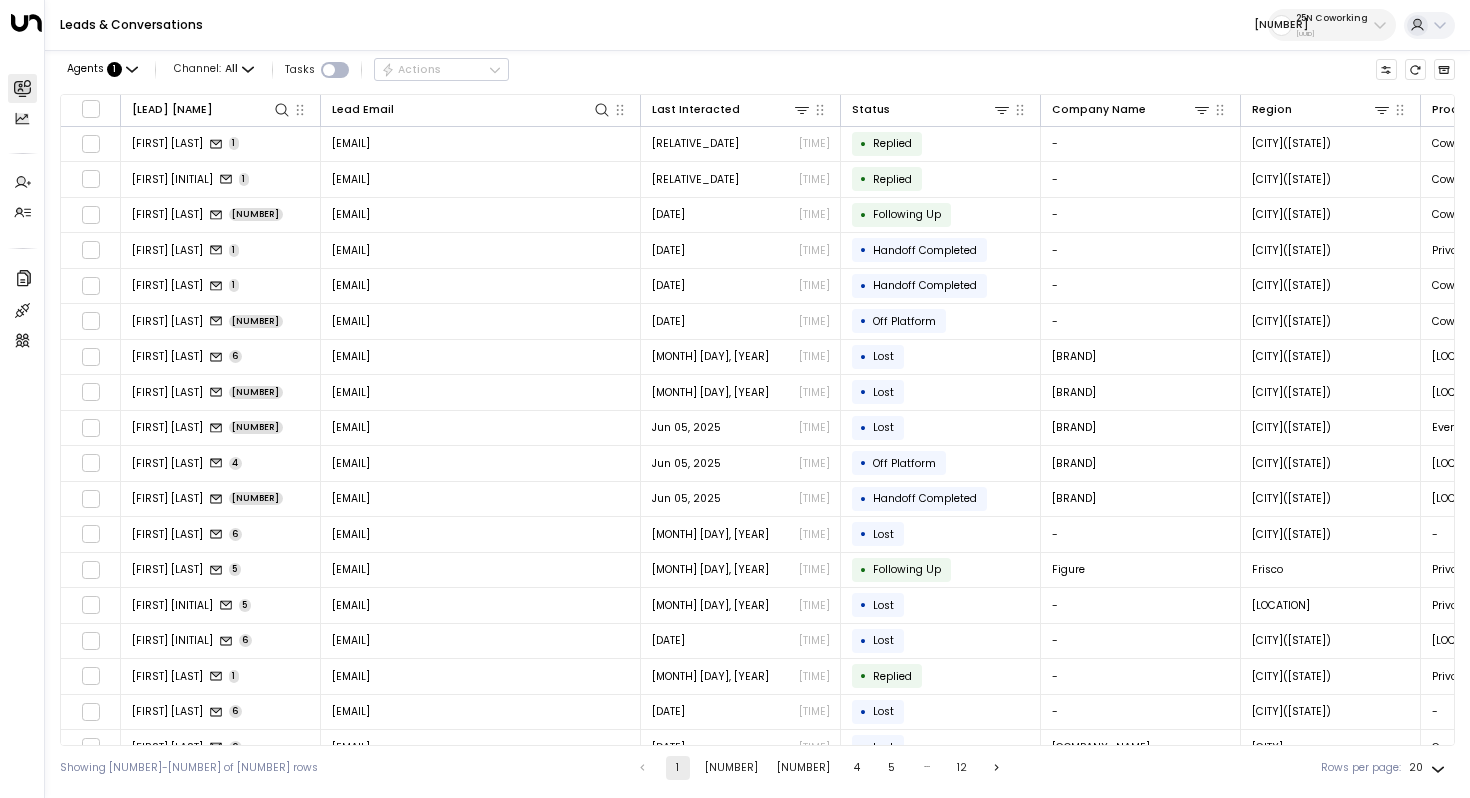click on "25N Coworking [UUID]" at bounding box center [1332, 25] 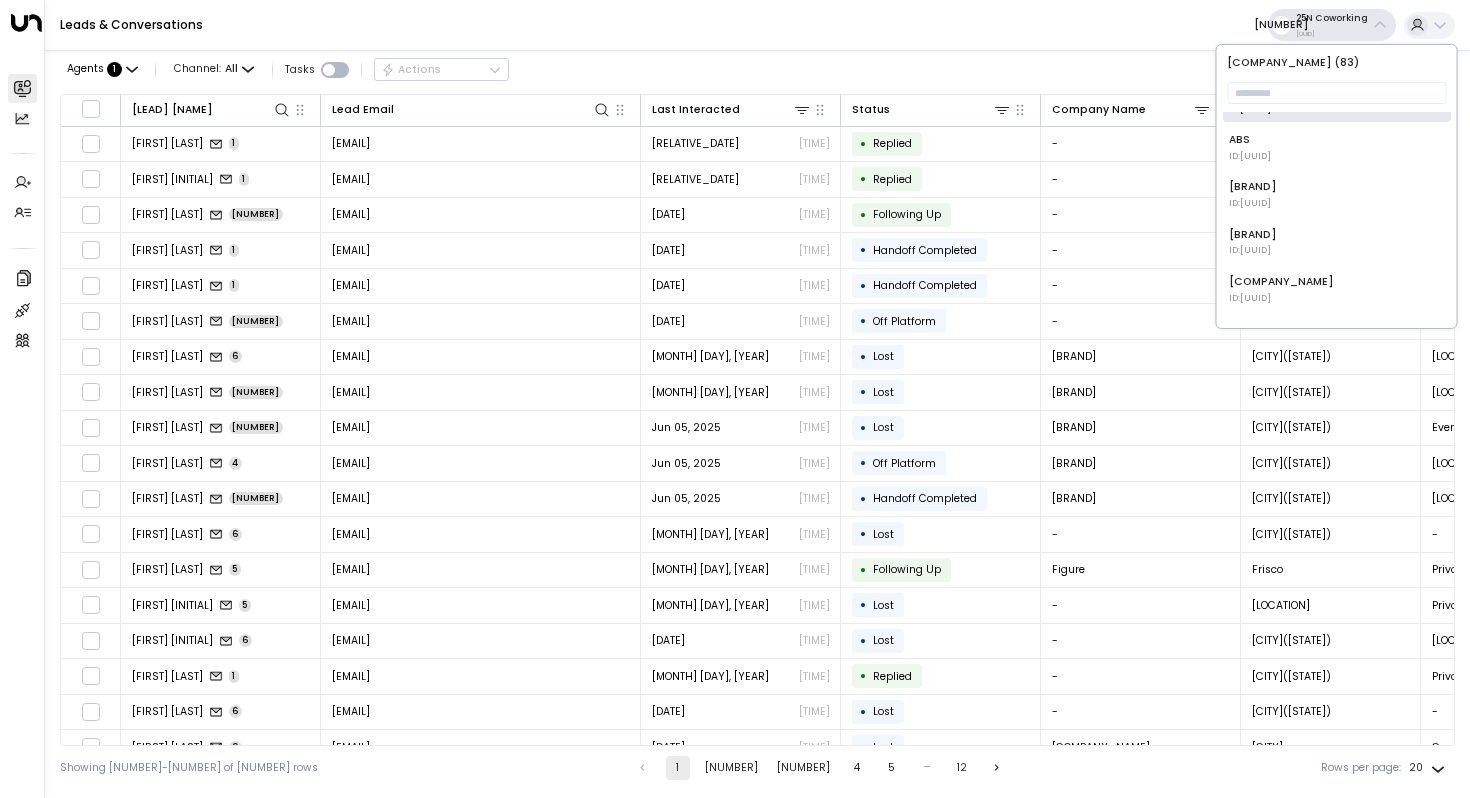 scroll, scrollTop: 39, scrollLeft: 0, axis: vertical 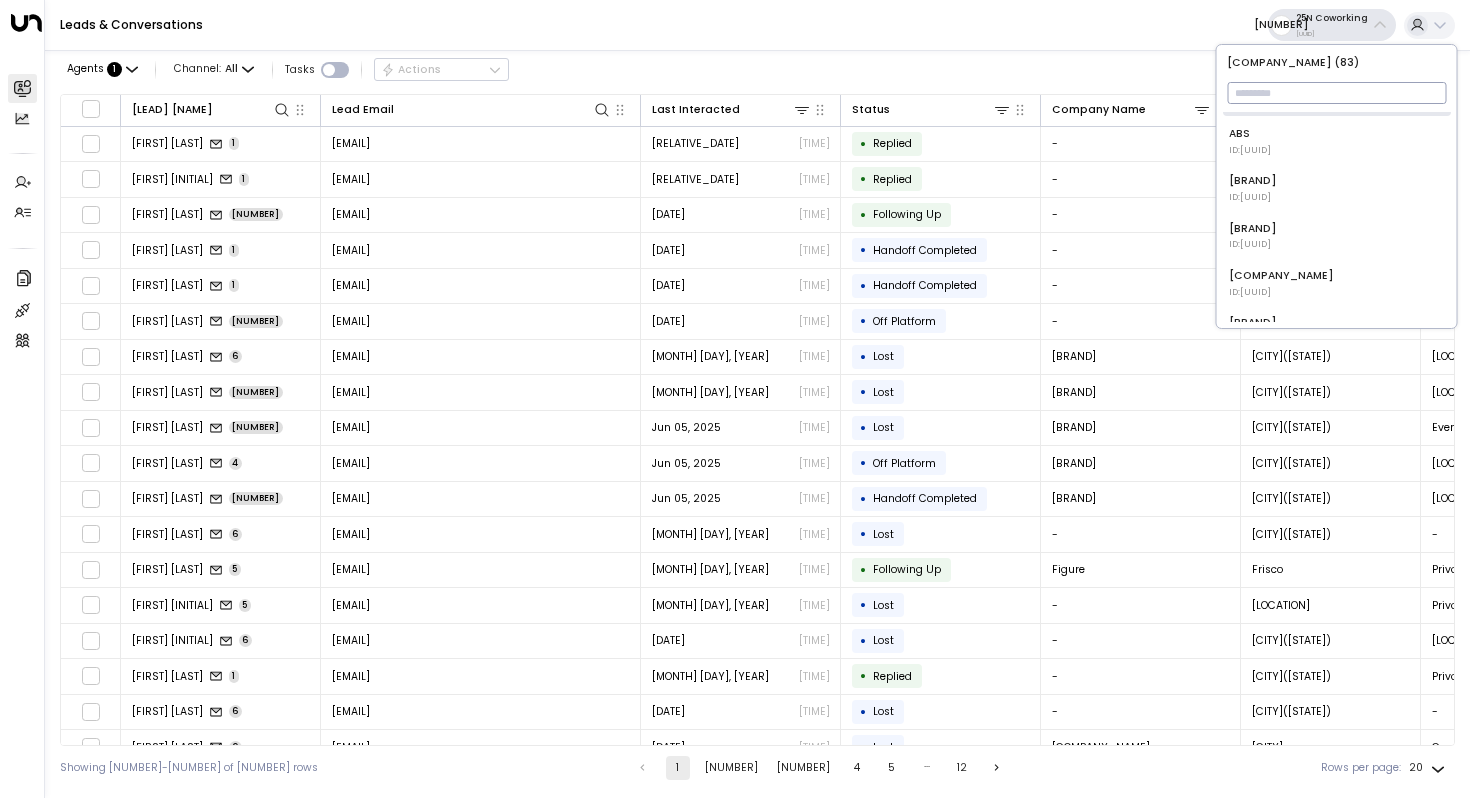 click at bounding box center [1336, 93] 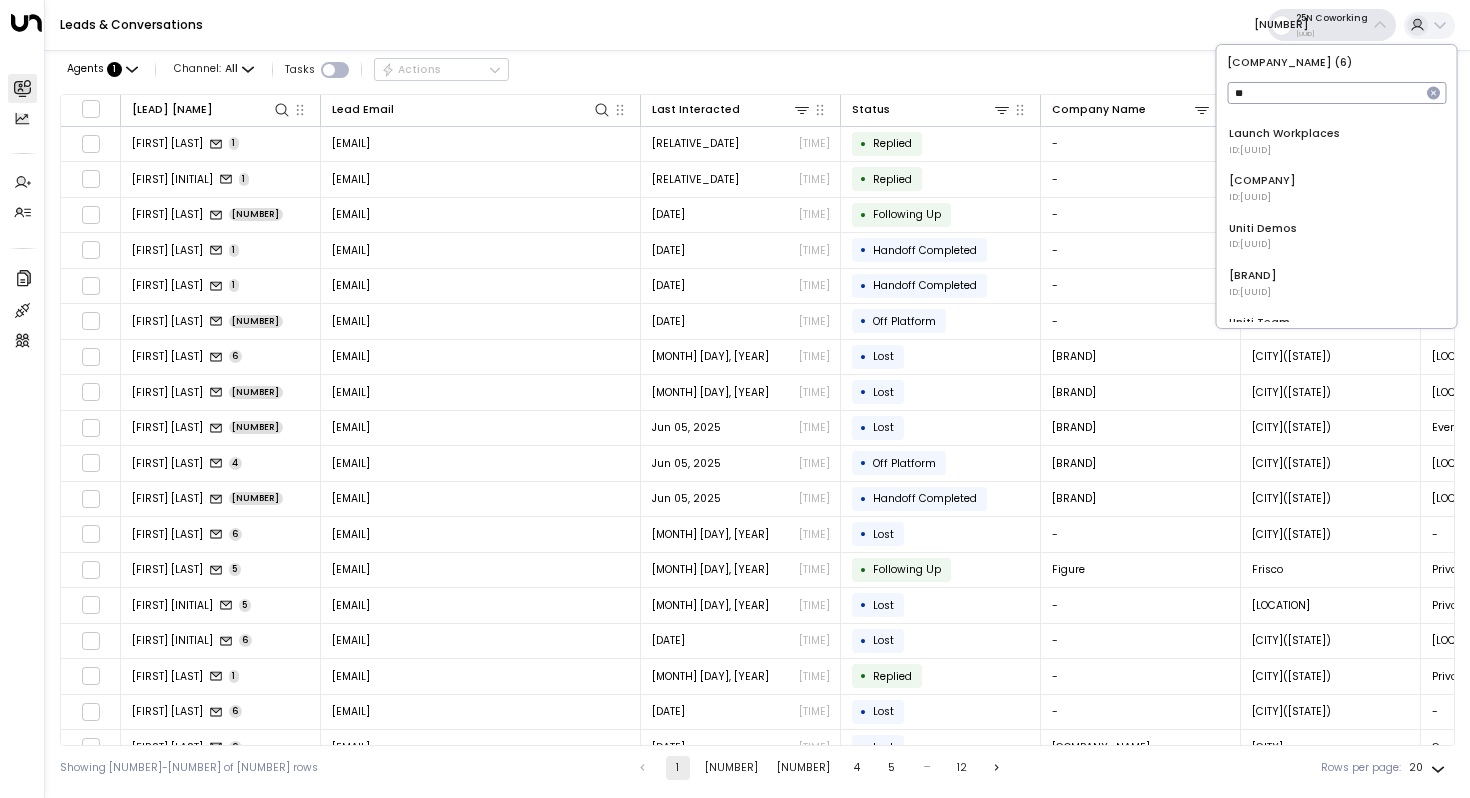 scroll, scrollTop: 0, scrollLeft: 0, axis: both 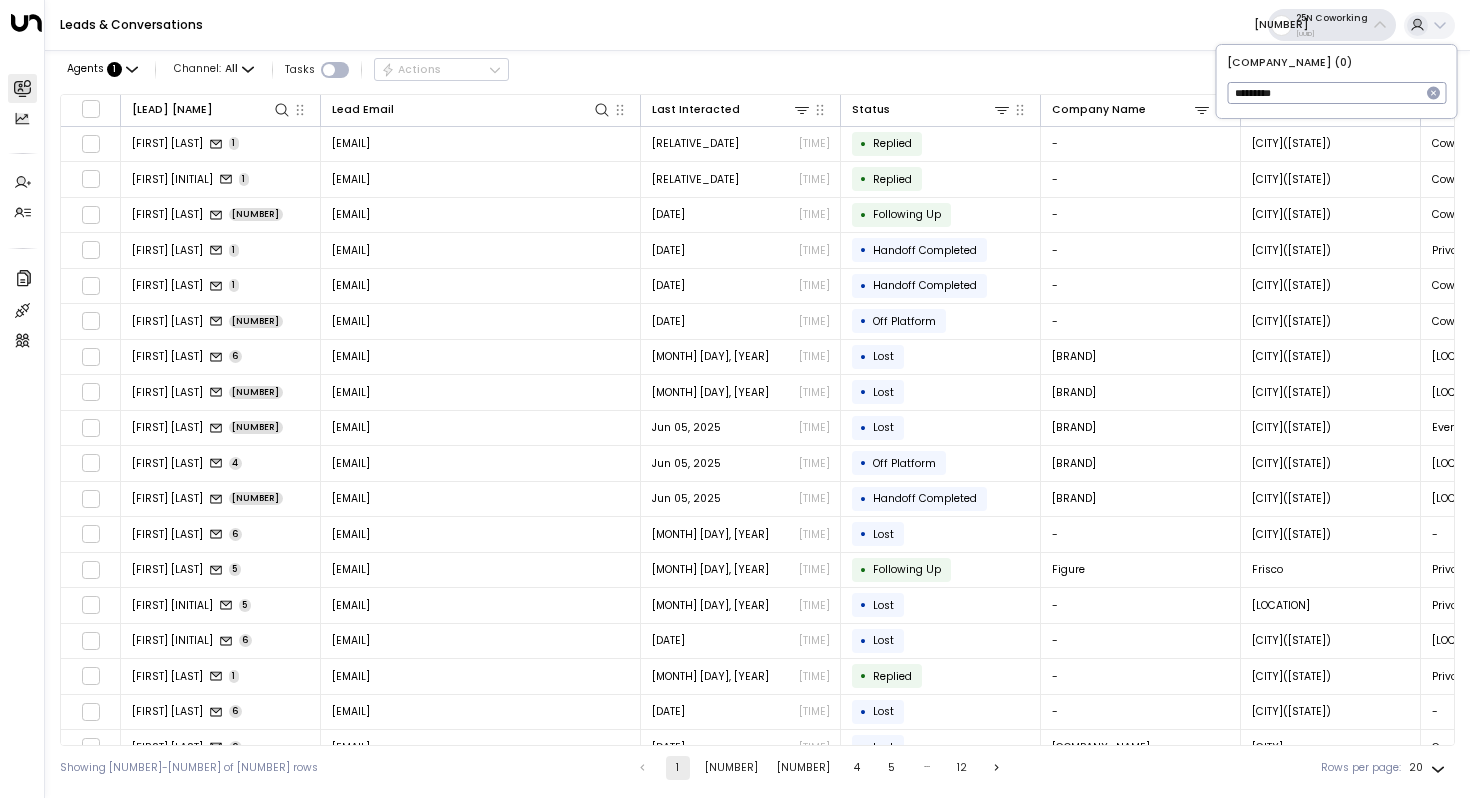 type on "*********" 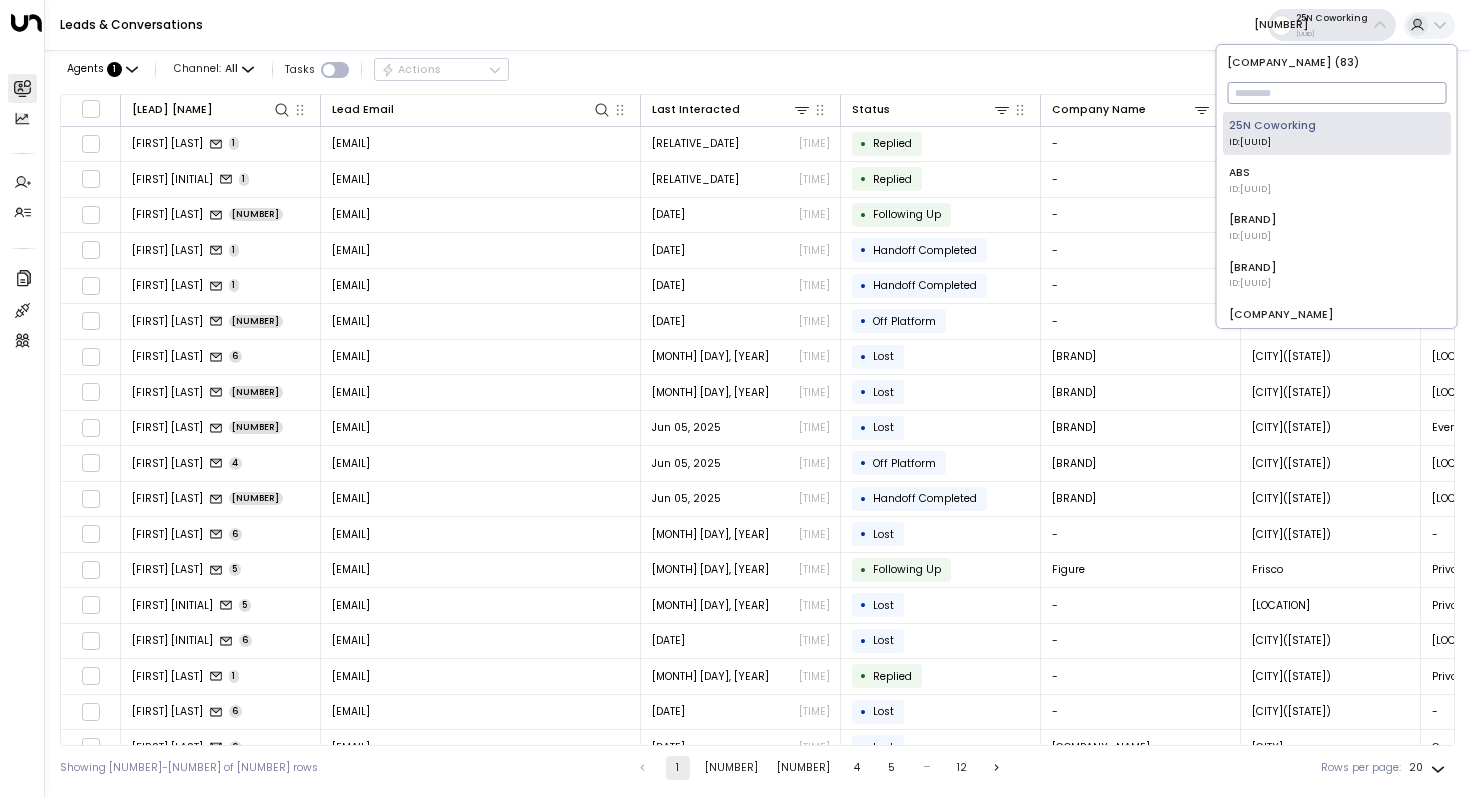 click on "[BRAND]" at bounding box center (757, 25) 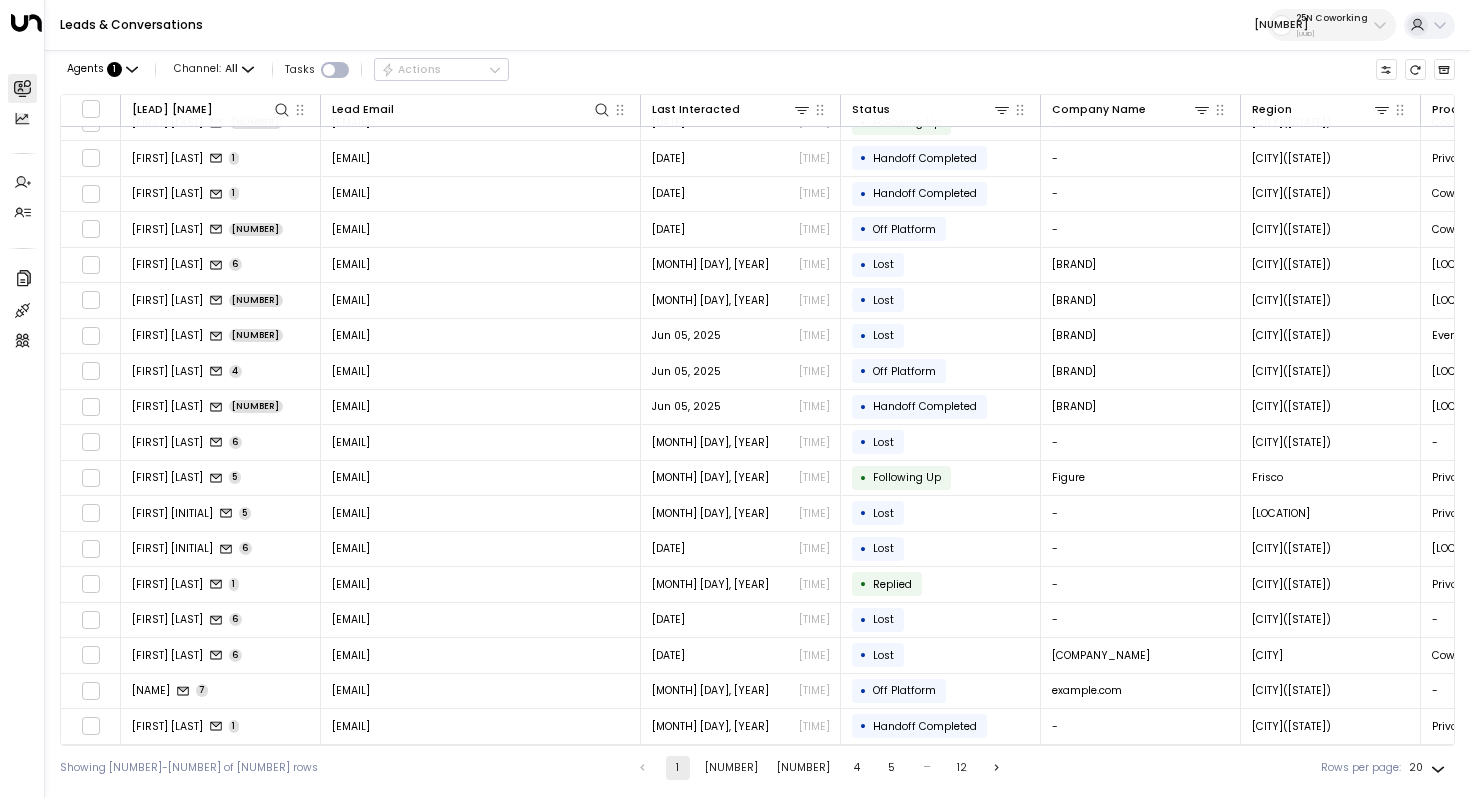 scroll, scrollTop: 0, scrollLeft: 0, axis: both 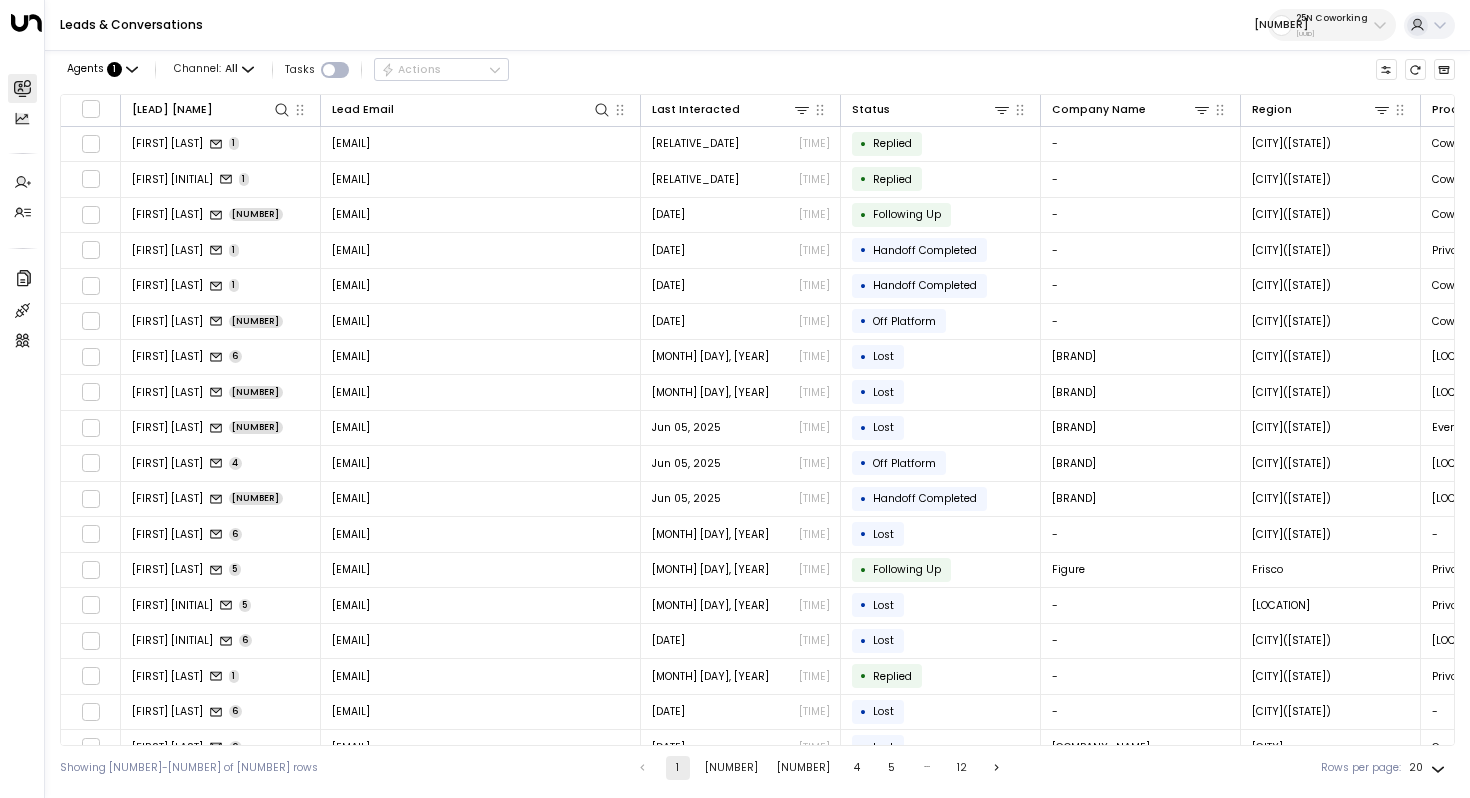 click on "25N Coworking [UUID]" at bounding box center [1332, 25] 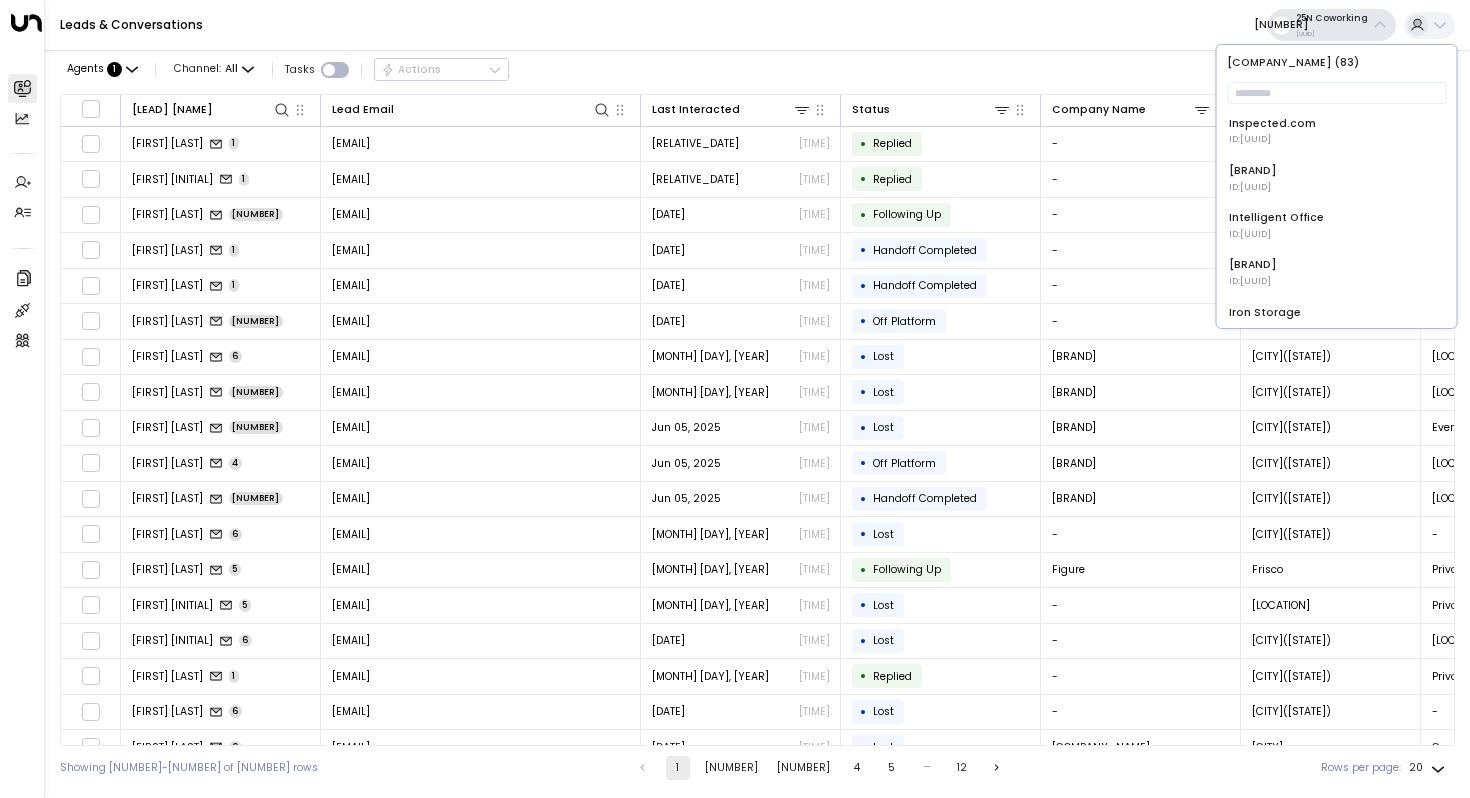 scroll, scrollTop: 902, scrollLeft: 0, axis: vertical 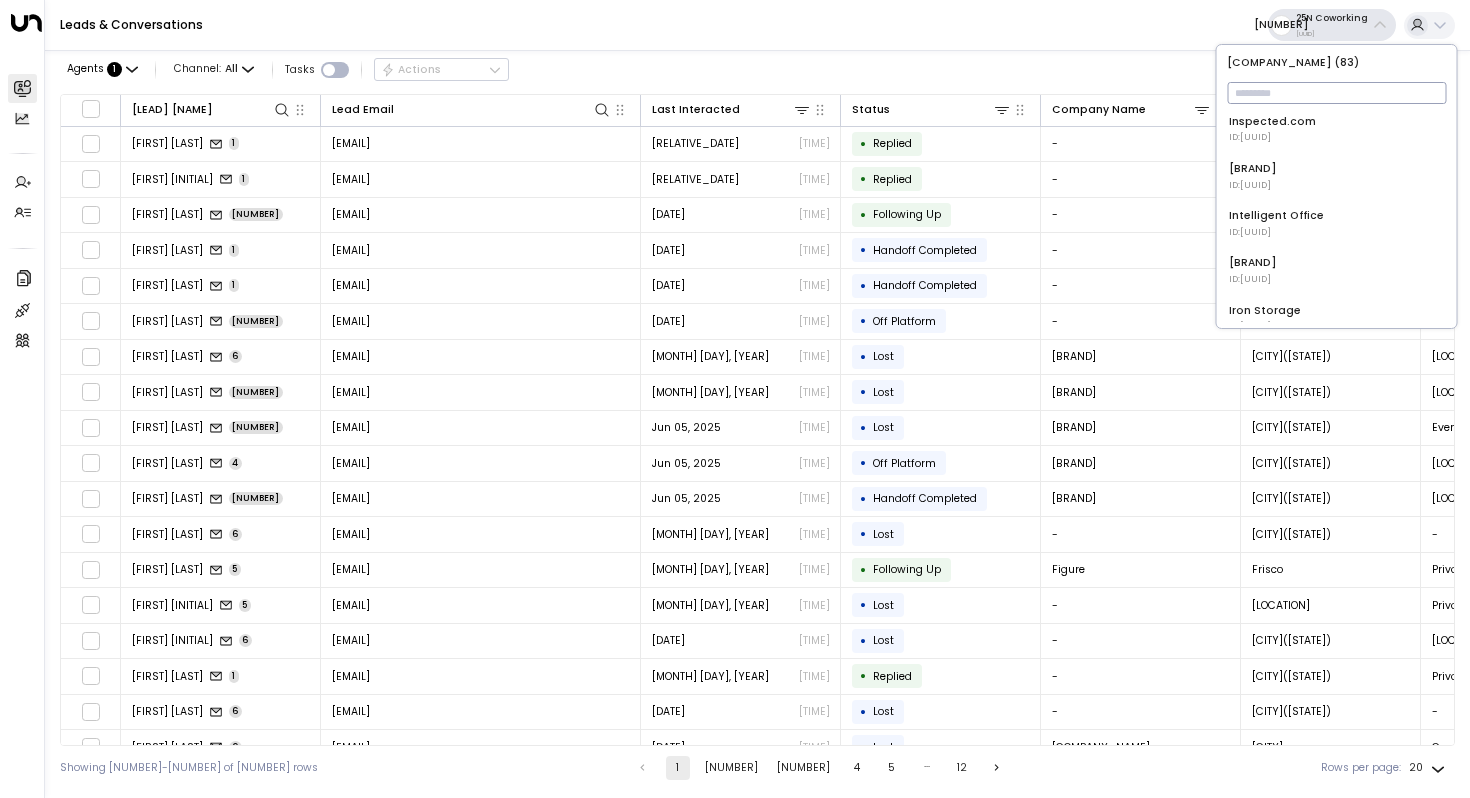 type 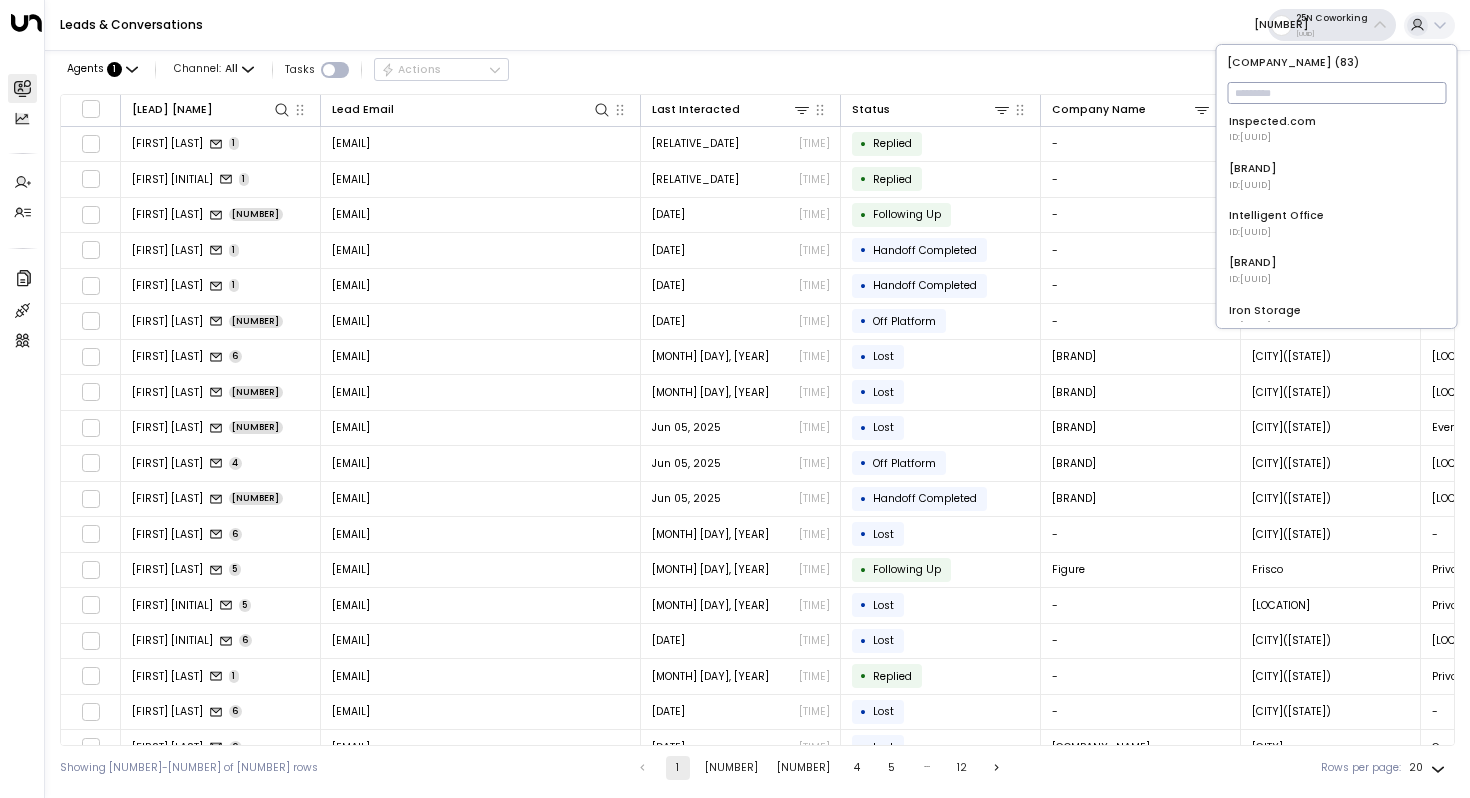 click at bounding box center [1336, 93] 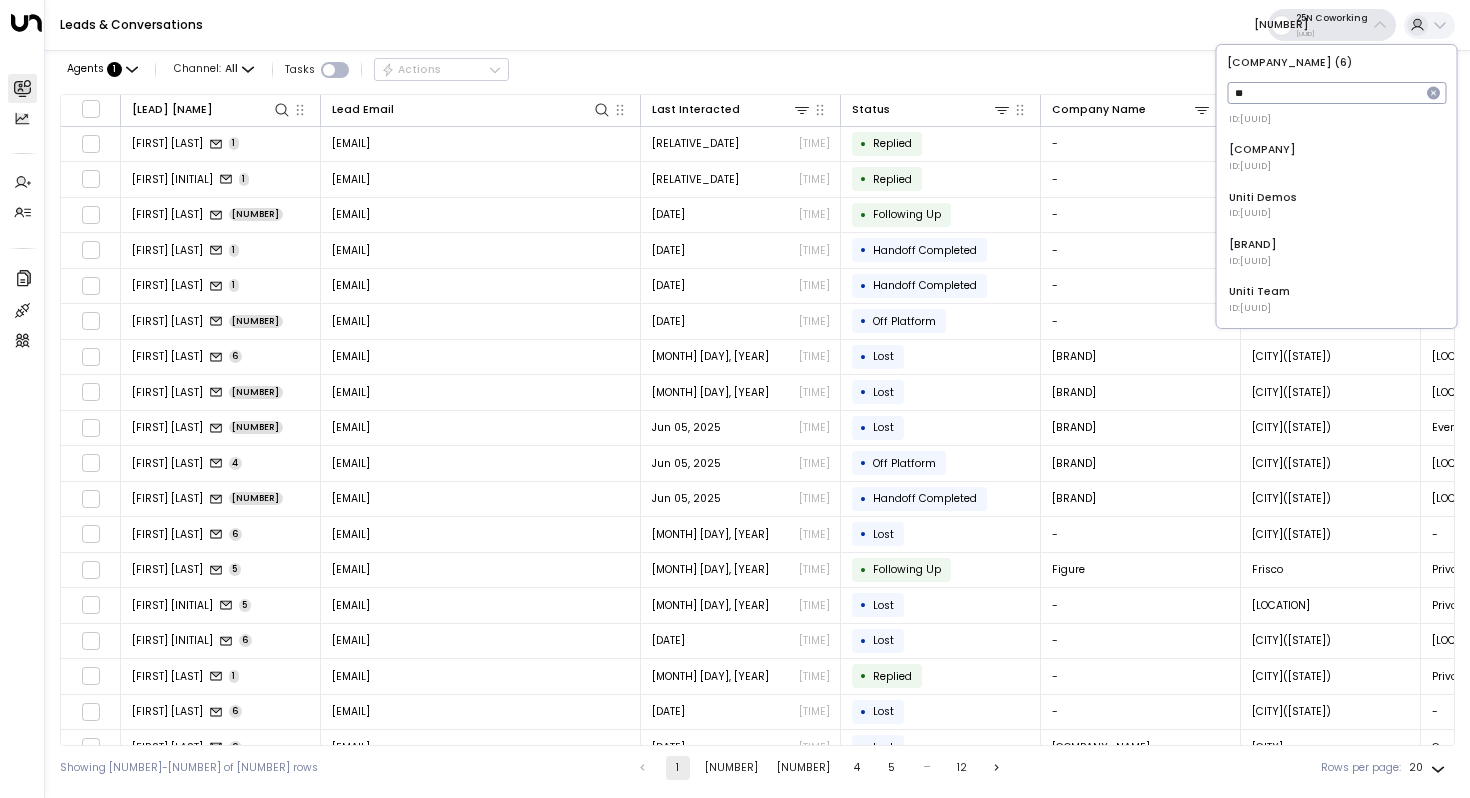 scroll, scrollTop: 0, scrollLeft: 0, axis: both 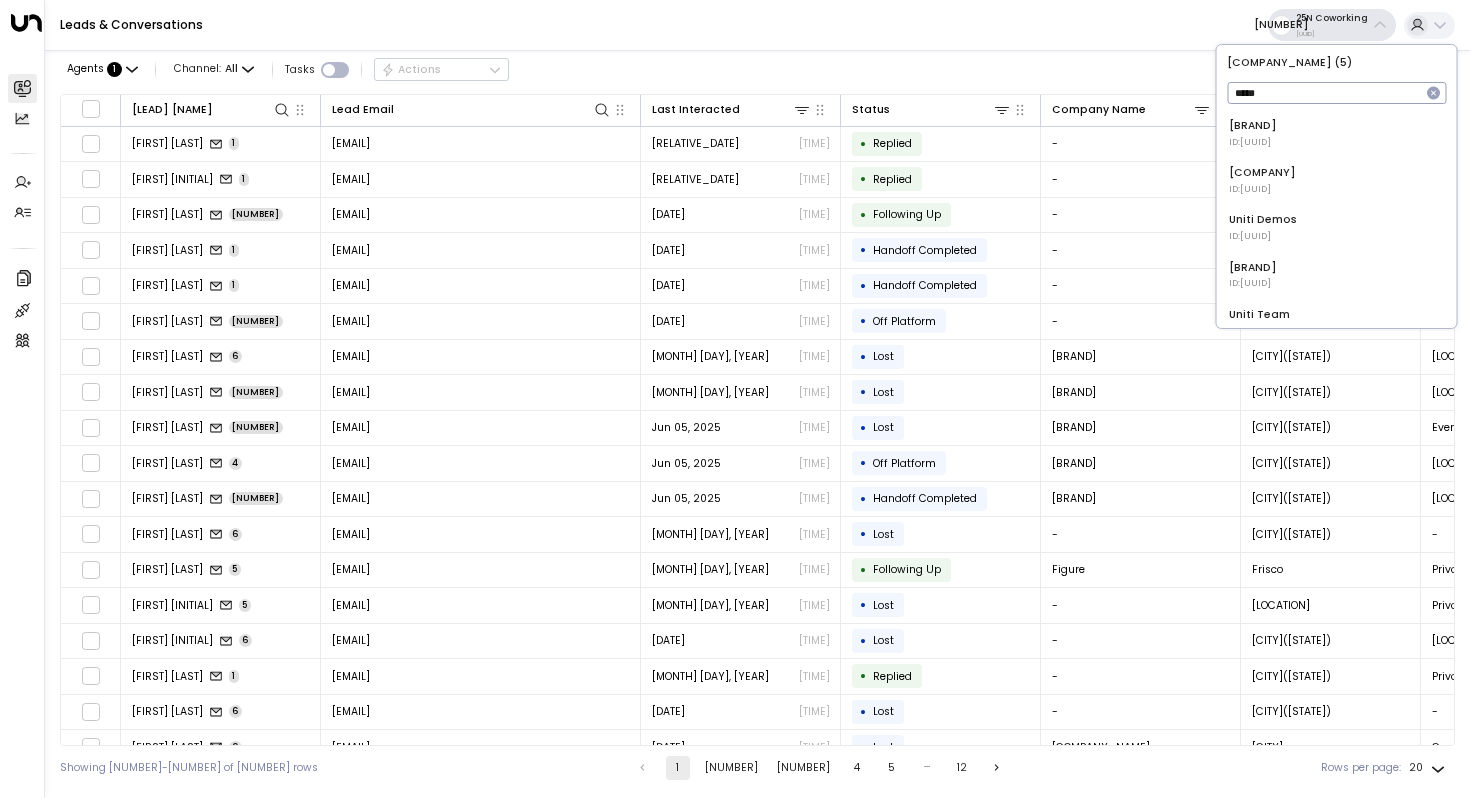 type on "*********" 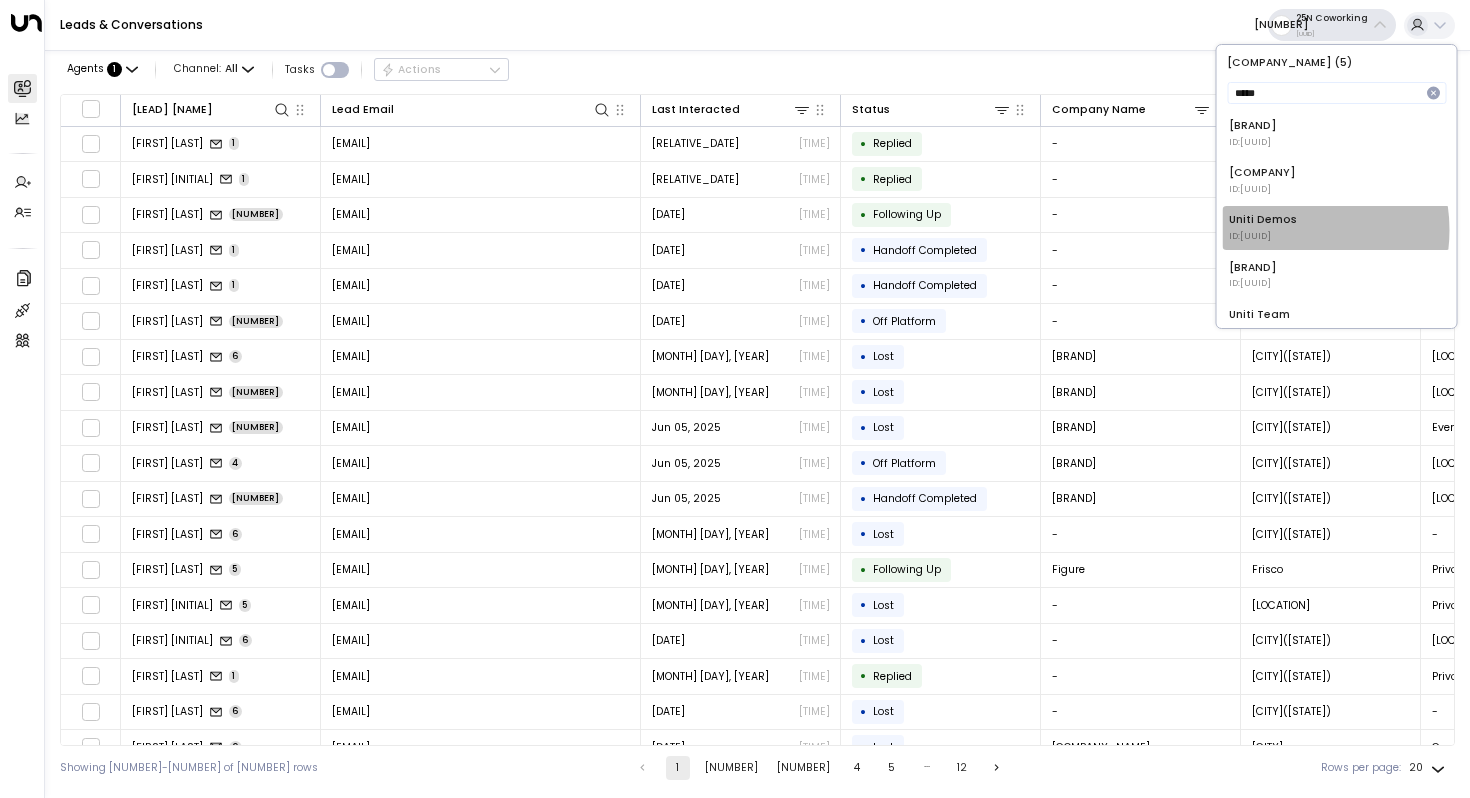click on "ID: [UUID]" at bounding box center [1253, 143] 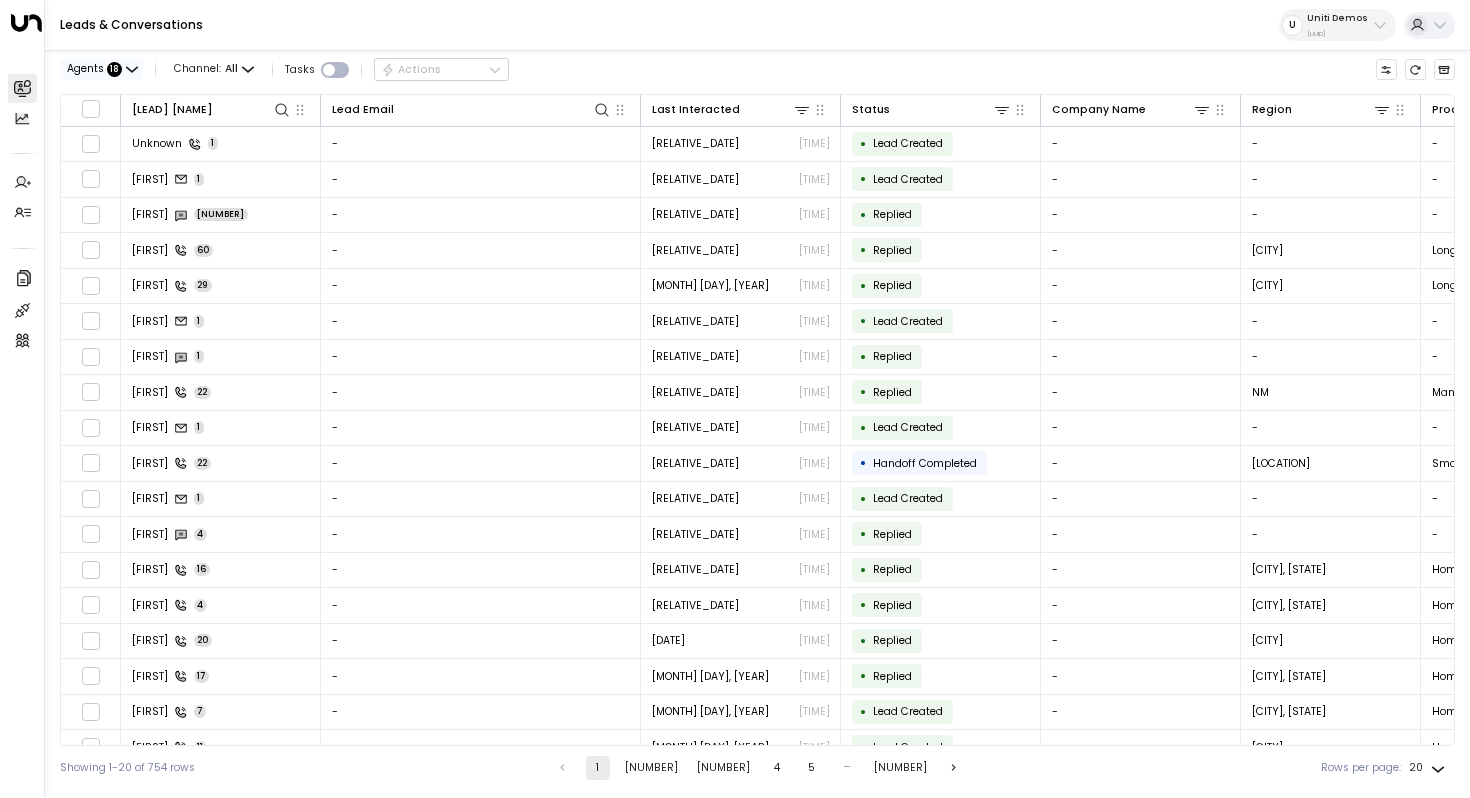 click on "Agents : 18" at bounding box center [101, 69] 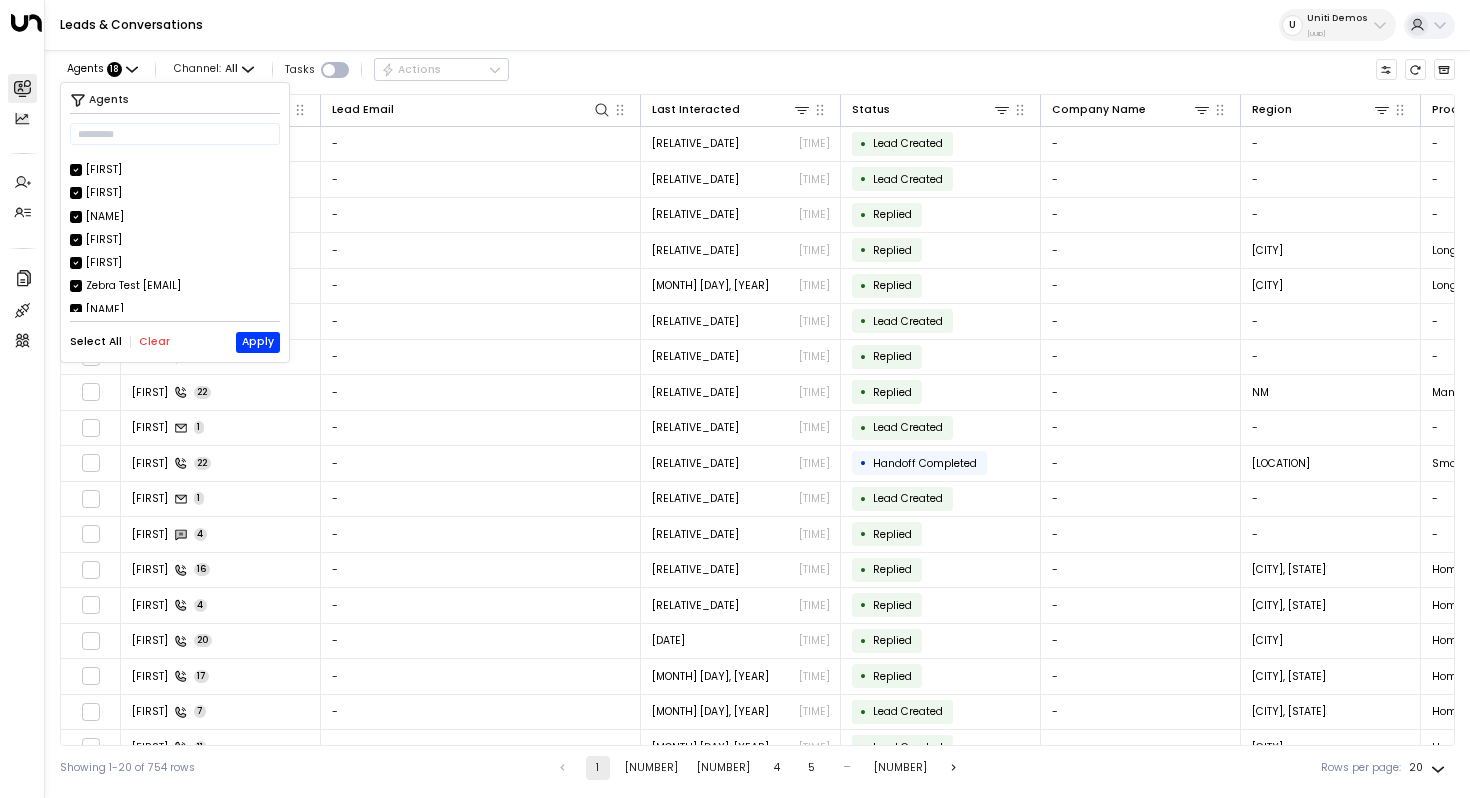 scroll, scrollTop: 0, scrollLeft: 0, axis: both 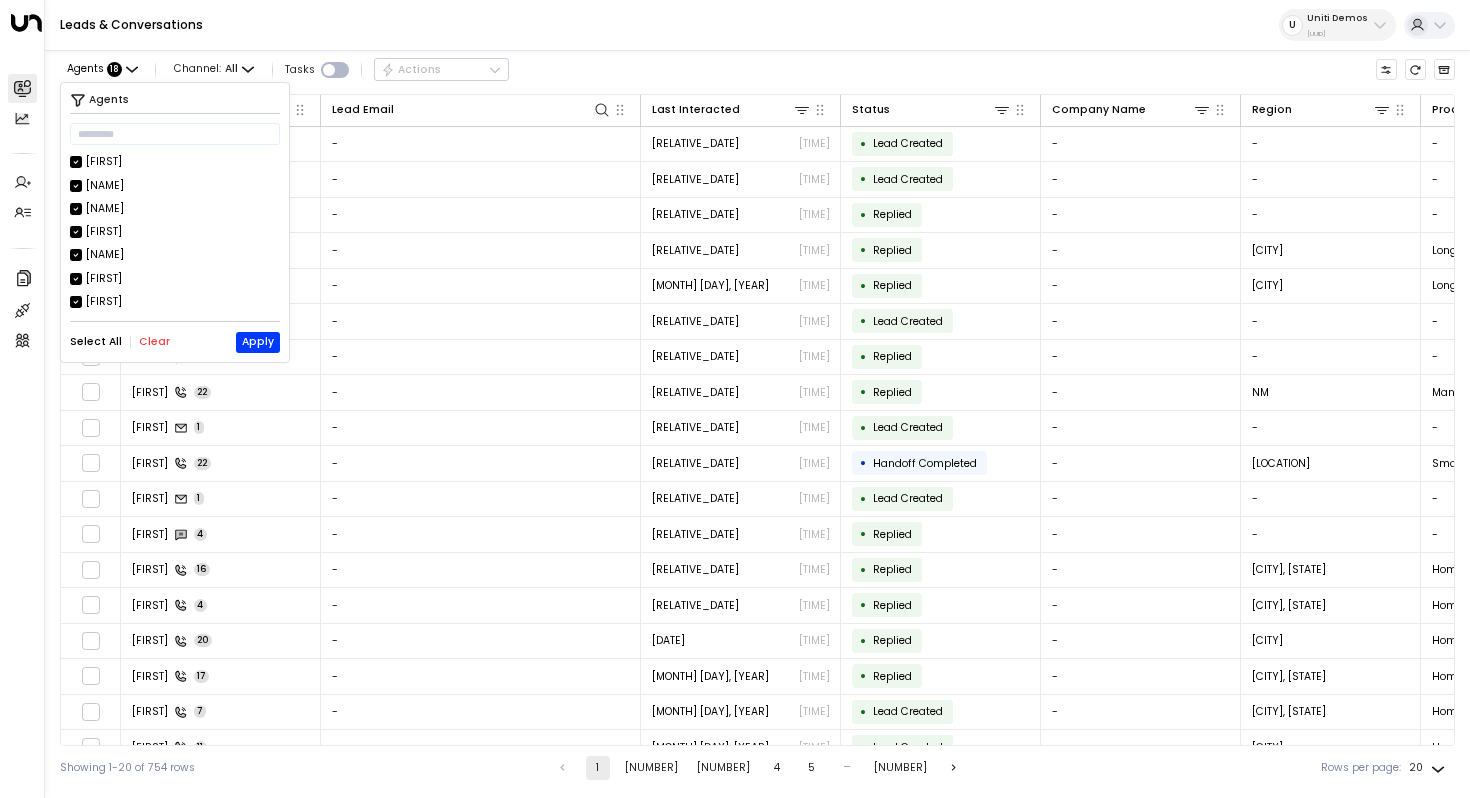 click at bounding box center (735, 399) 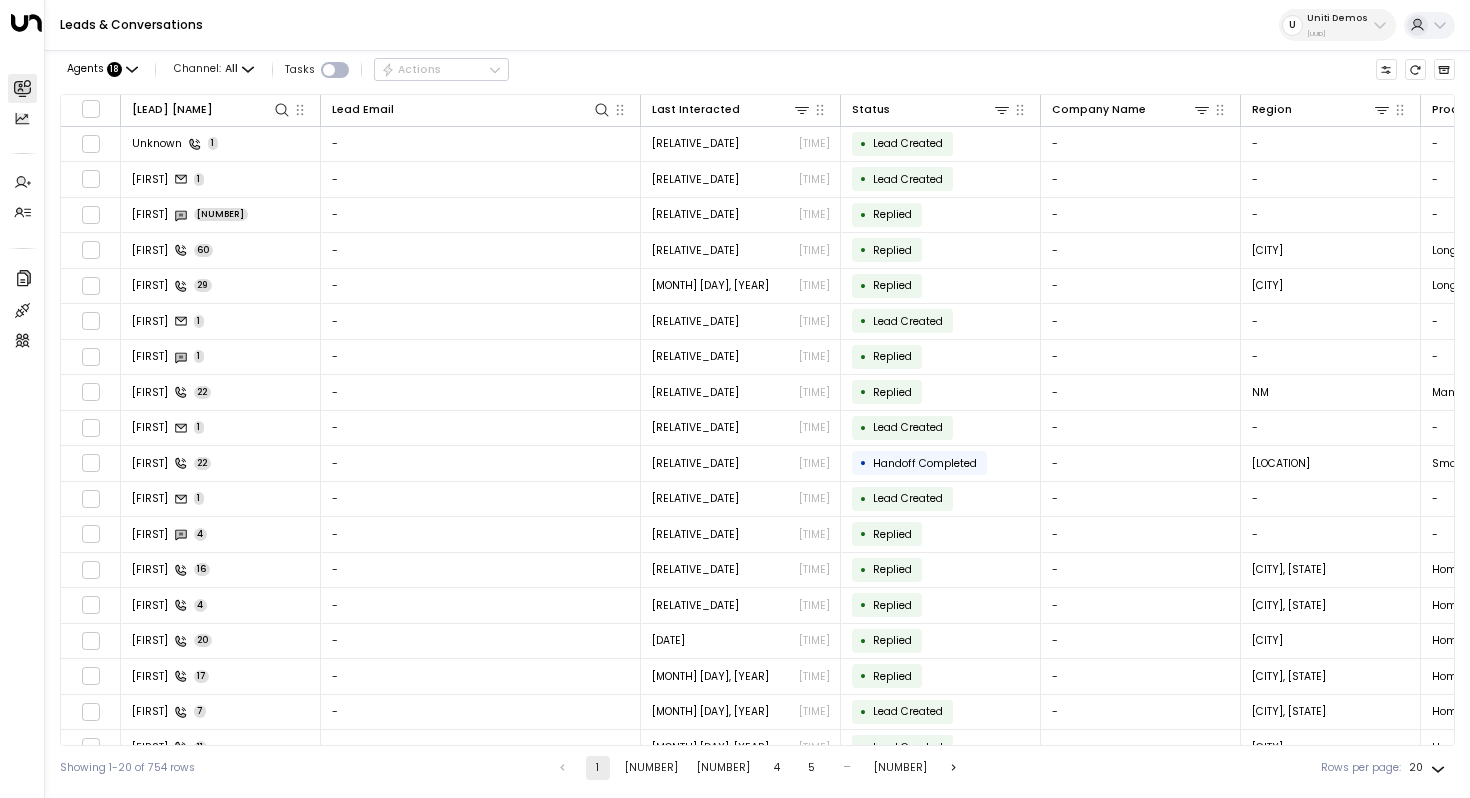 click at bounding box center [1440, 25] 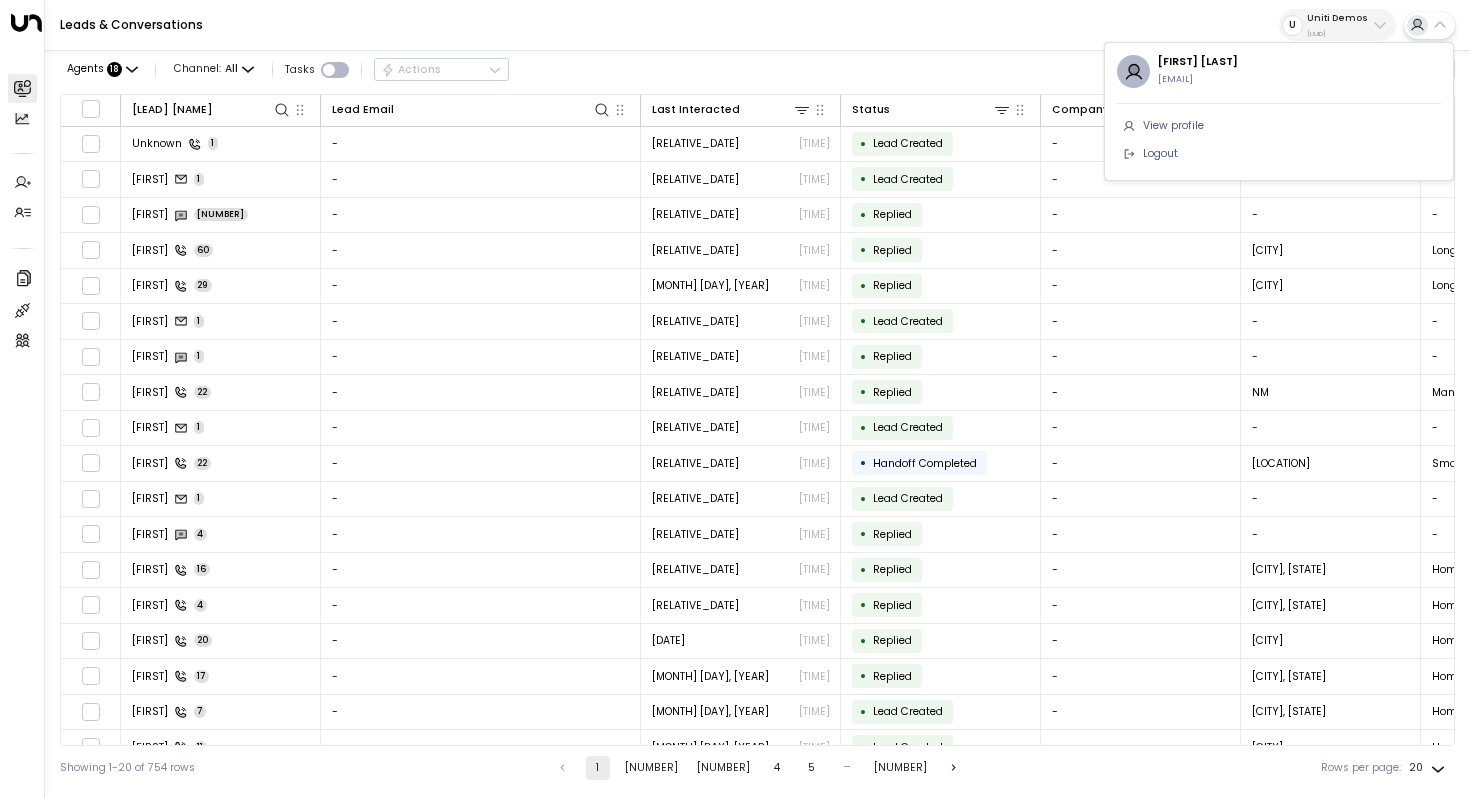 click at bounding box center [735, 399] 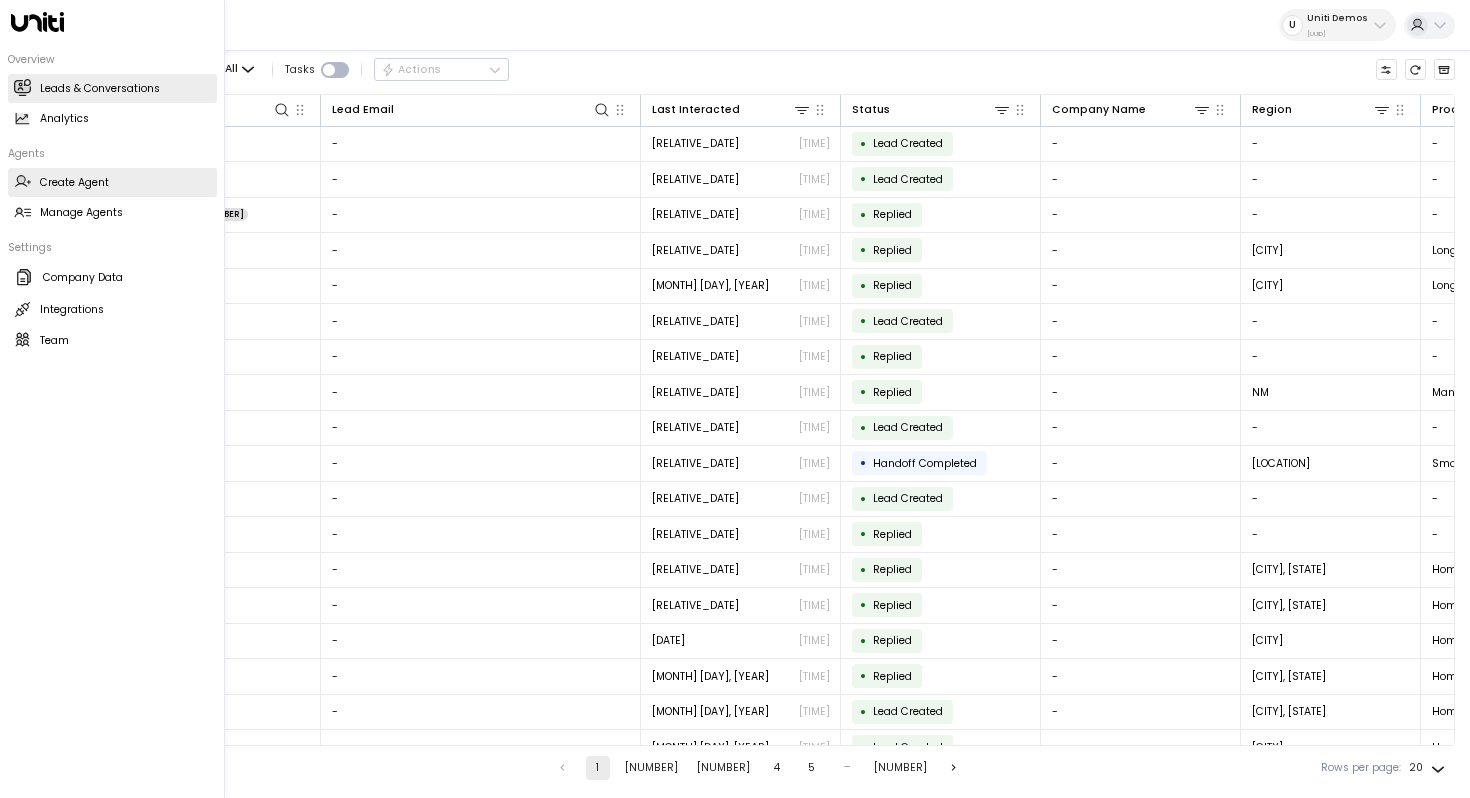 click on "Create Agent" at bounding box center [74, 183] 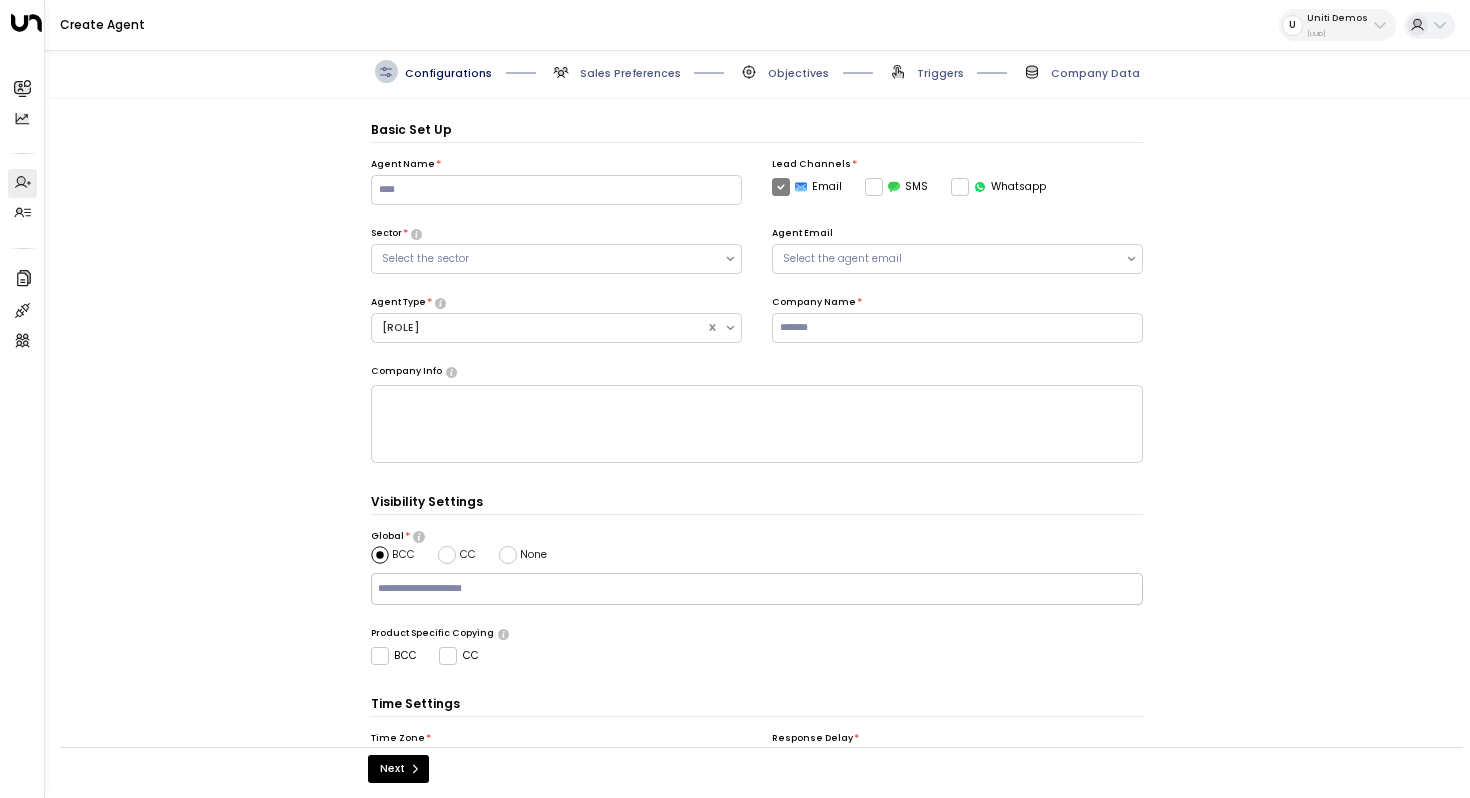 scroll, scrollTop: 22, scrollLeft: 0, axis: vertical 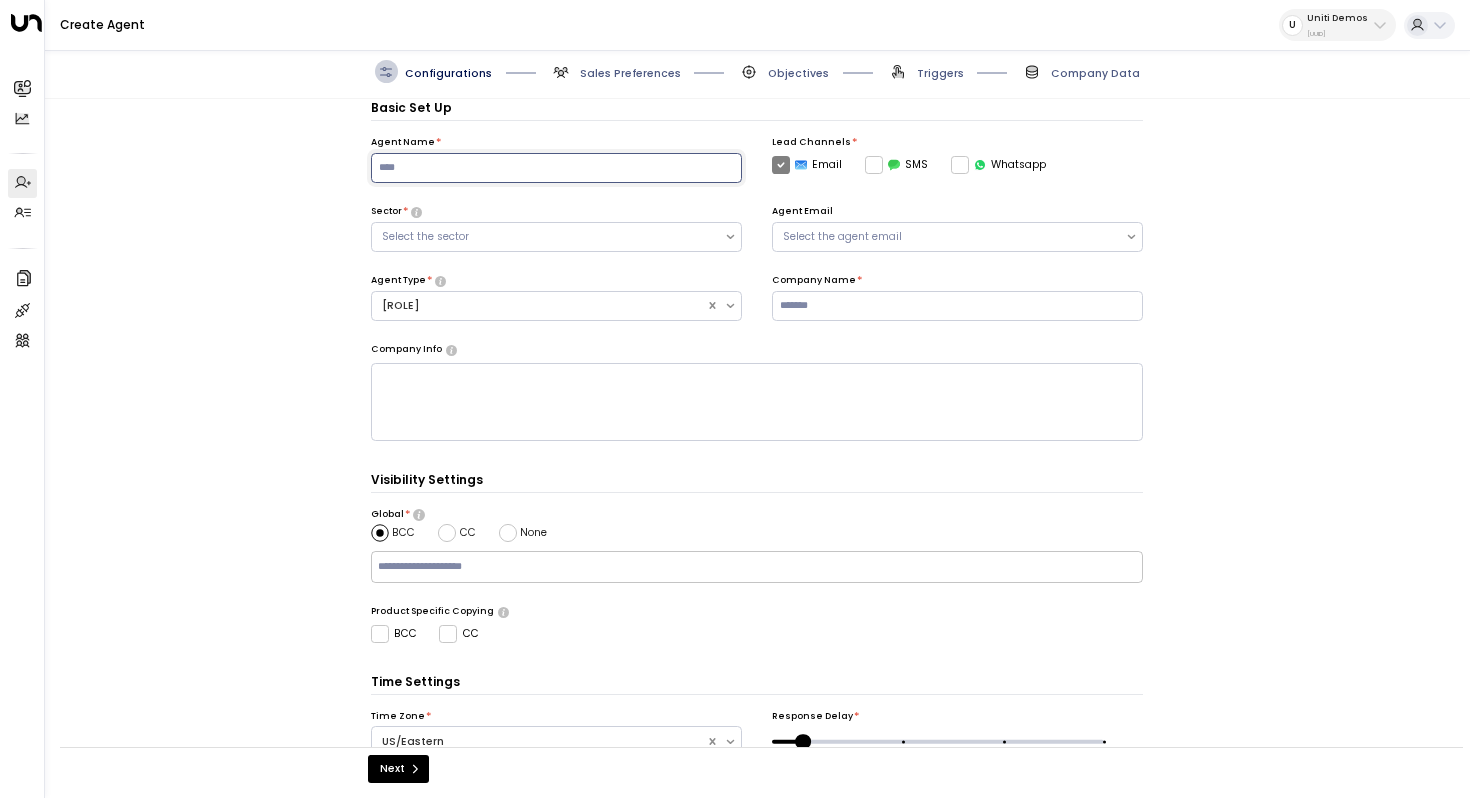 click at bounding box center (556, 168) 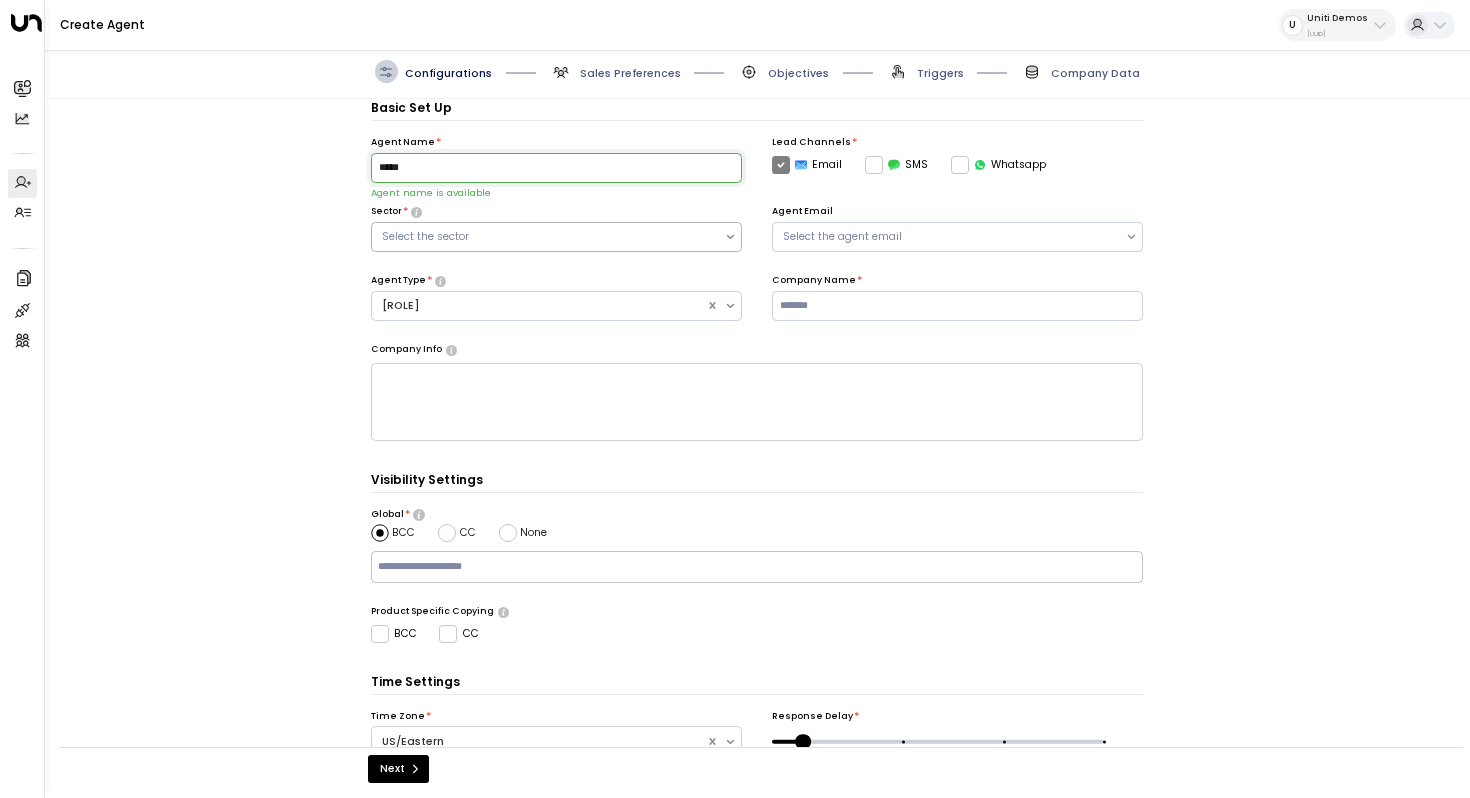 type on "*********" 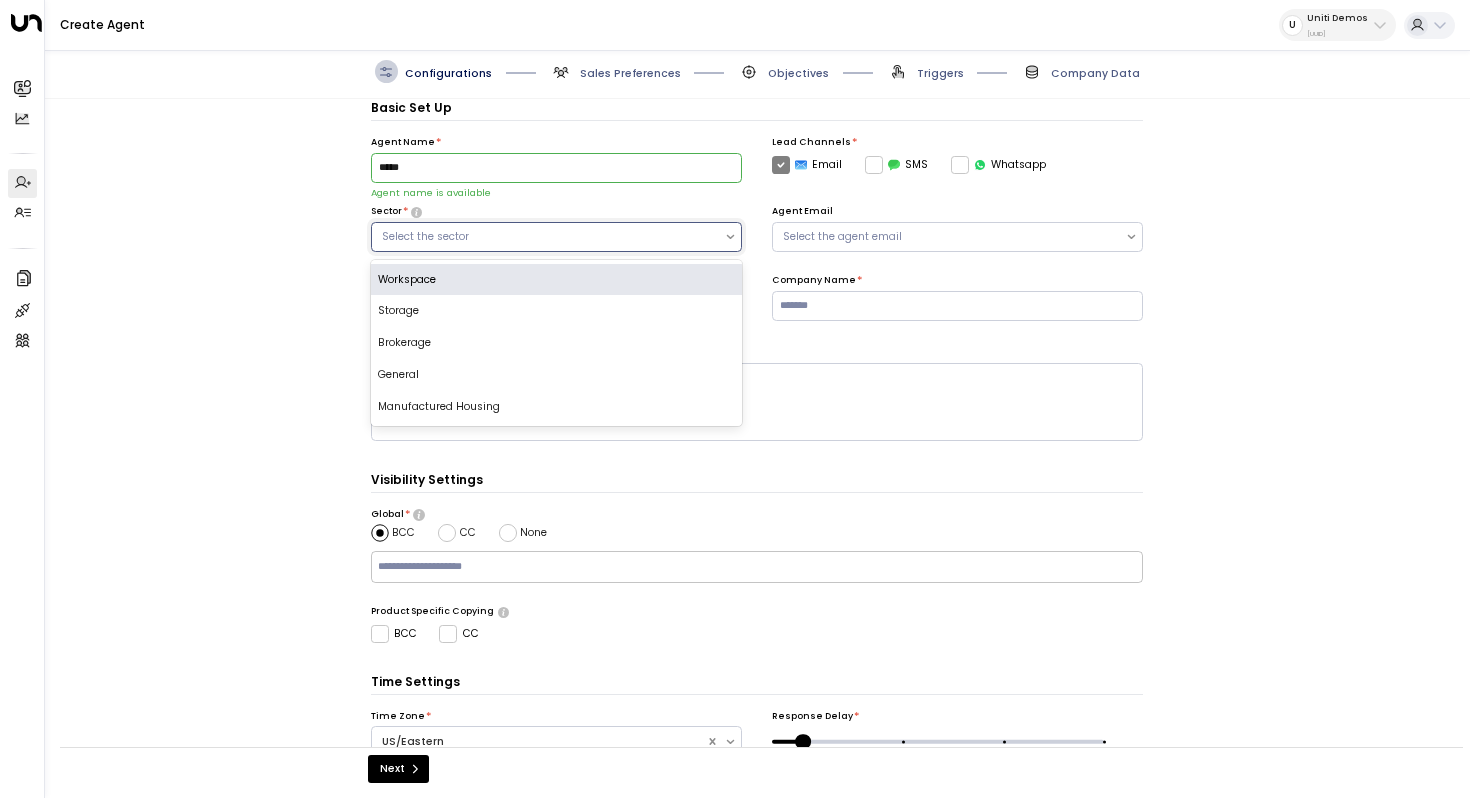 click on "Select the sector" at bounding box center (548, 237) 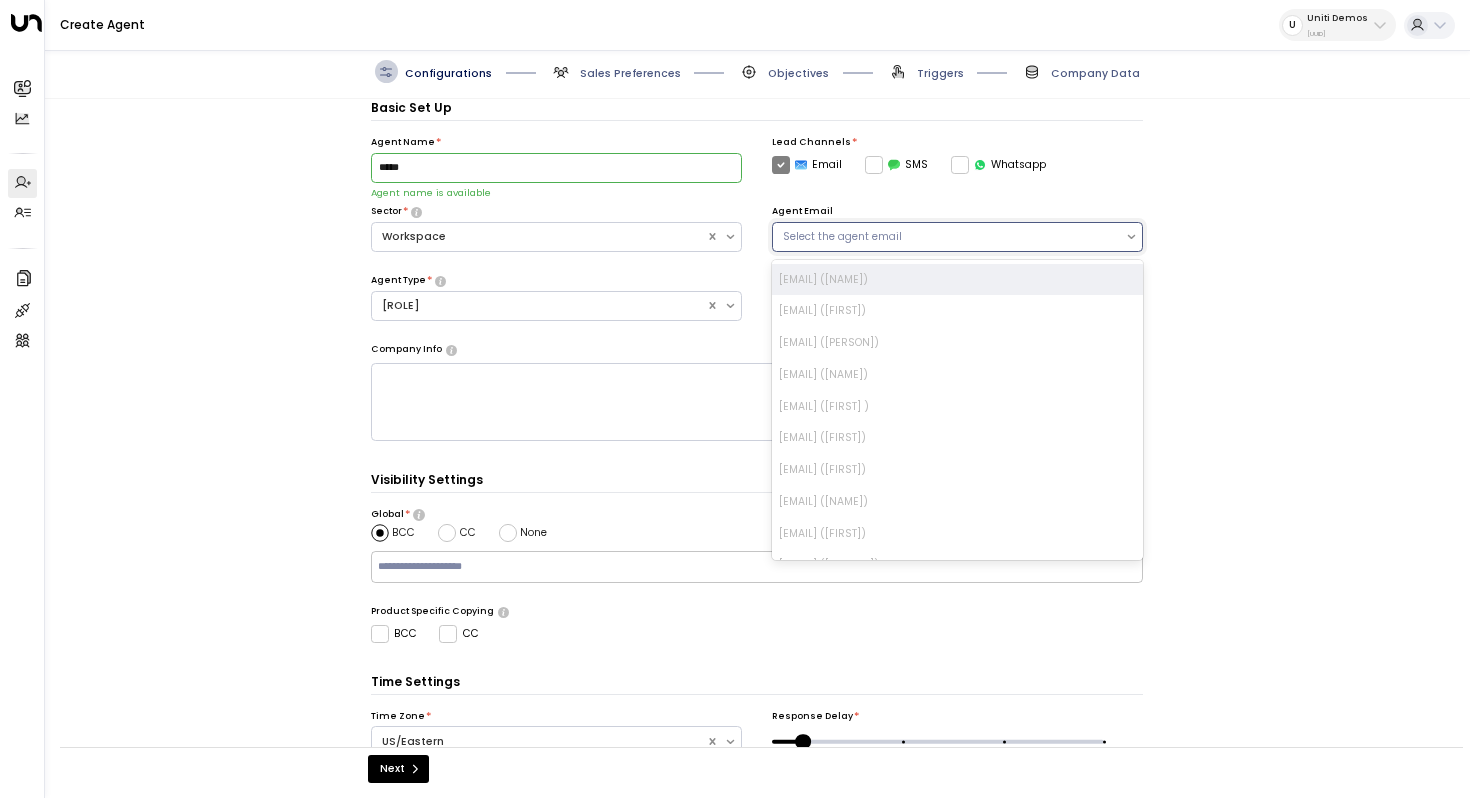 click on "Select the agent email" at bounding box center (949, 237) 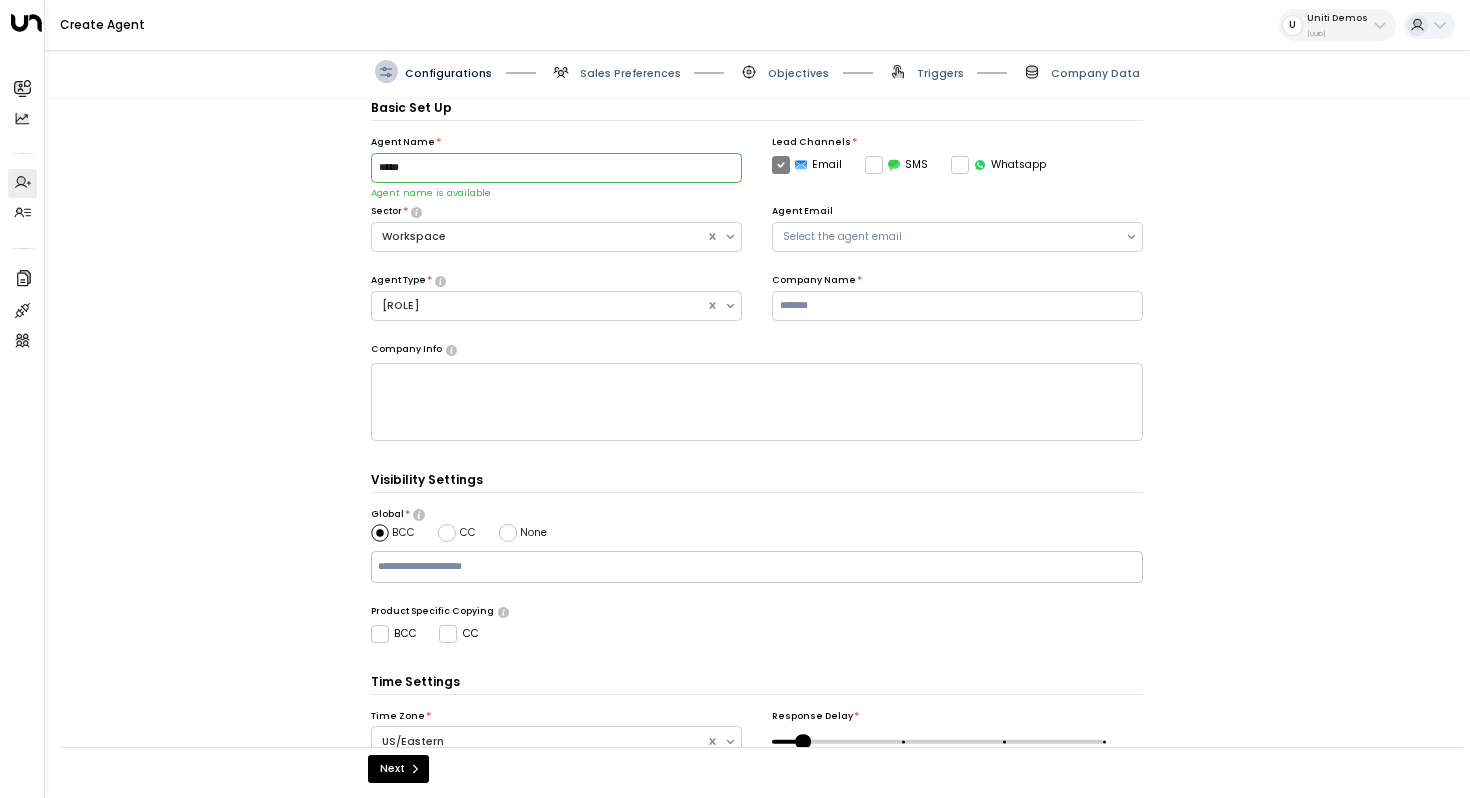click on "Medium   (Around [MINUTES] mins)" at bounding box center (757, 430) 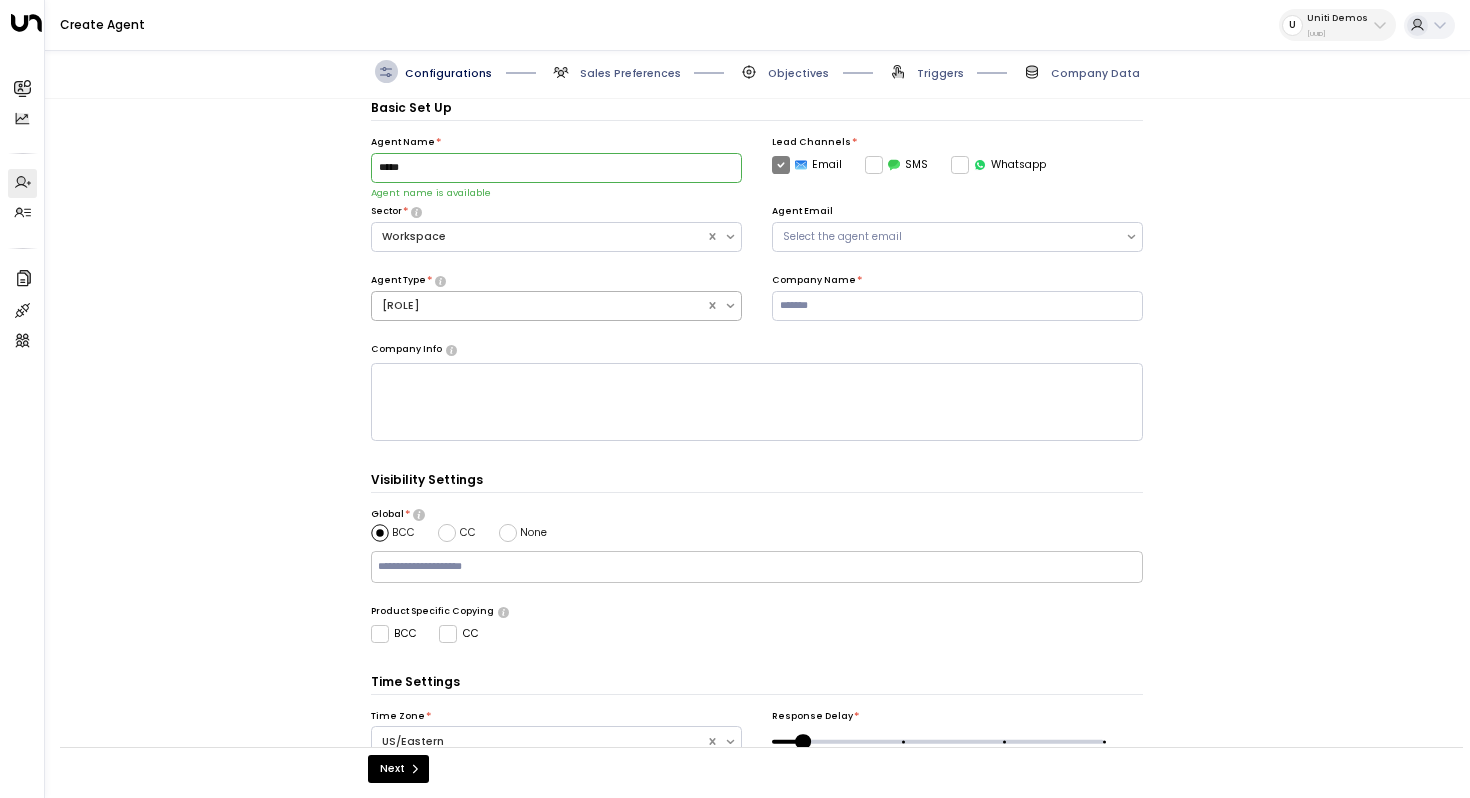 click on "[ROLE]" at bounding box center (539, 237) 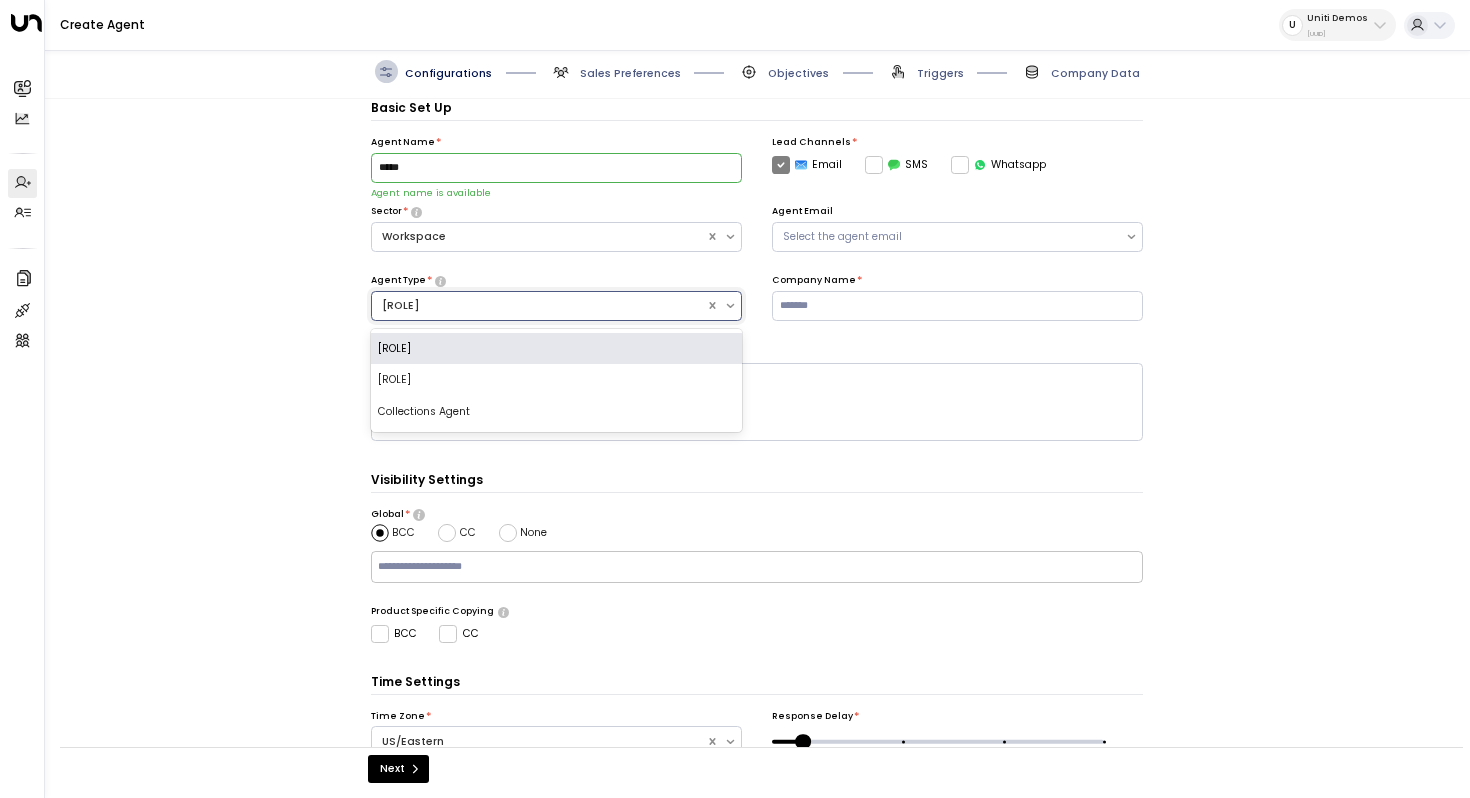 click on "[ROLE]" at bounding box center [556, 349] 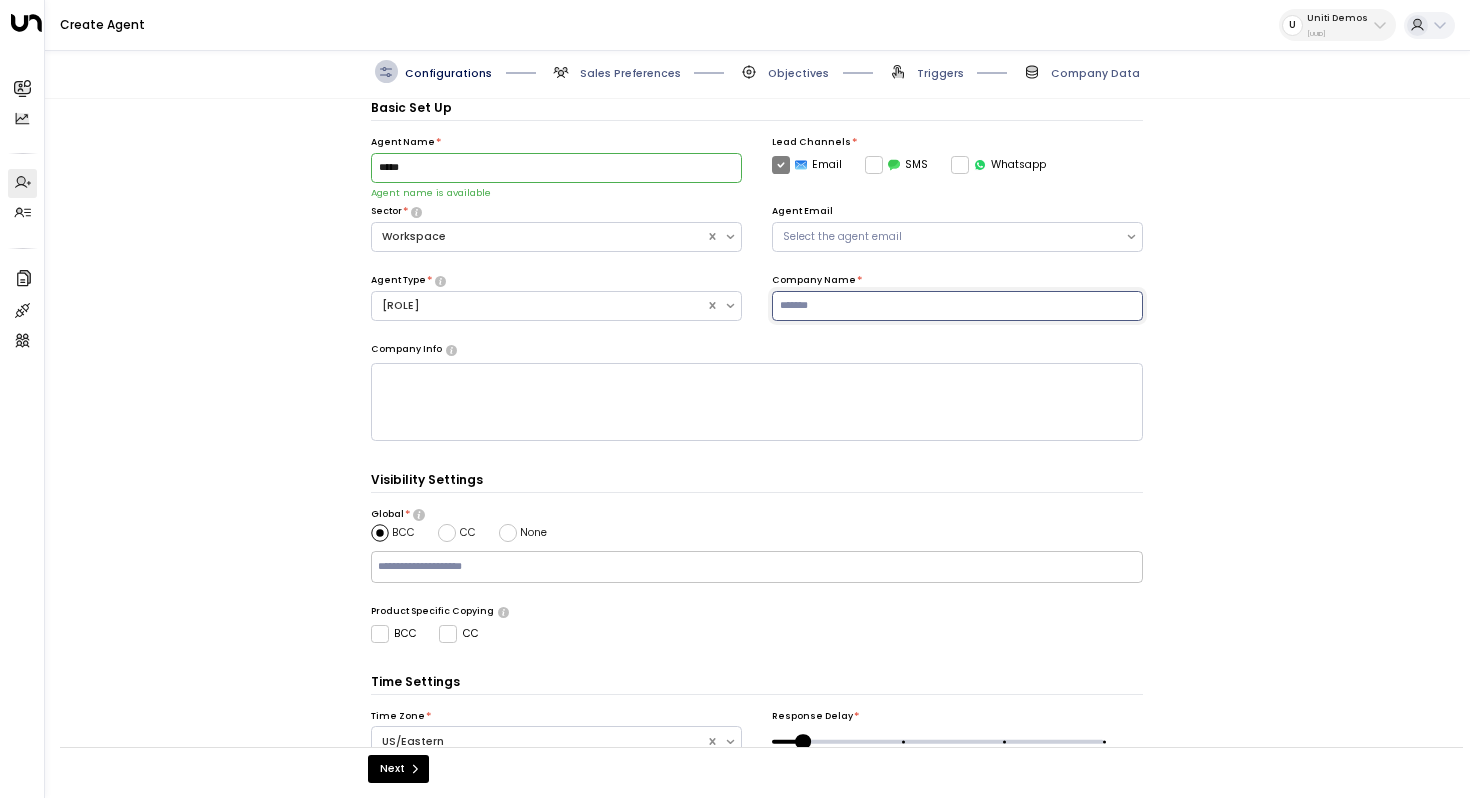 click at bounding box center [957, 306] 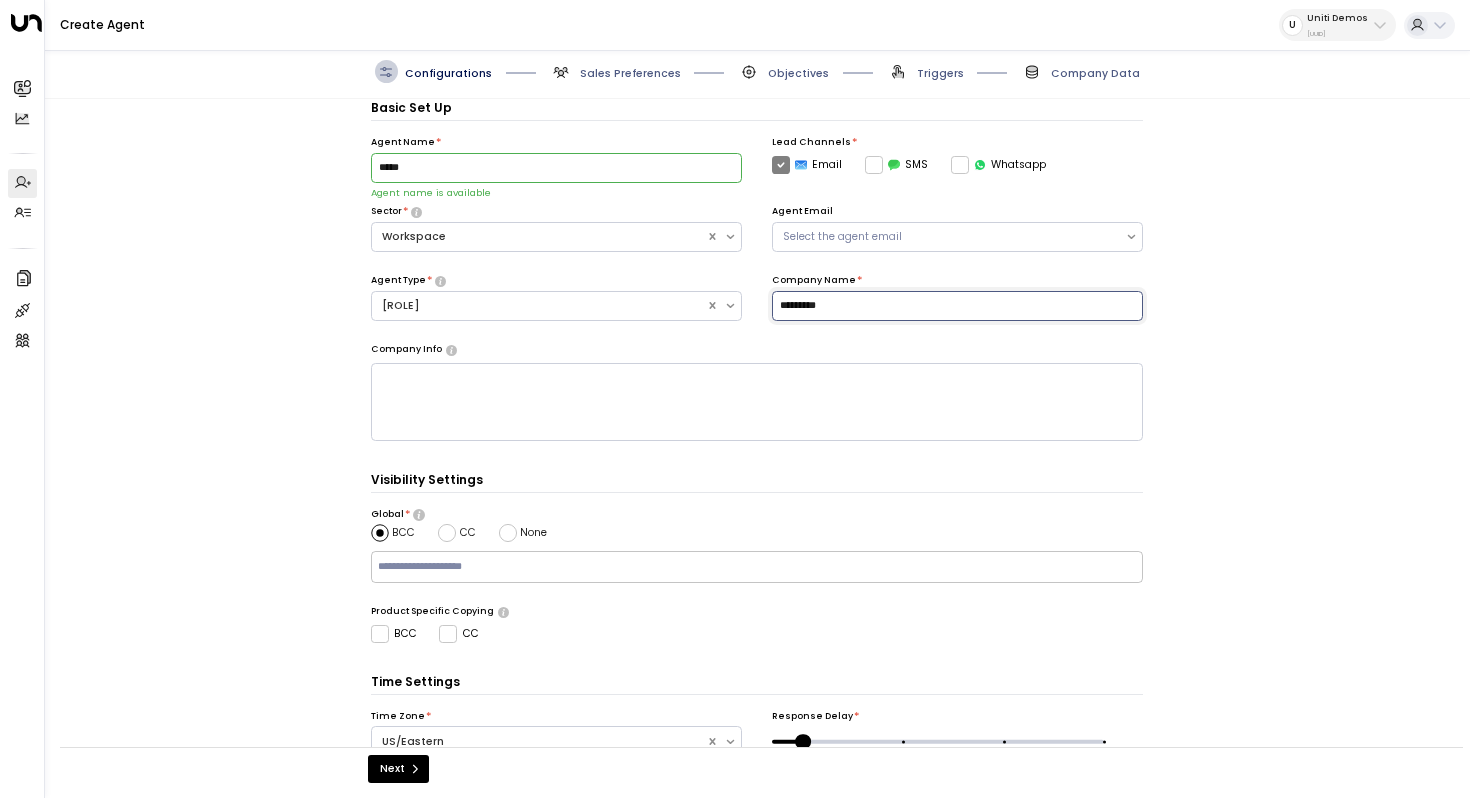 type on "*********" 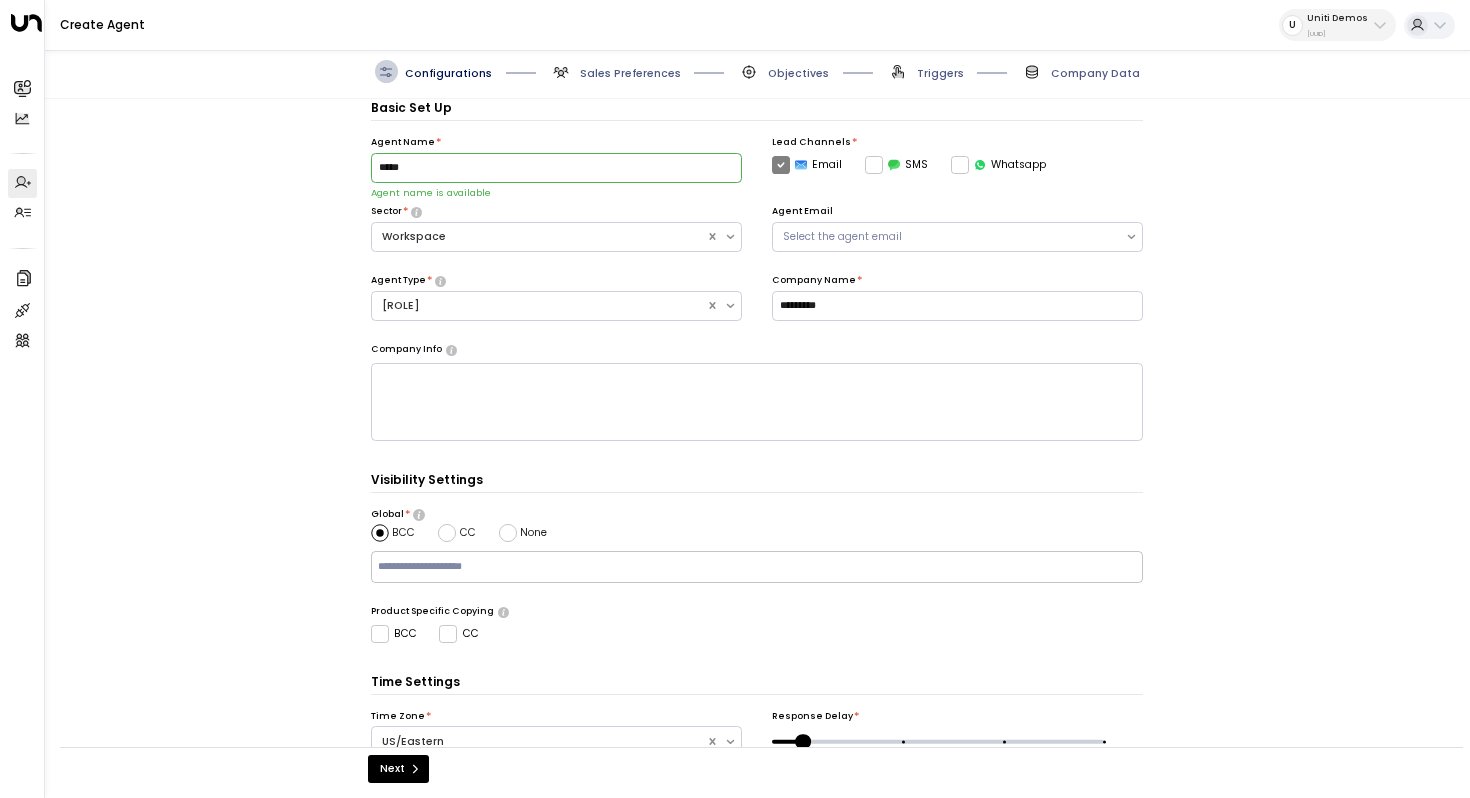 click on "Basic Set Up Agent Name * ***** Agent name is available Lead Channels *       Email       SMS       Whatsapp Sector   * Workspace Agent Email   Select the agent email Agent Type   * Sales Agent Company Name * ********* Company Info * ​ Visibility Settings Global *   BCC   CC   None ​ Product Specific Copying       BCC       CC Time Settings Time Zone   * US/Eastern Response Delay * Super Fast   (1 - 2 mins) Fast   (Around 5 mins) Medium   (Around 10 mins) Slow   (Around 15 mins) Next" at bounding box center (757, 430) 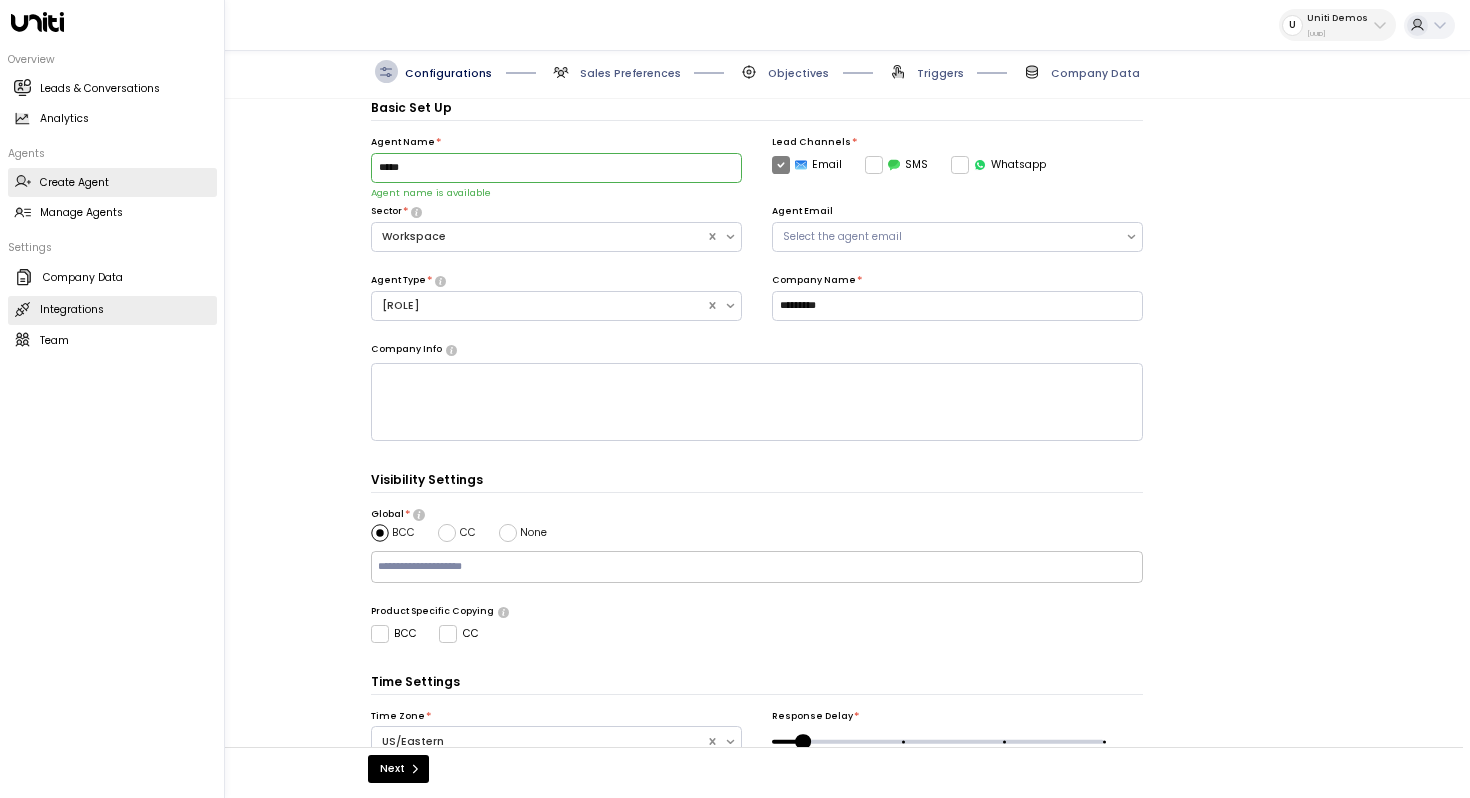 click on "Integrations Integrations" at bounding box center (112, 310) 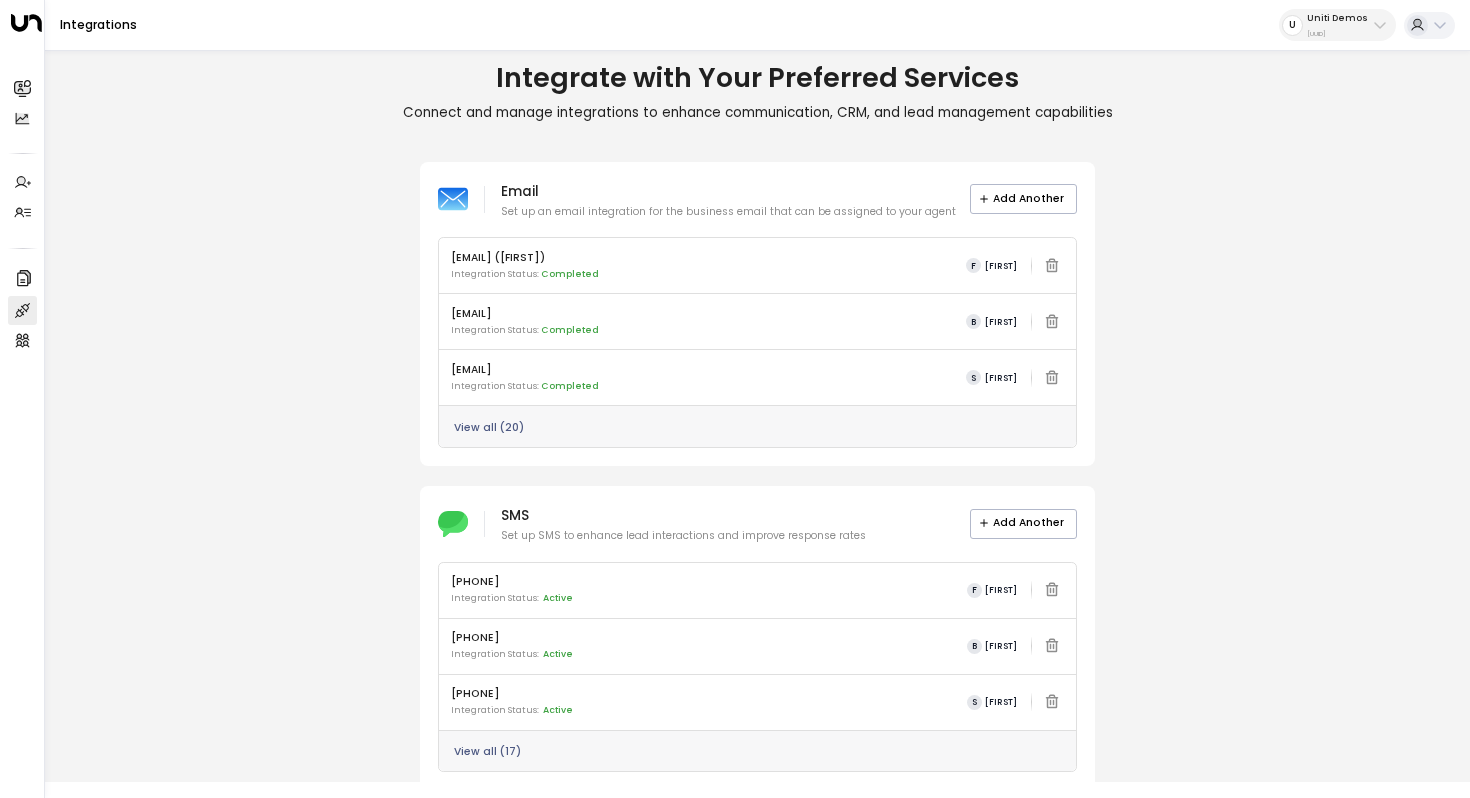 scroll, scrollTop: 0, scrollLeft: 0, axis: both 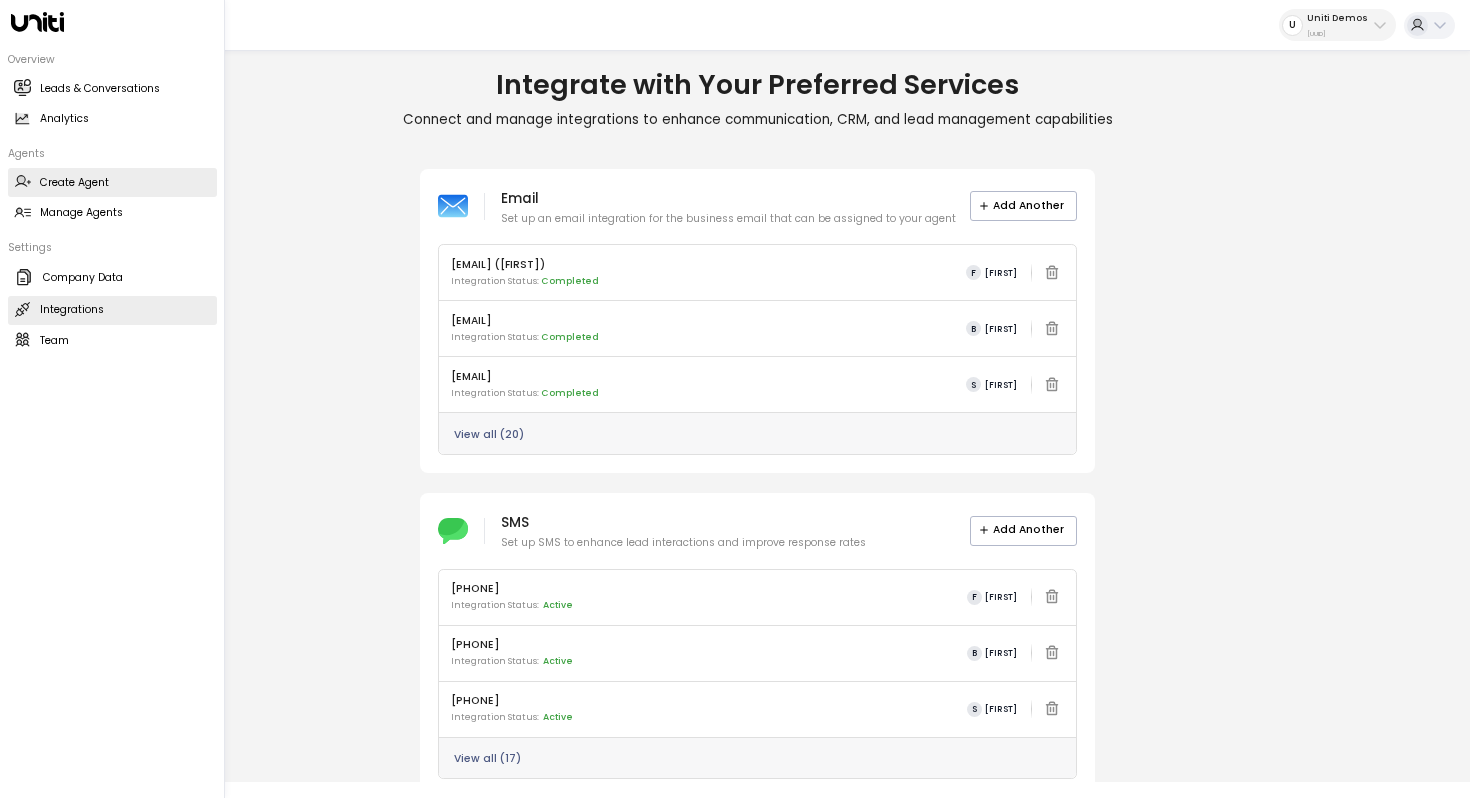 click on "Create Agent Create Agent" at bounding box center (112, 182) 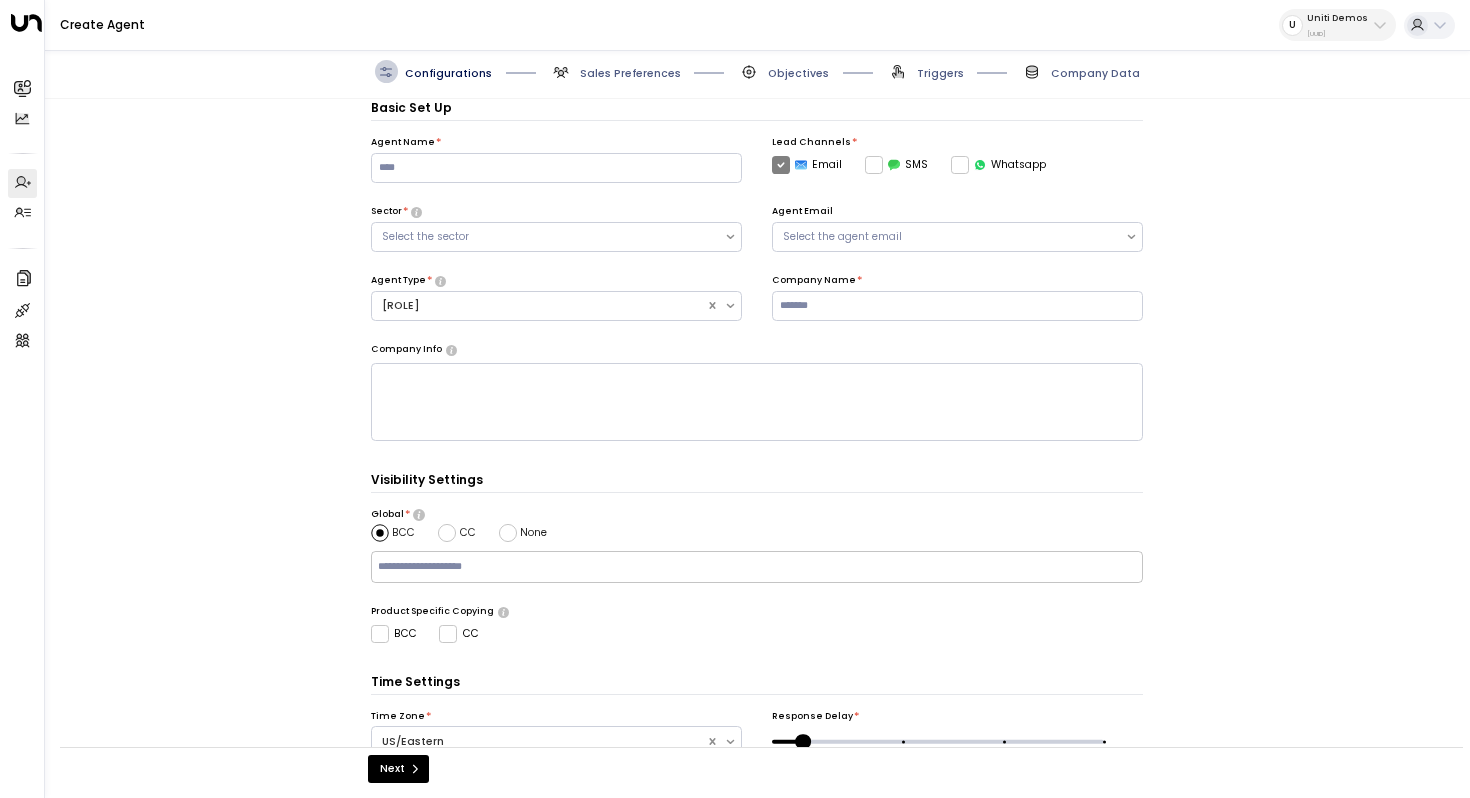 scroll, scrollTop: 0, scrollLeft: 0, axis: both 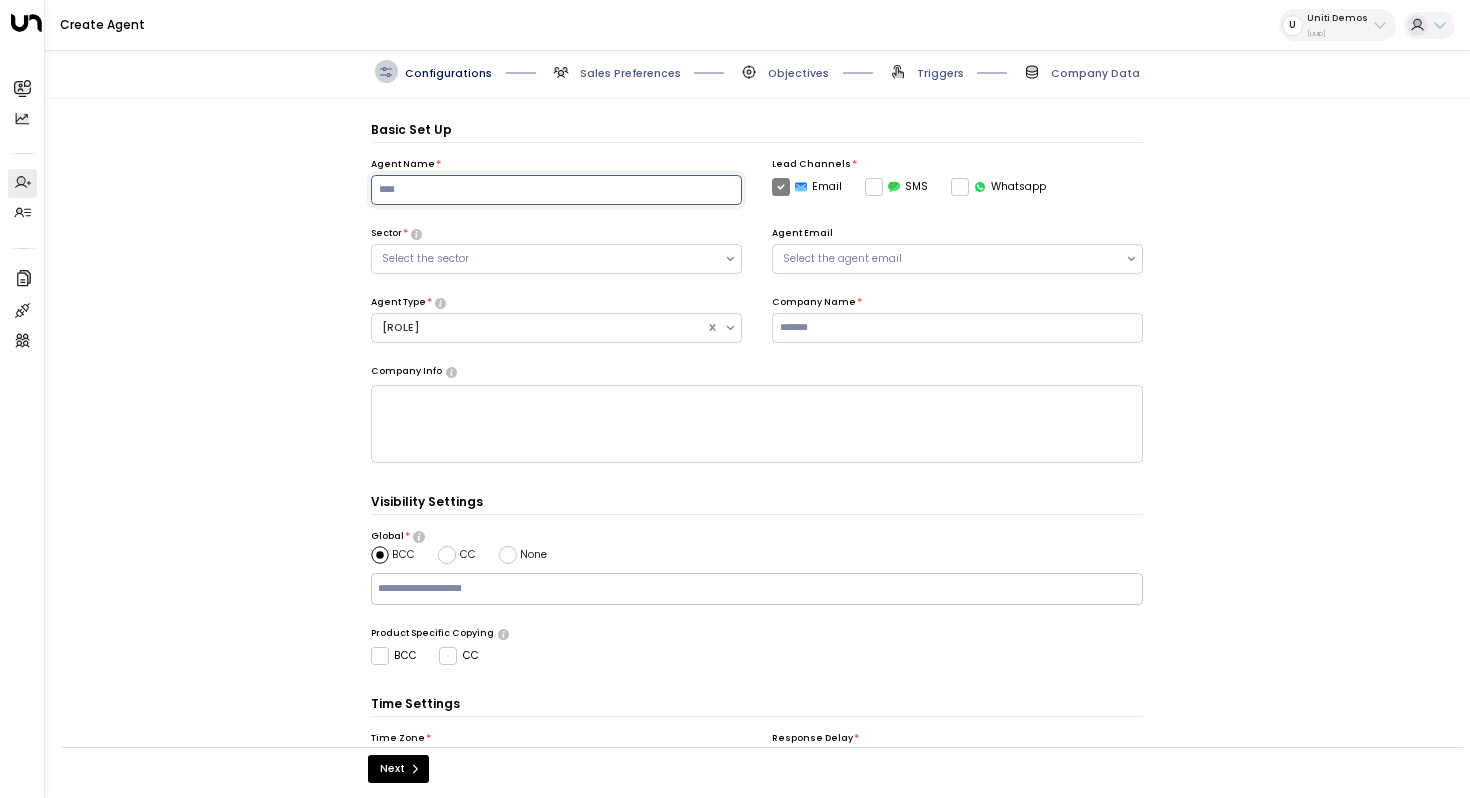 click at bounding box center [556, 190] 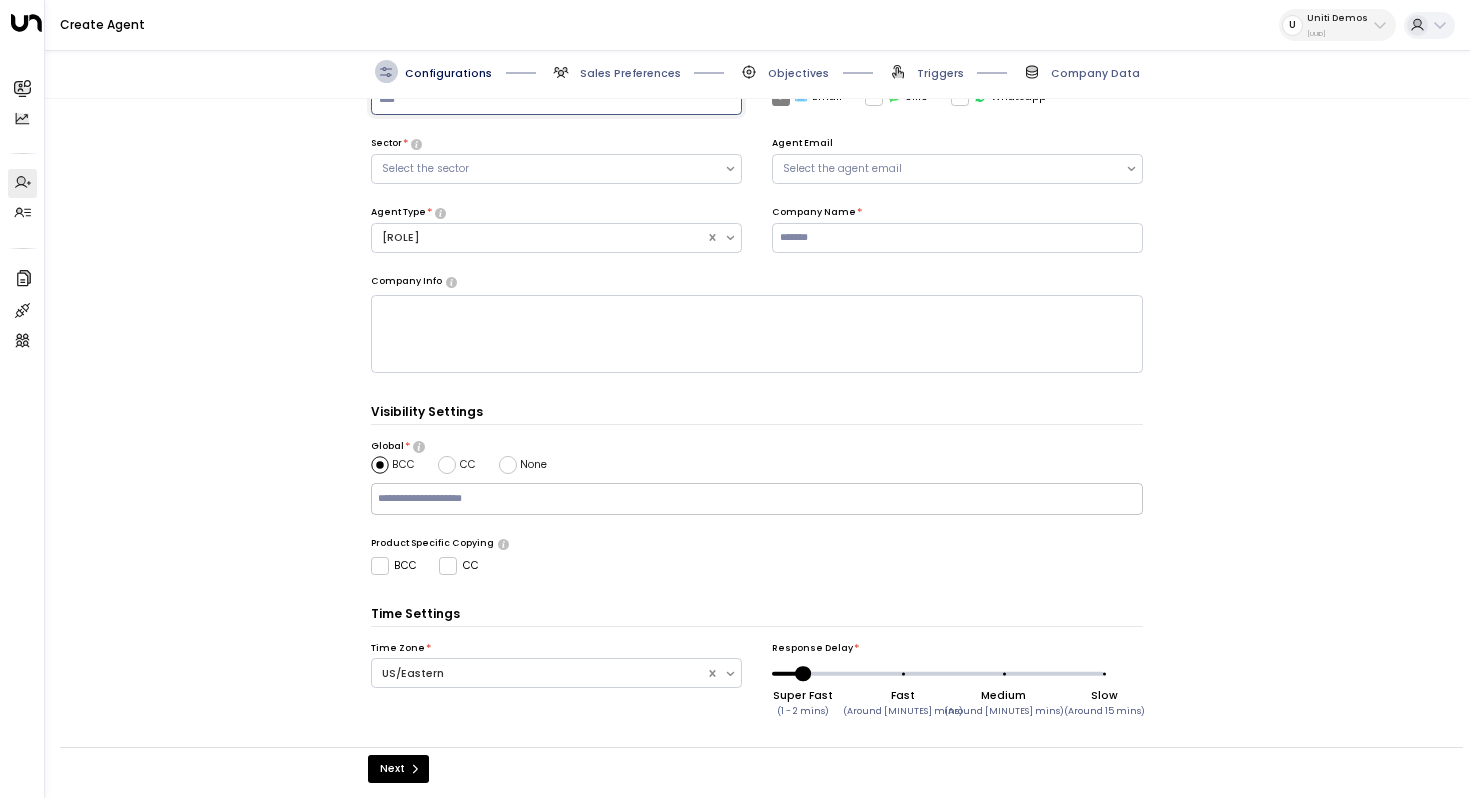 scroll, scrollTop: 0, scrollLeft: 0, axis: both 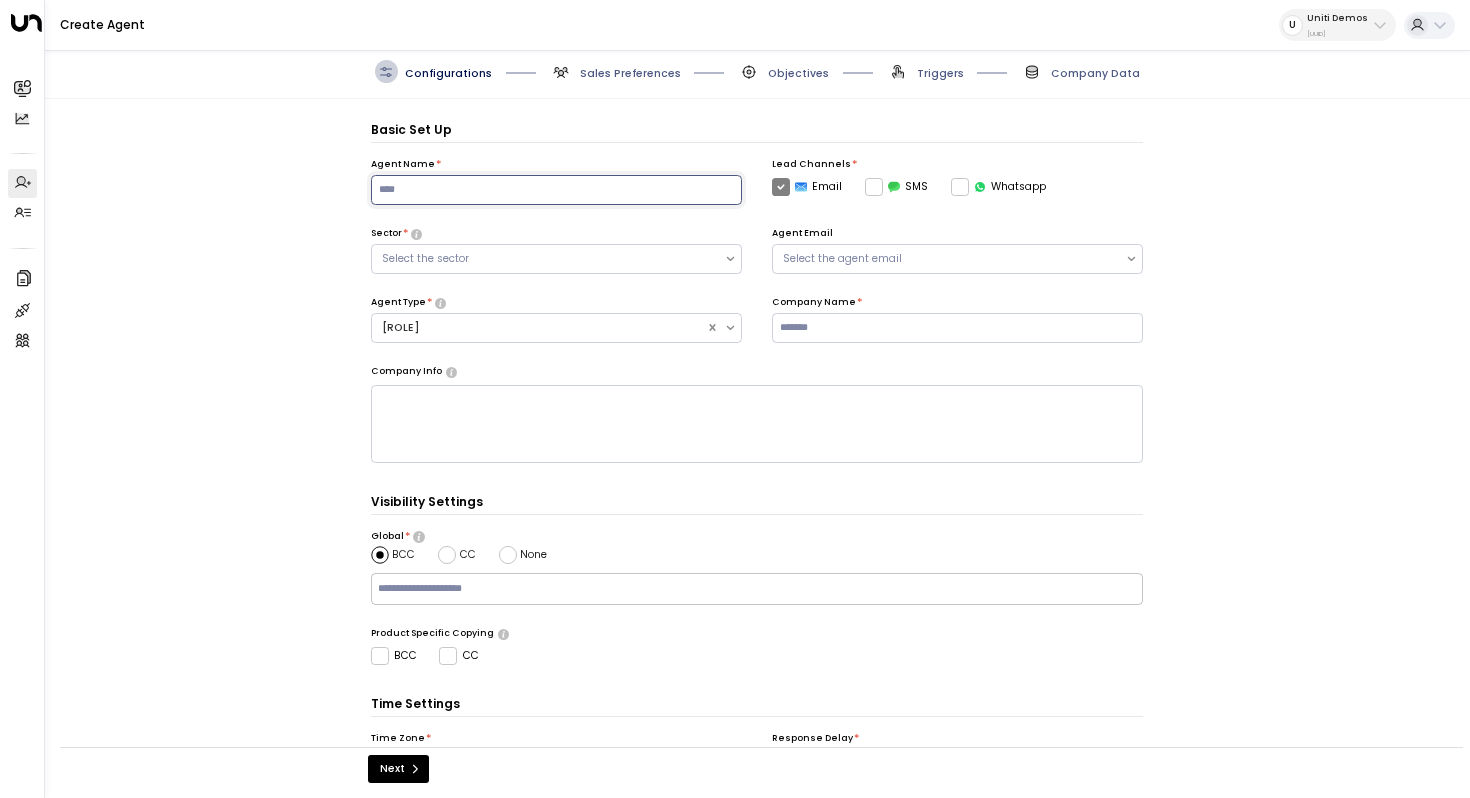 type on "*********" 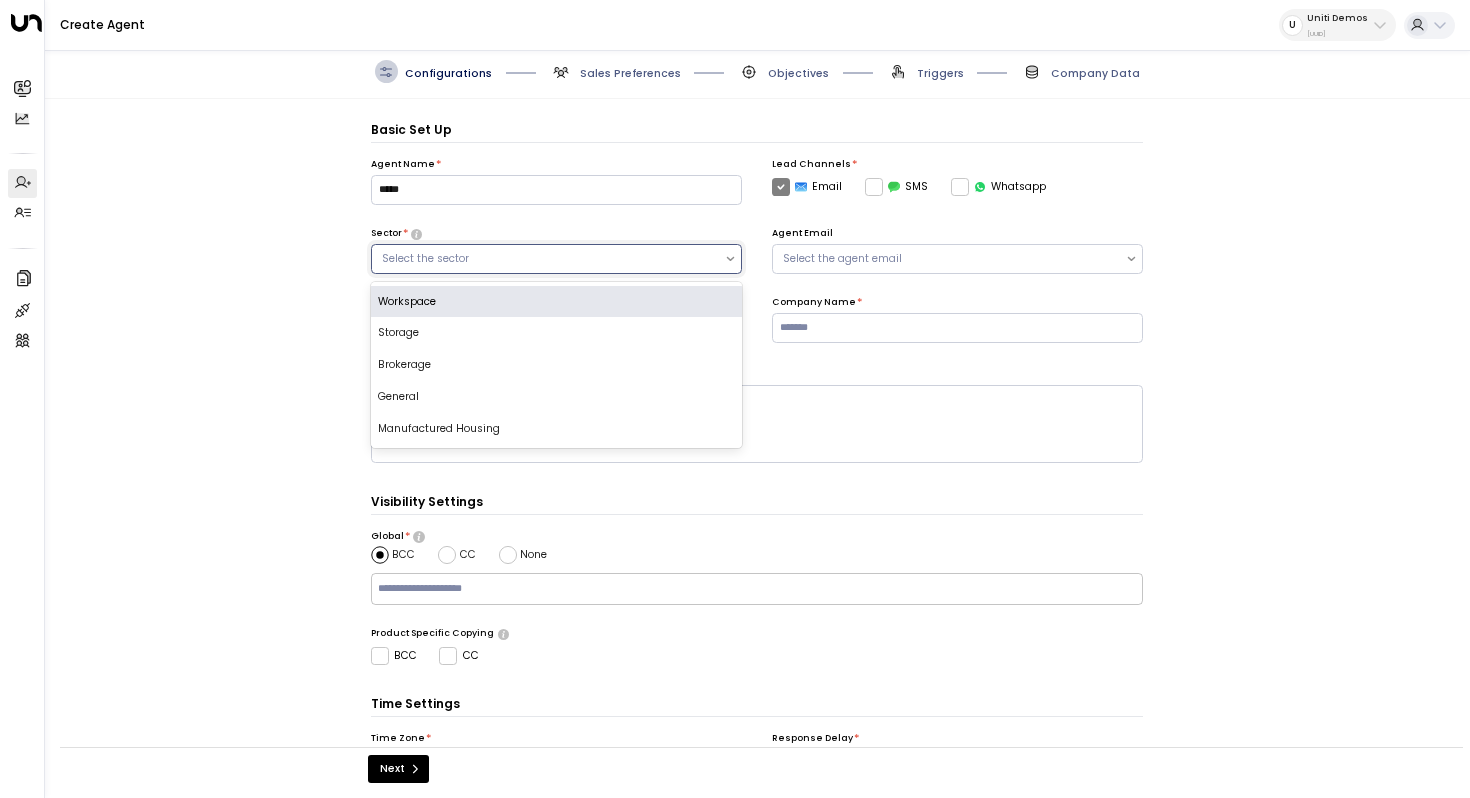 click on "Select the sector" at bounding box center (548, 259) 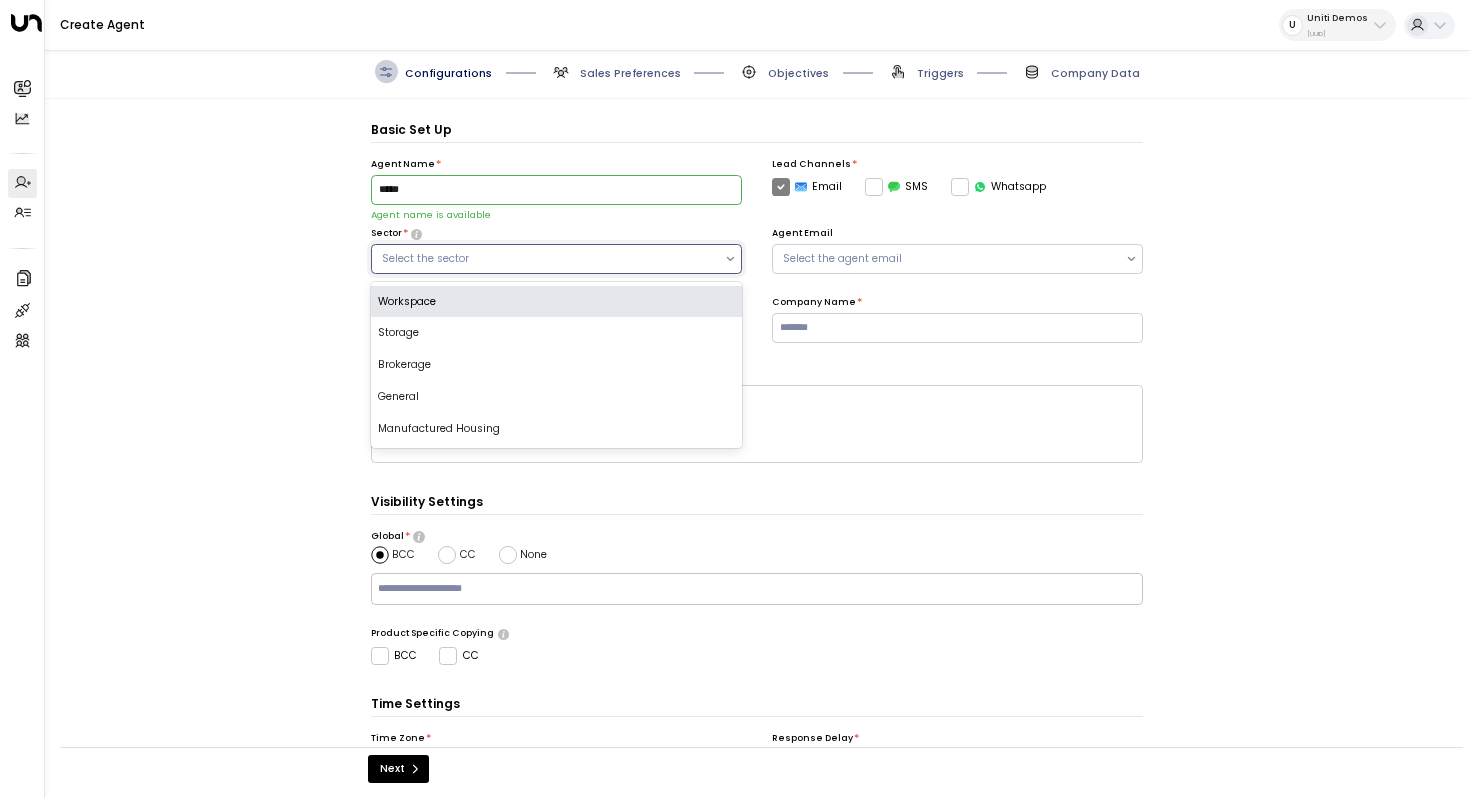 click on "Workspace" at bounding box center (556, 302) 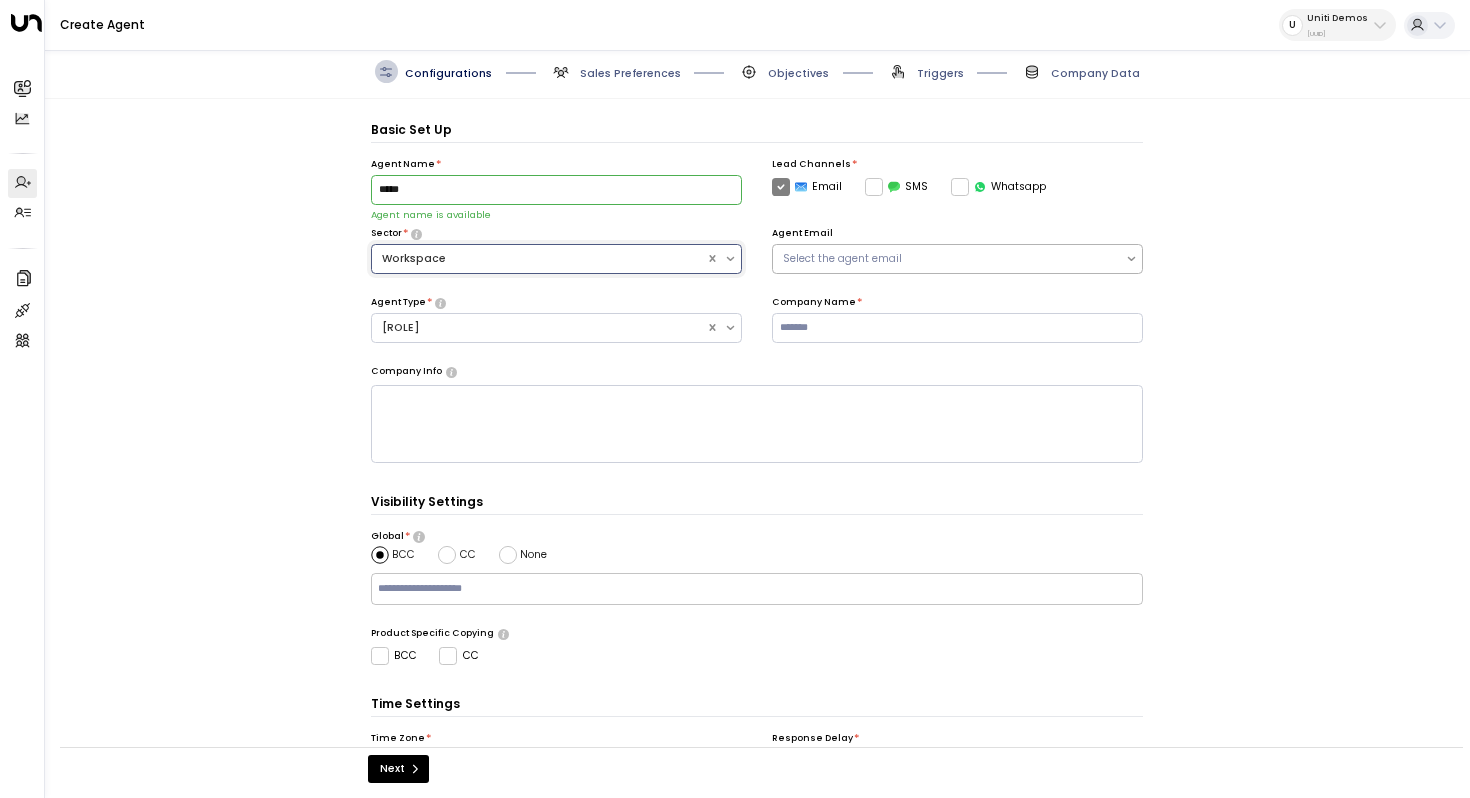 click on "Select the agent email" at bounding box center (949, 259) 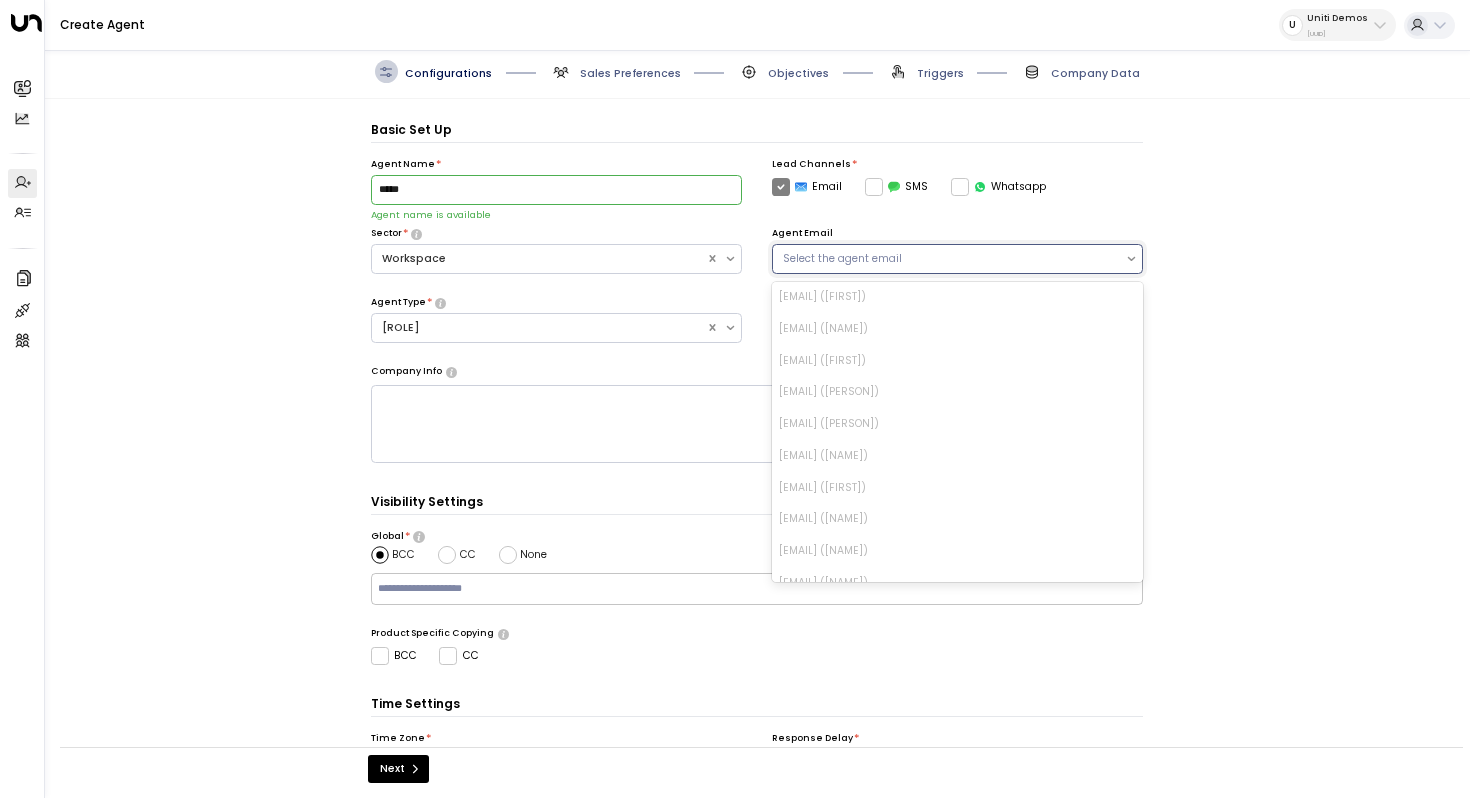 scroll, scrollTop: 311, scrollLeft: 0, axis: vertical 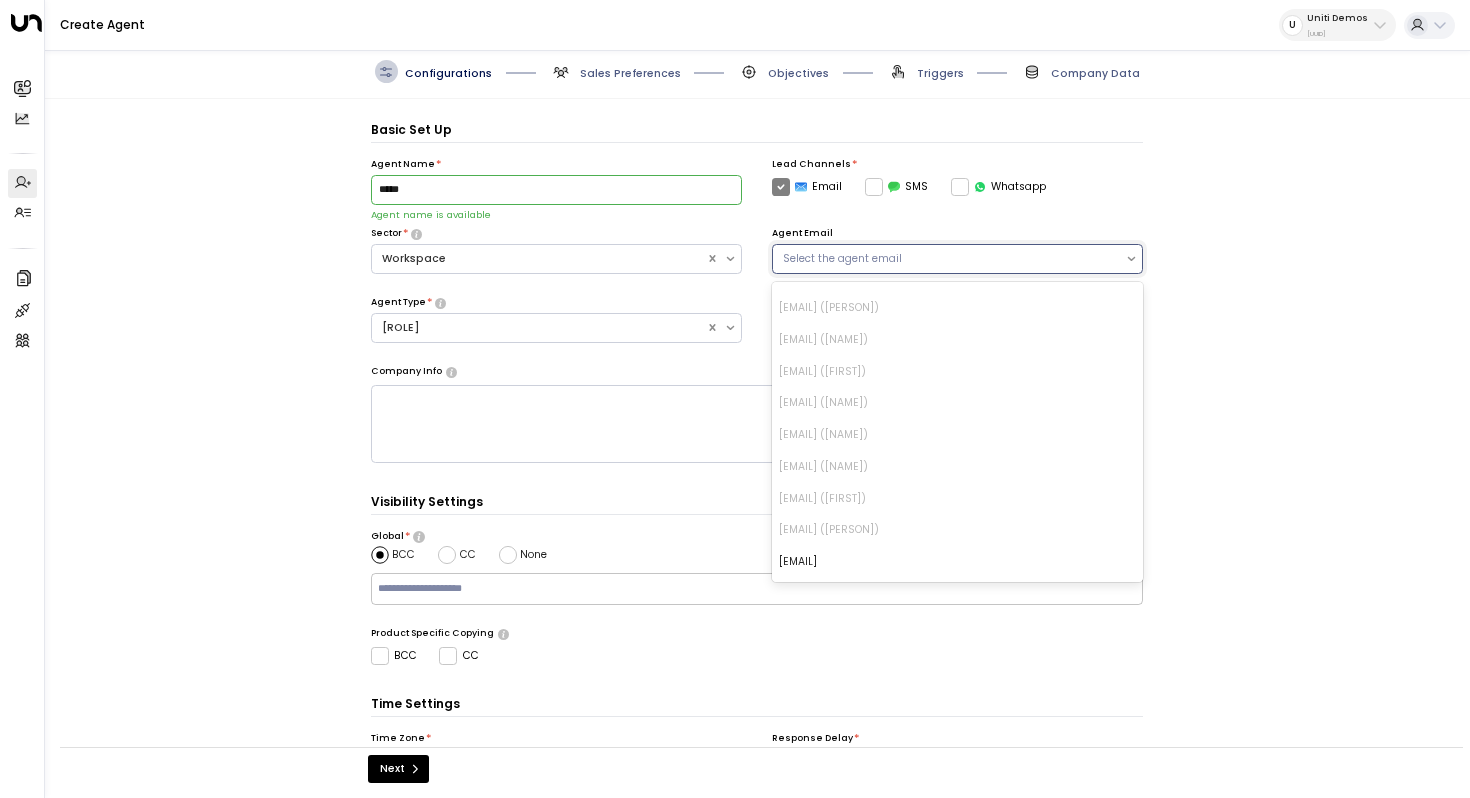 click on "Select the agent email [EMAIL] ([FIRST])" at bounding box center (757, 430) 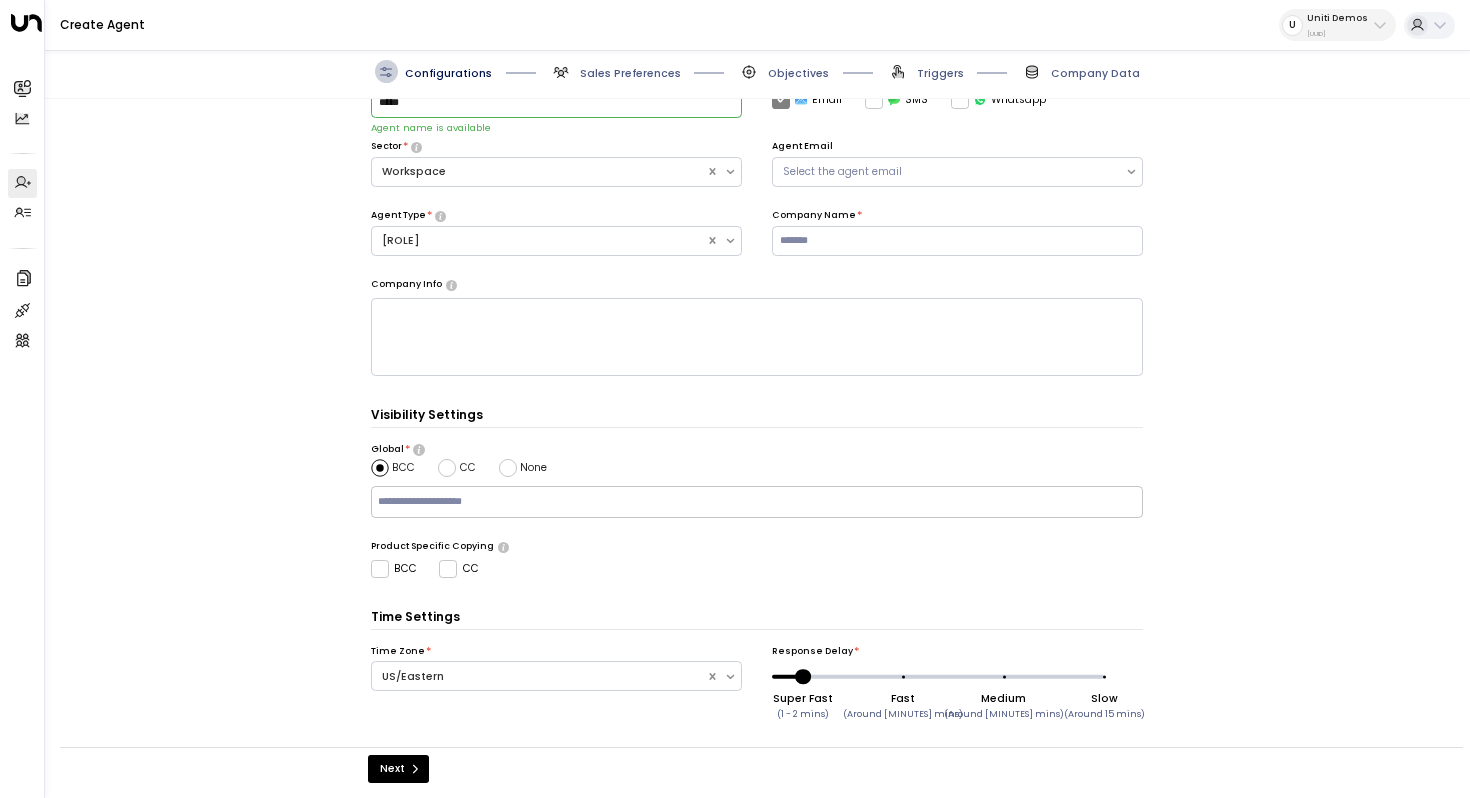 scroll, scrollTop: 90, scrollLeft: 0, axis: vertical 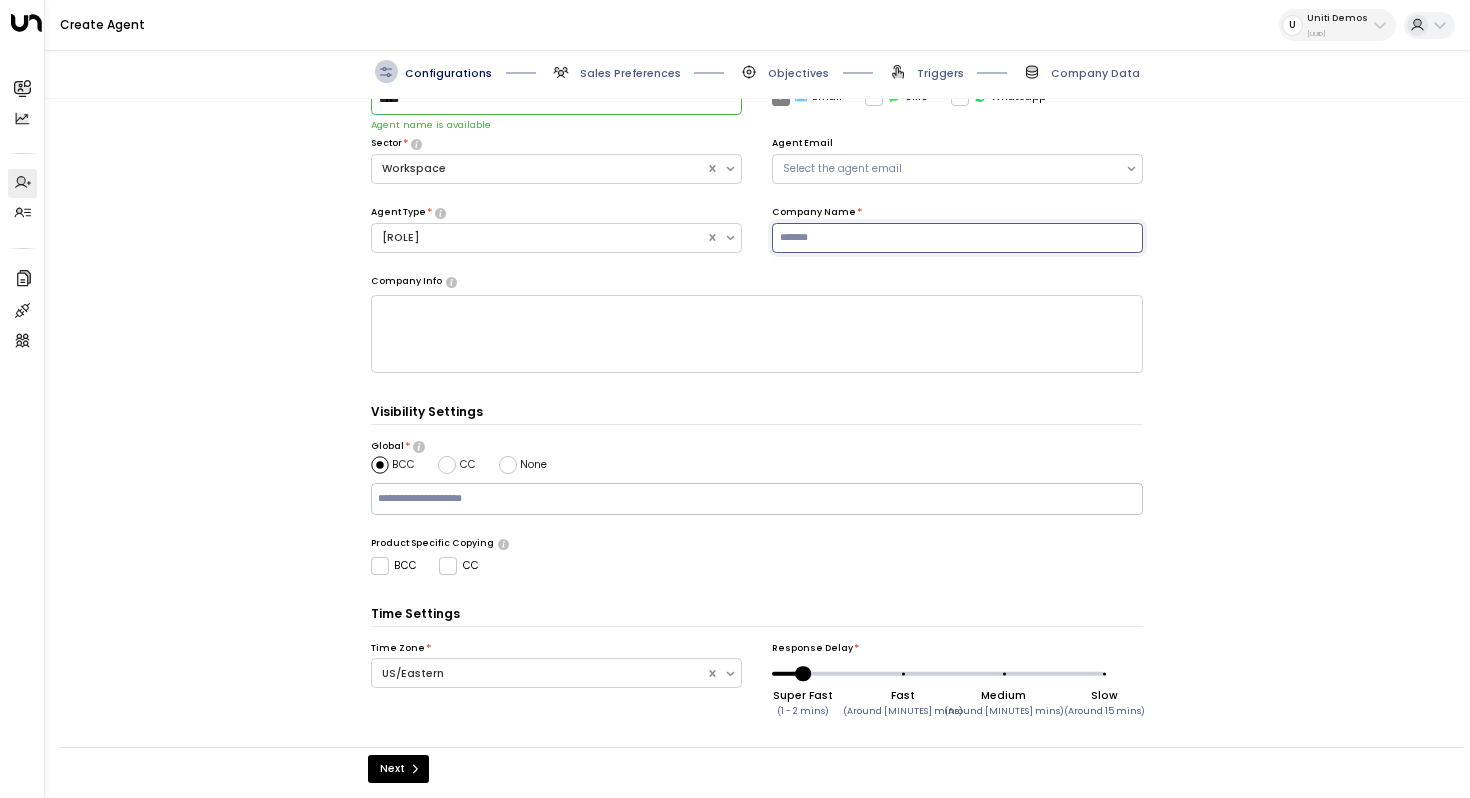 click at bounding box center (957, 238) 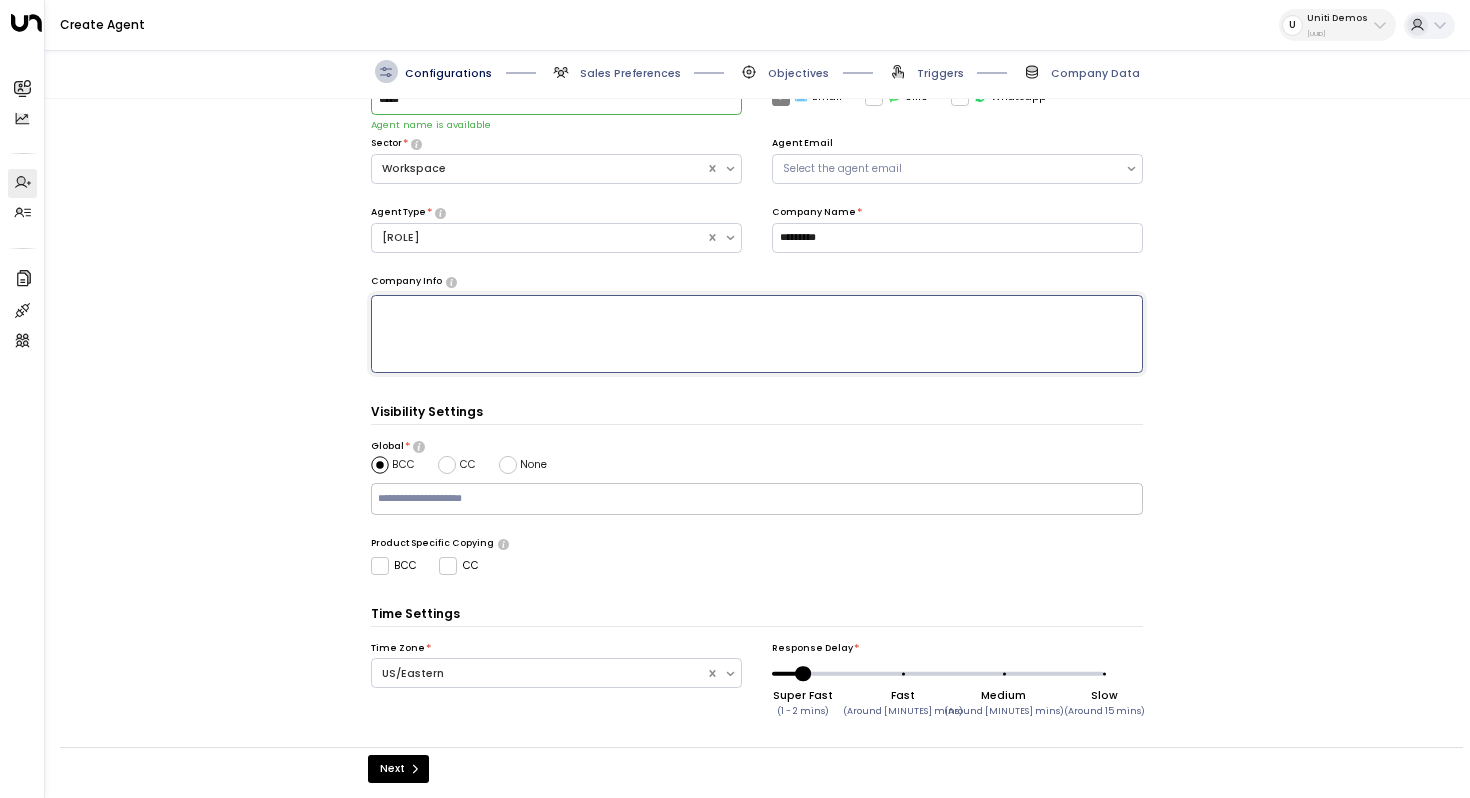 click at bounding box center [757, 334] 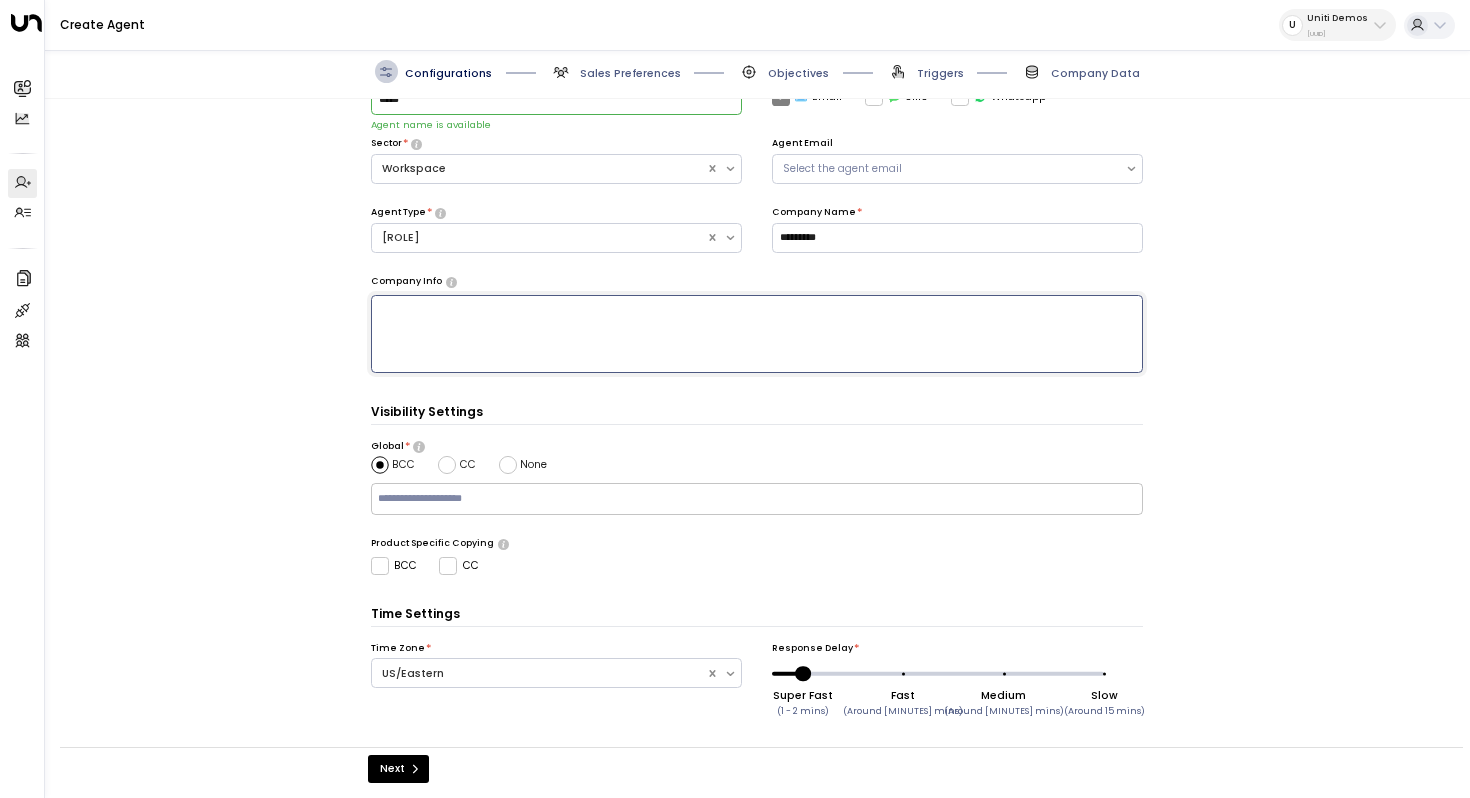 click at bounding box center (756, 498) 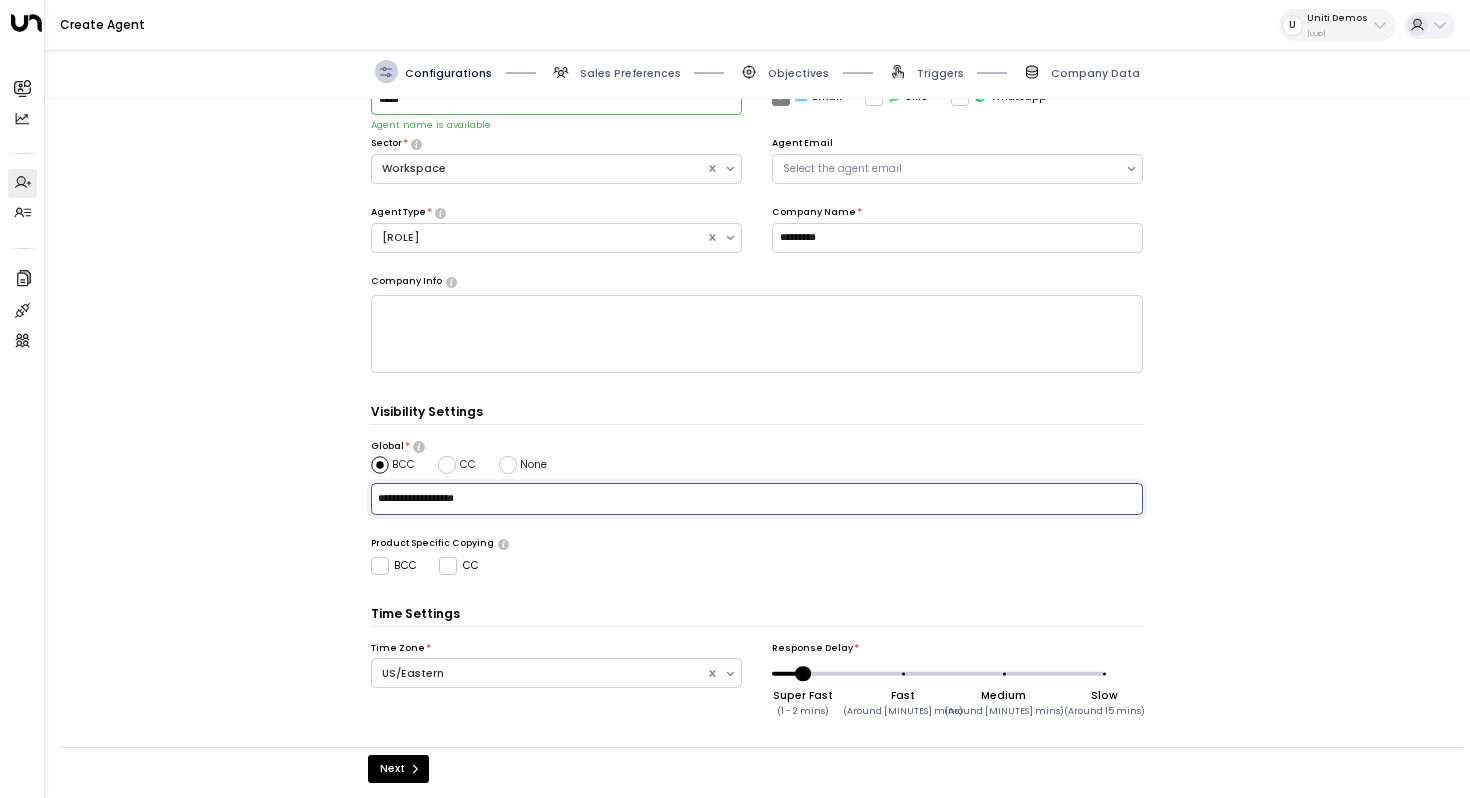 type on "**********" 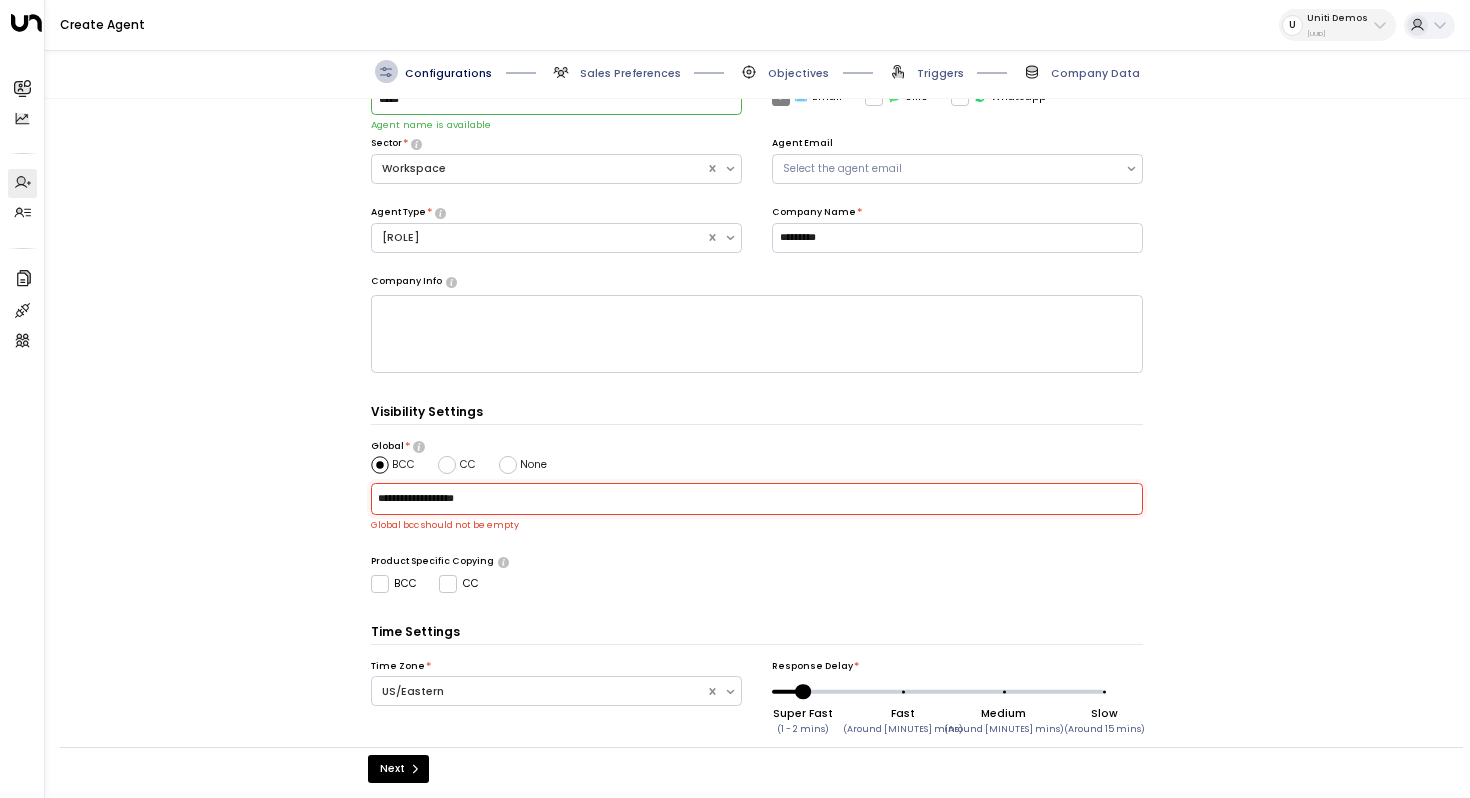 click on "**********" at bounding box center (757, 430) 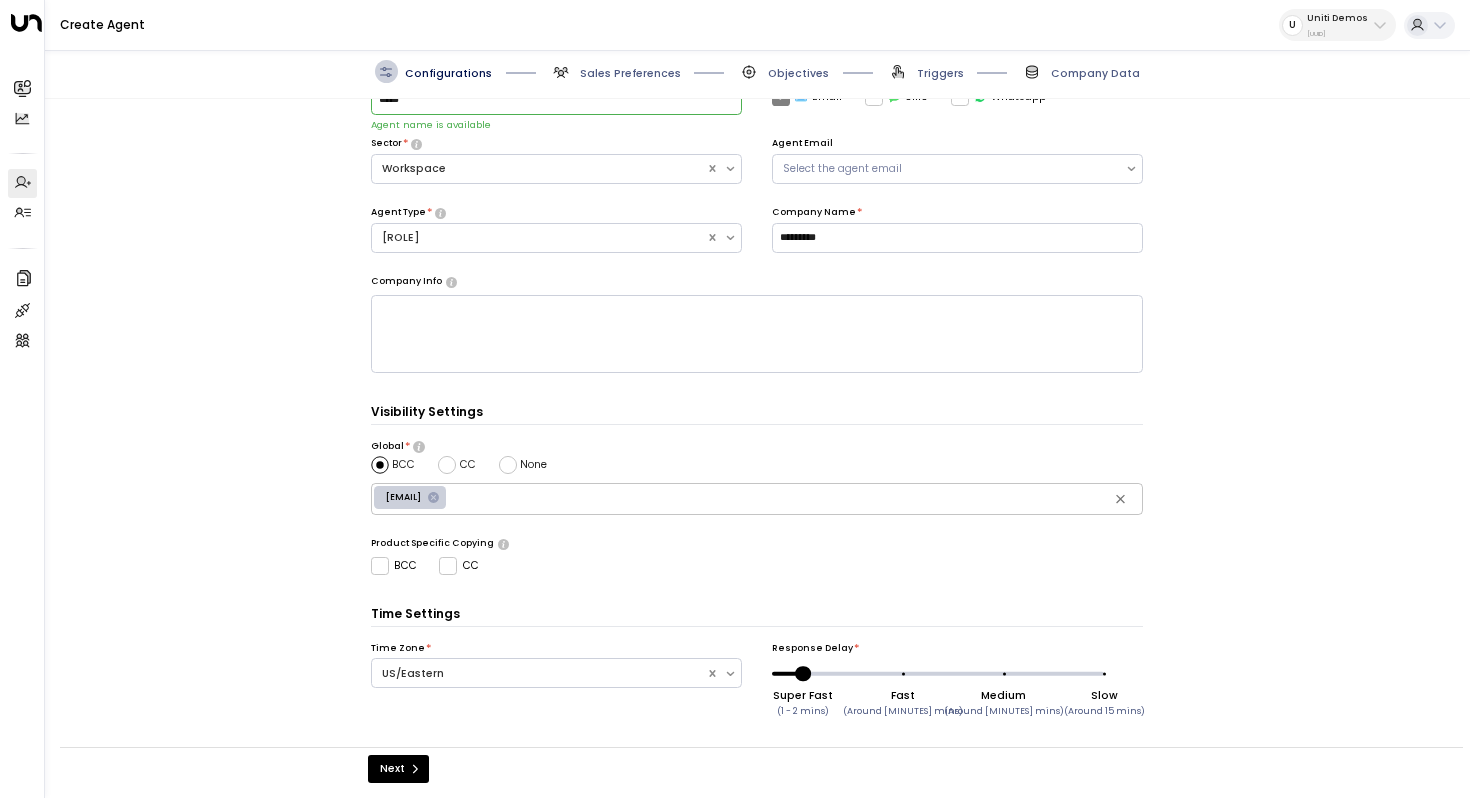 click on "None [EMAIL]" at bounding box center [757, 430] 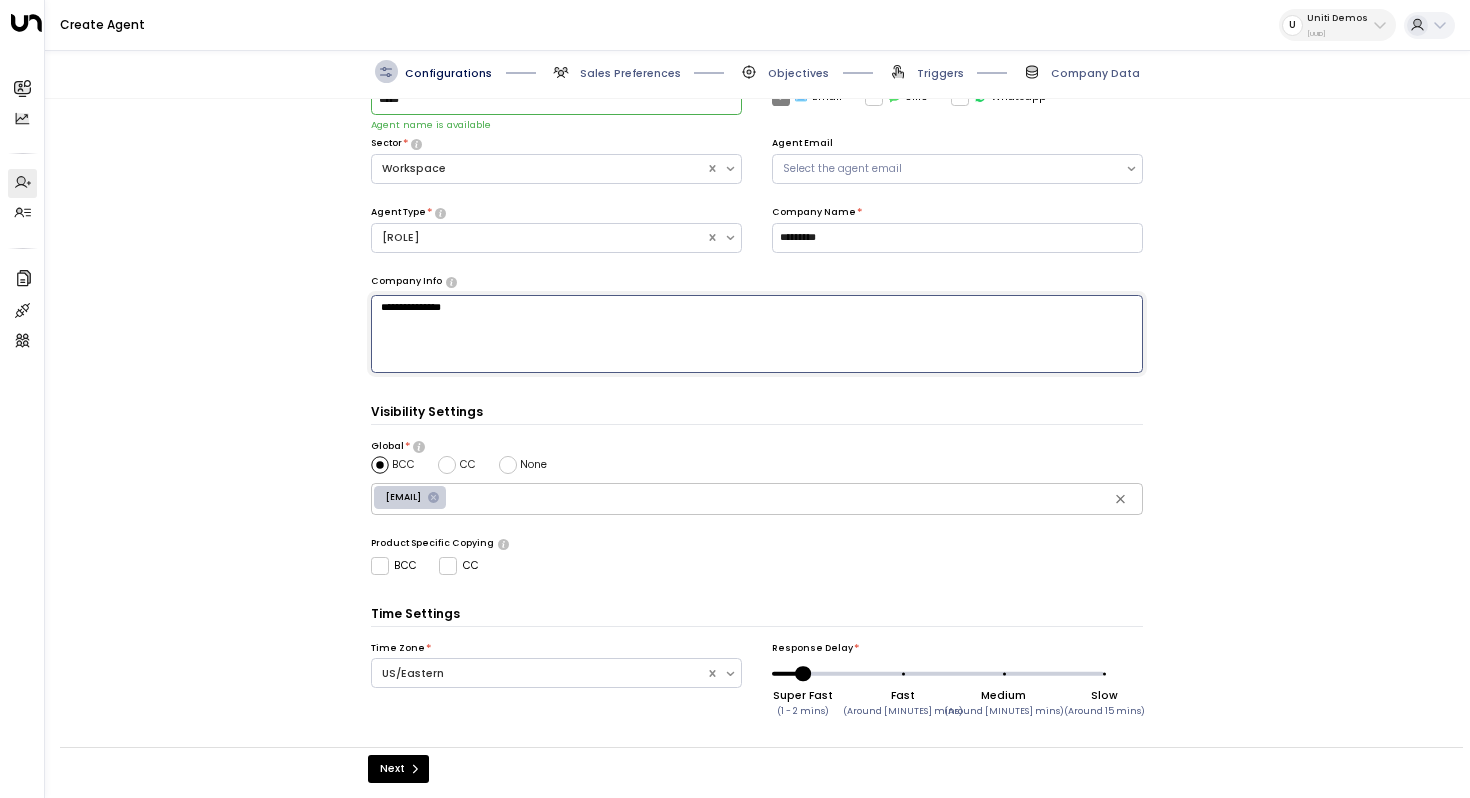 type on "**********" 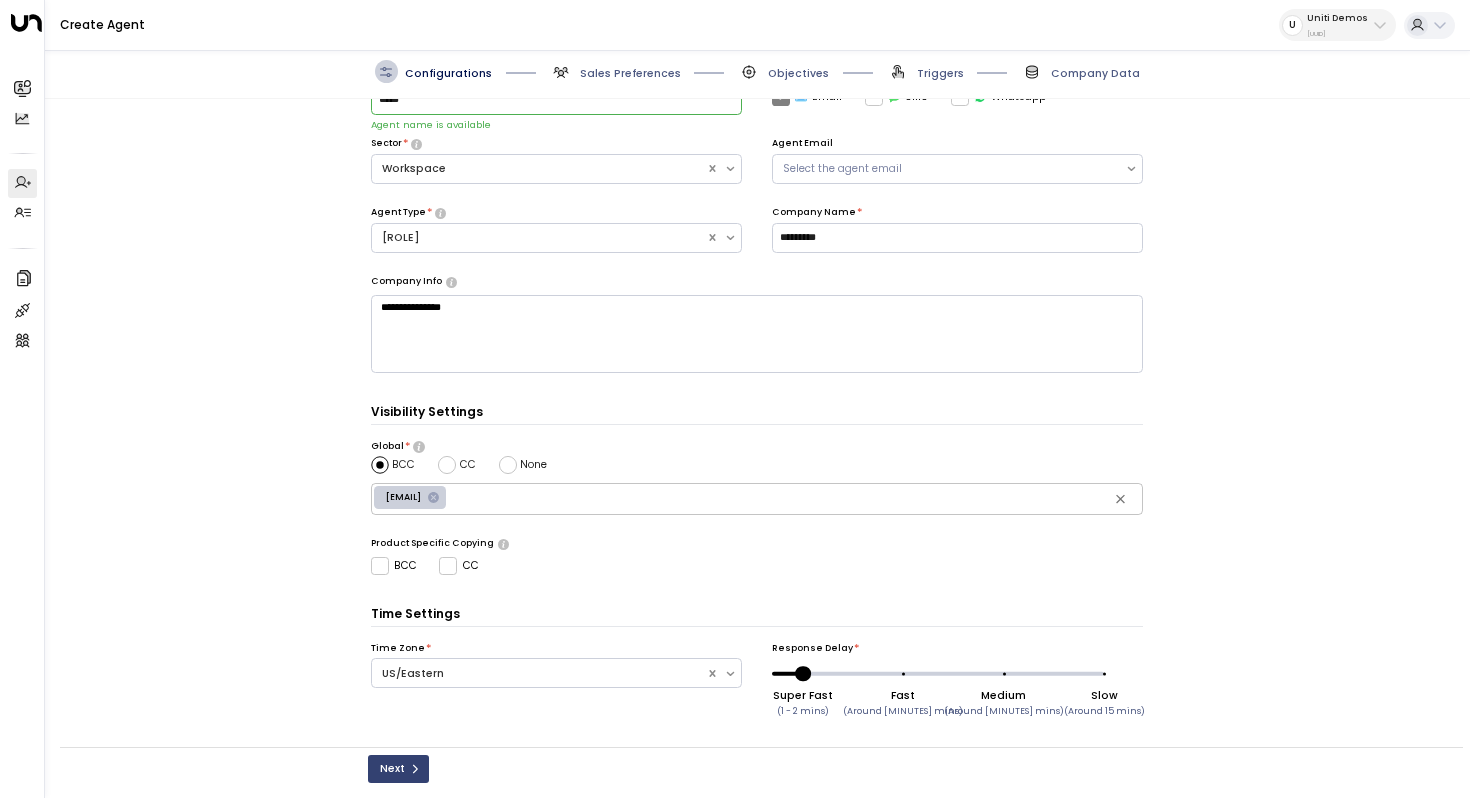 click on "Next" at bounding box center (398, 769) 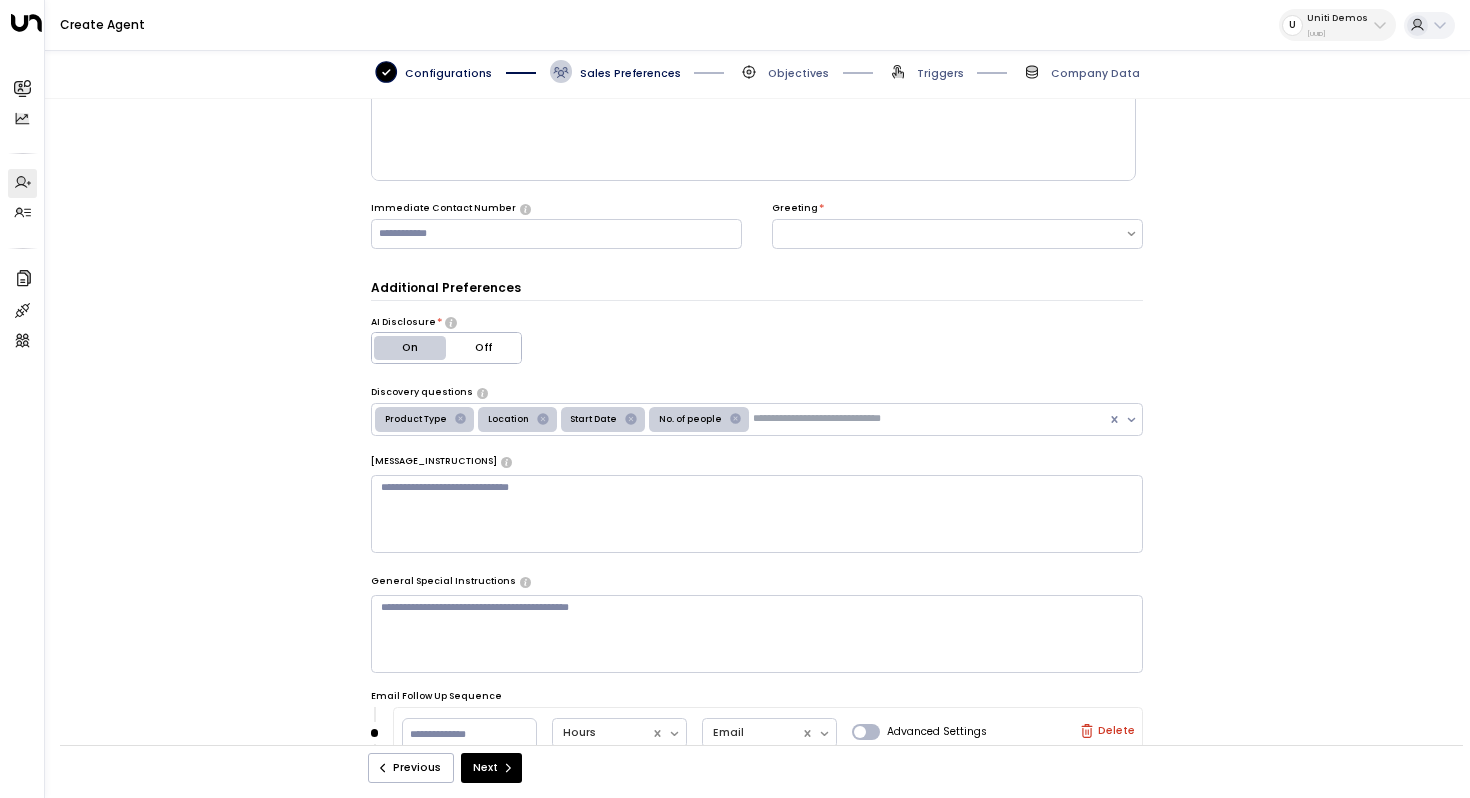 scroll, scrollTop: 0, scrollLeft: 0, axis: both 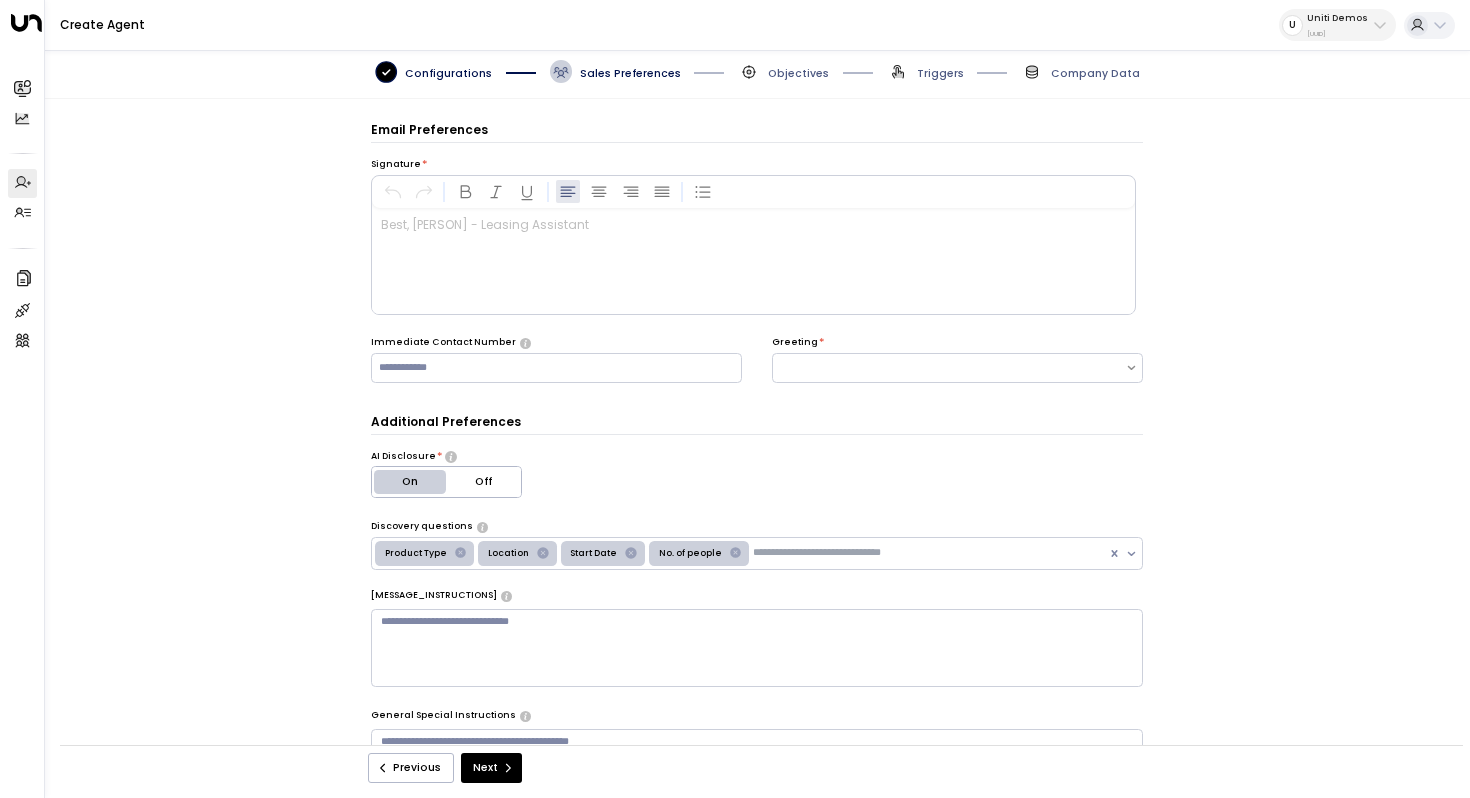click at bounding box center [757, 226] 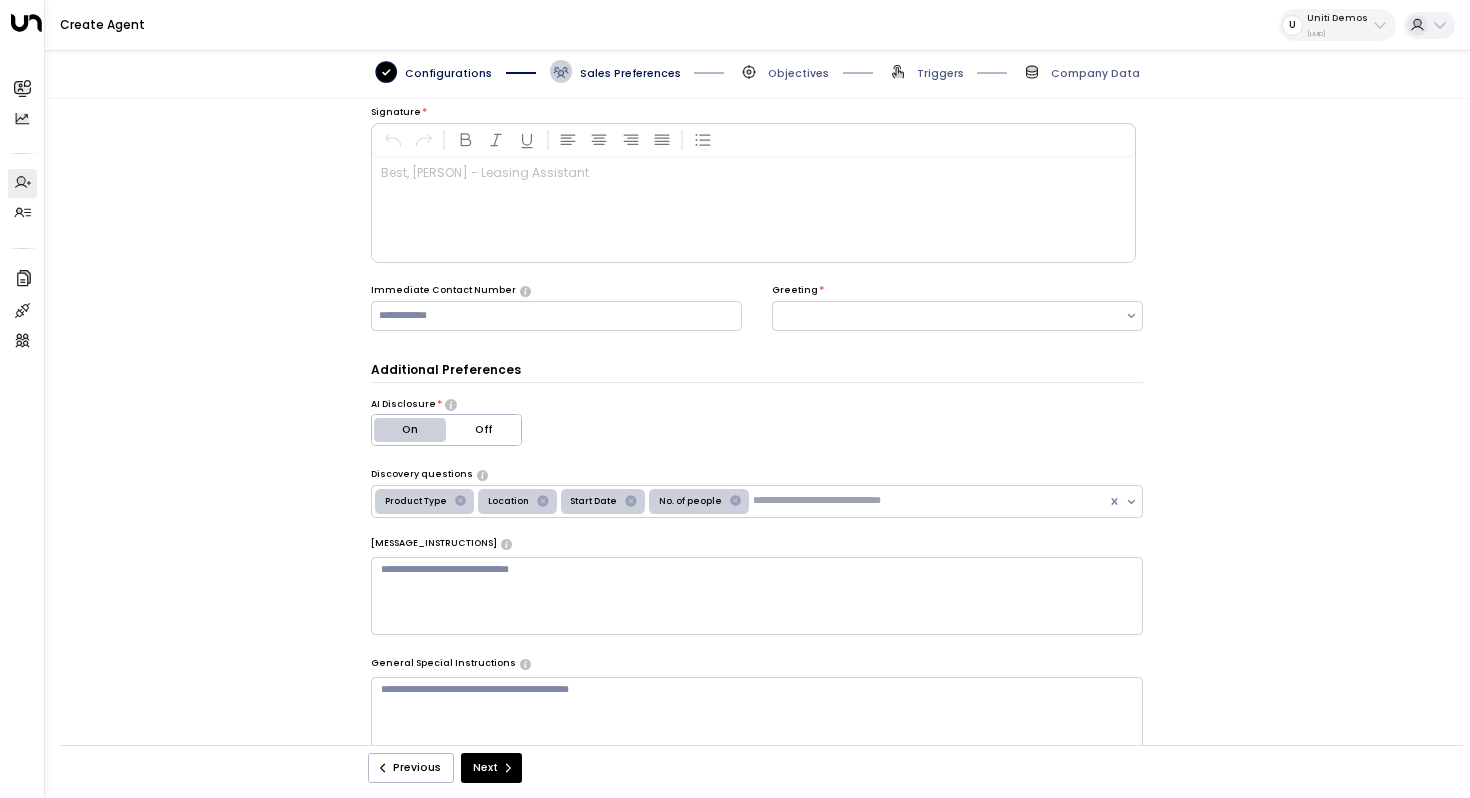 scroll, scrollTop: 119, scrollLeft: 0, axis: vertical 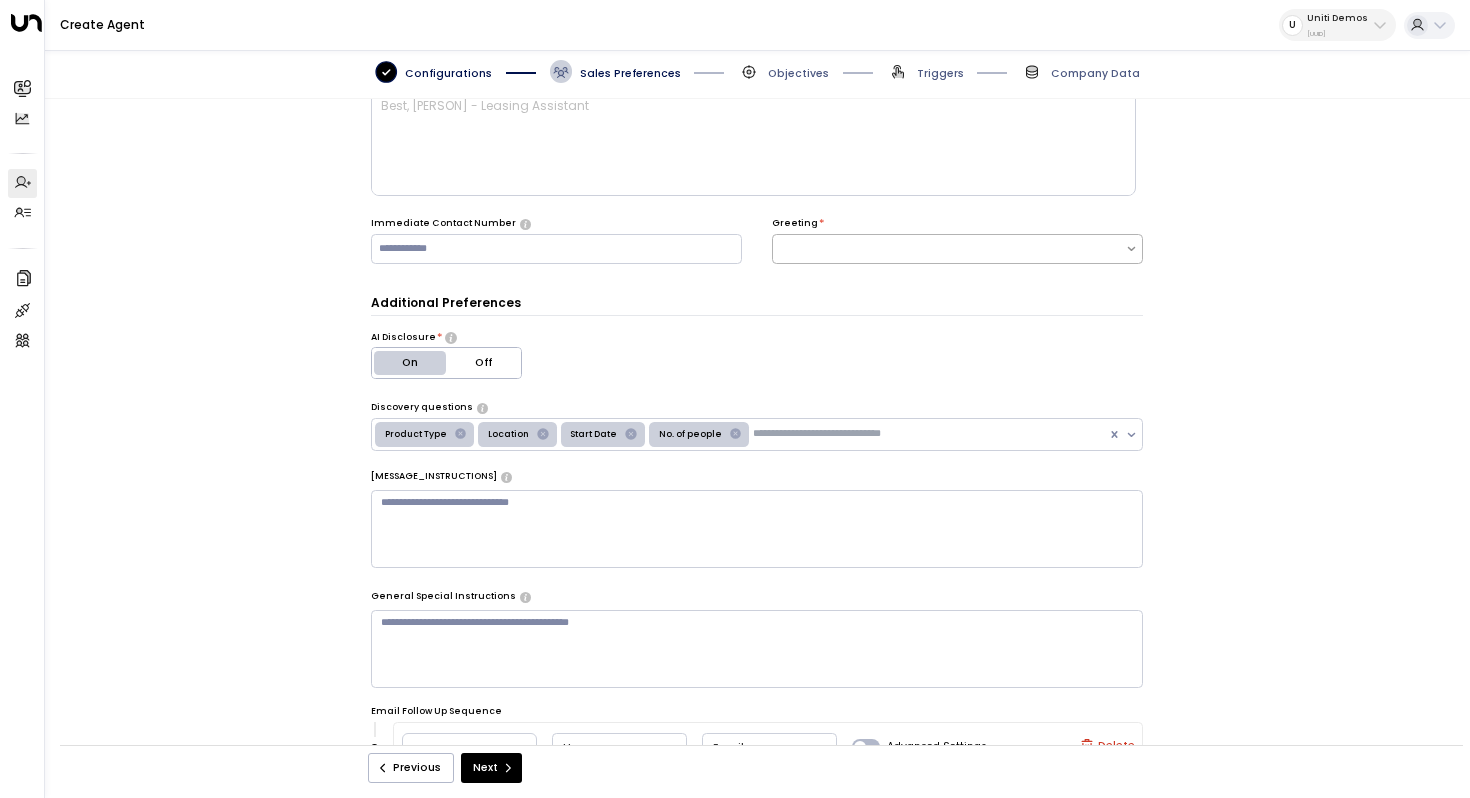 click at bounding box center (949, 249) 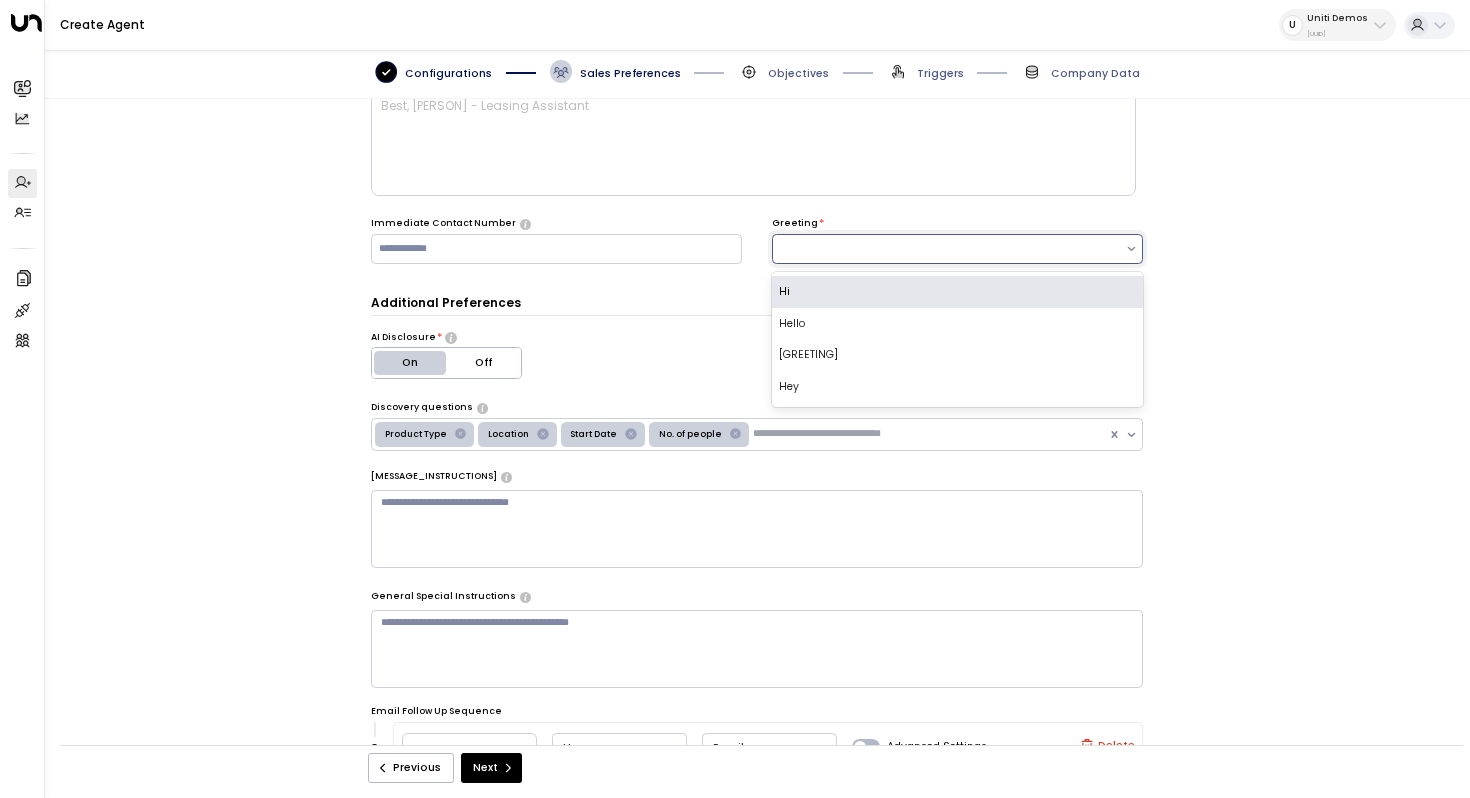 click on "Hi" at bounding box center [957, 292] 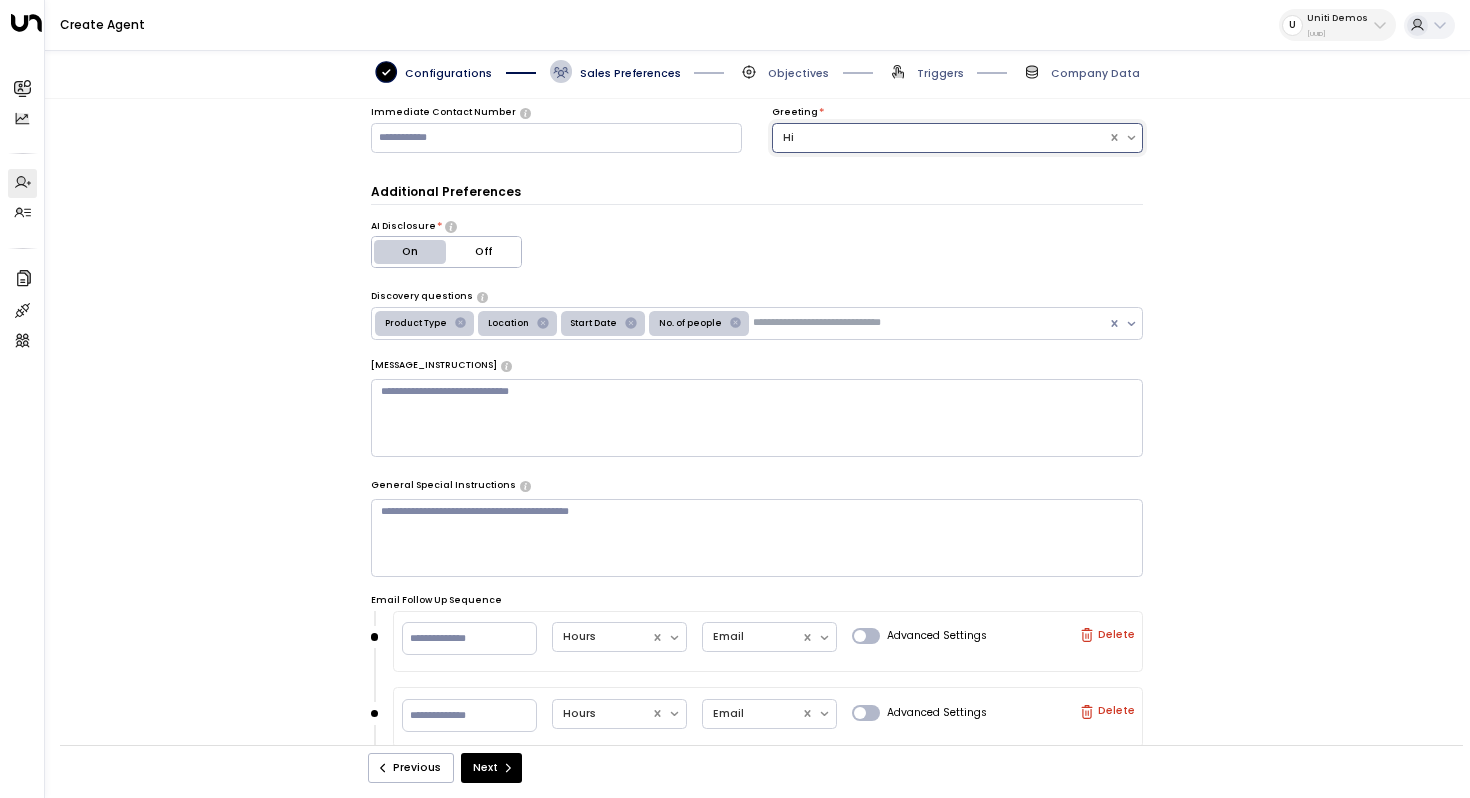 scroll, scrollTop: 236, scrollLeft: 0, axis: vertical 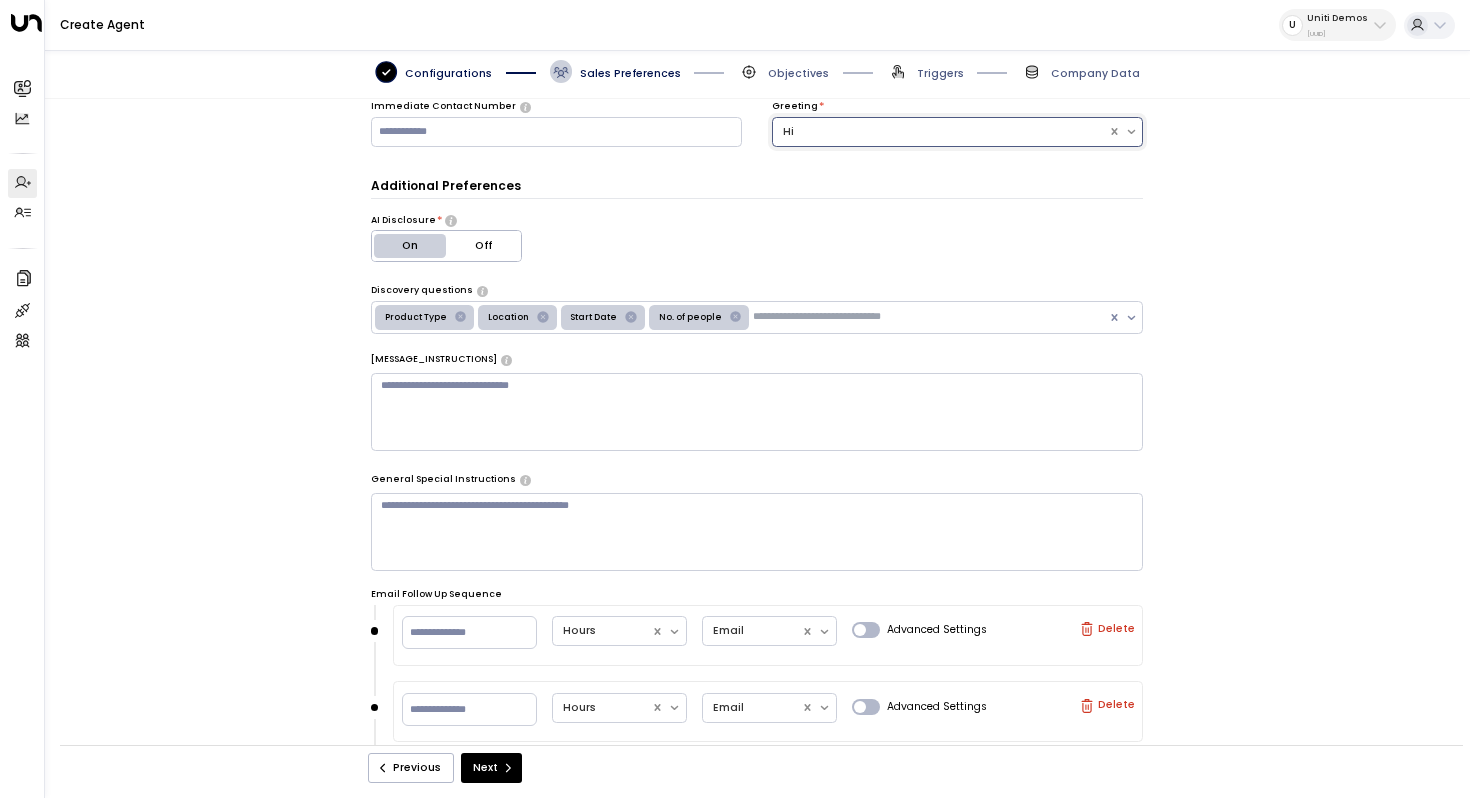 click on "Off" at bounding box center [483, 246] 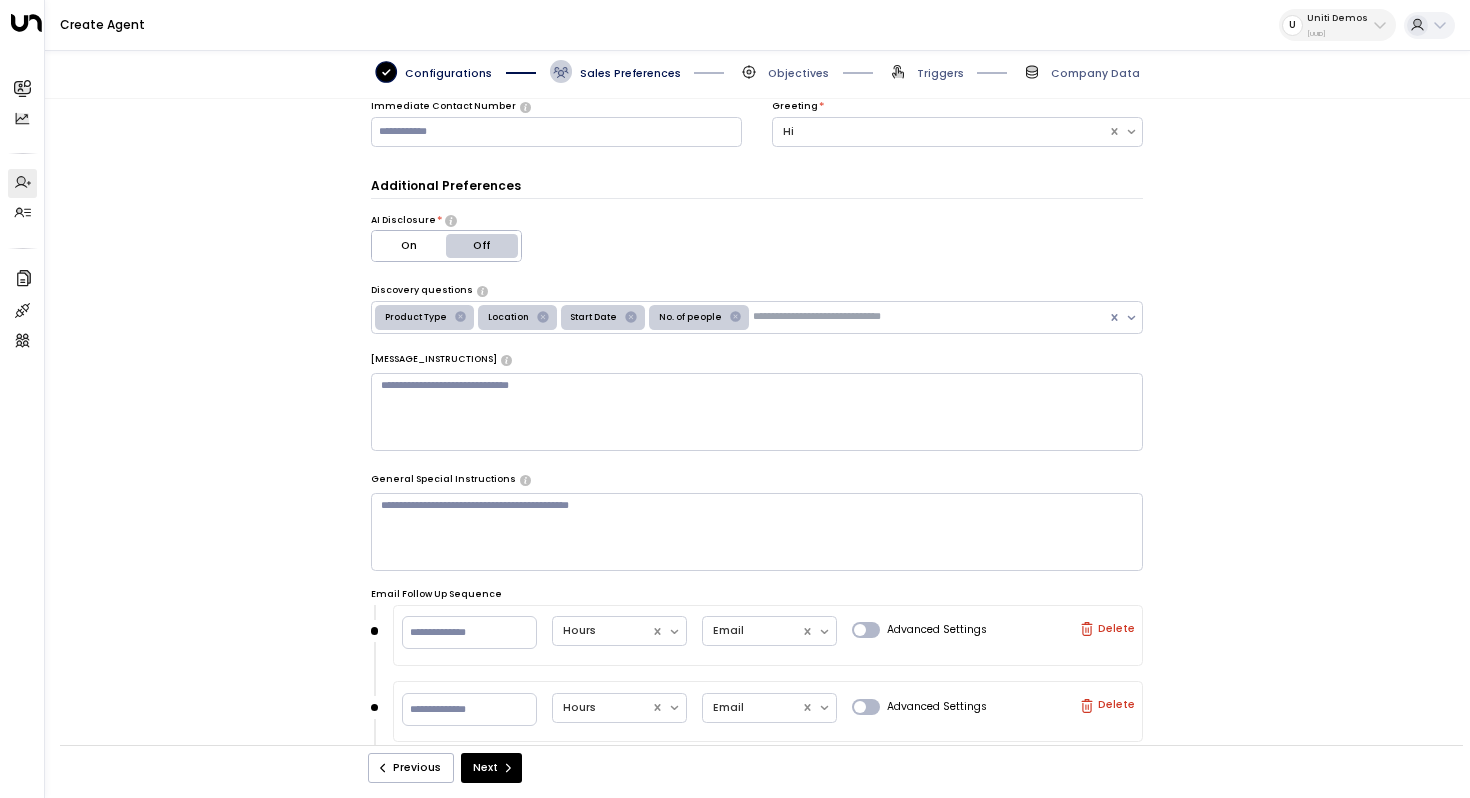 scroll, scrollTop: 280, scrollLeft: 0, axis: vertical 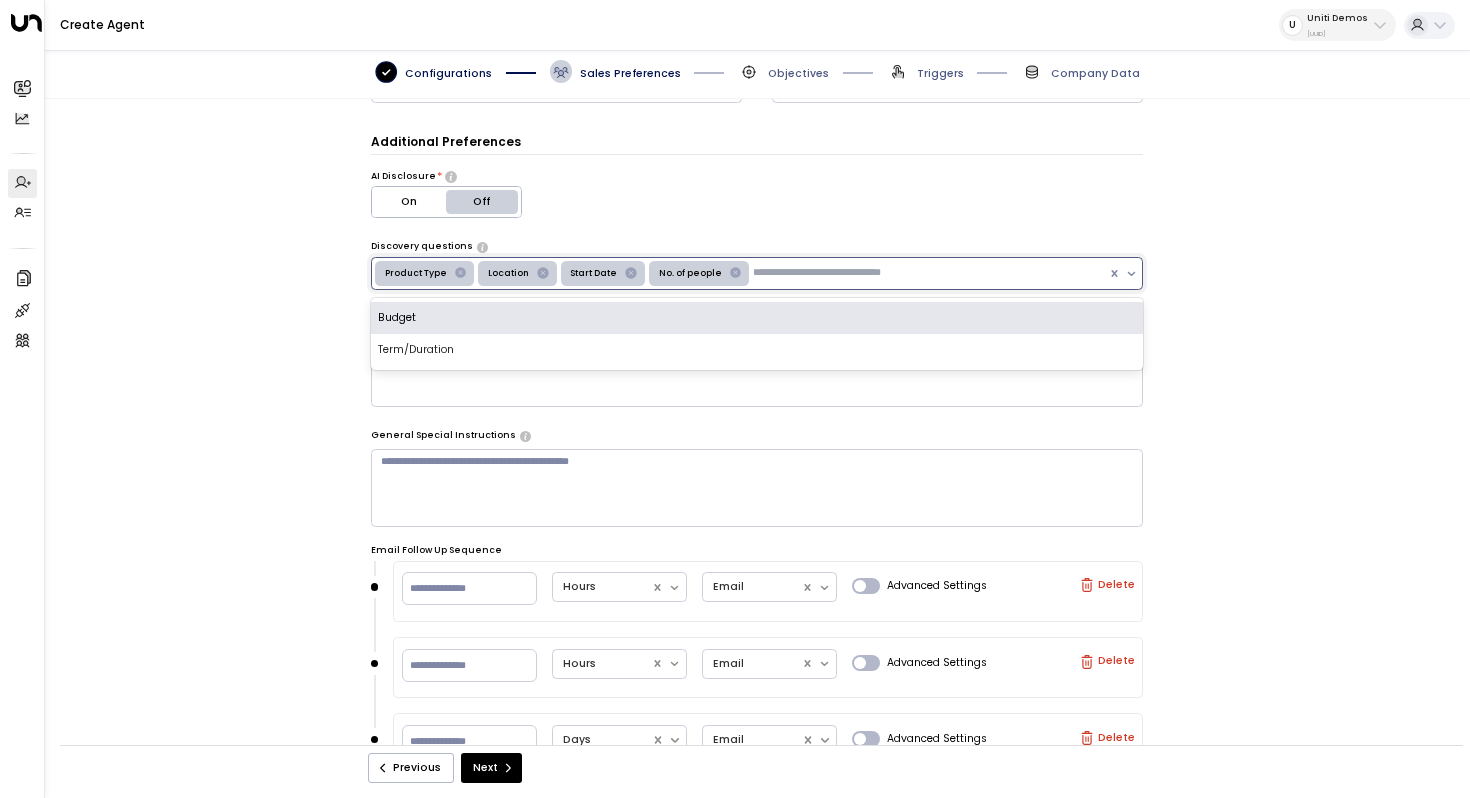 click at bounding box center (1132, 274) 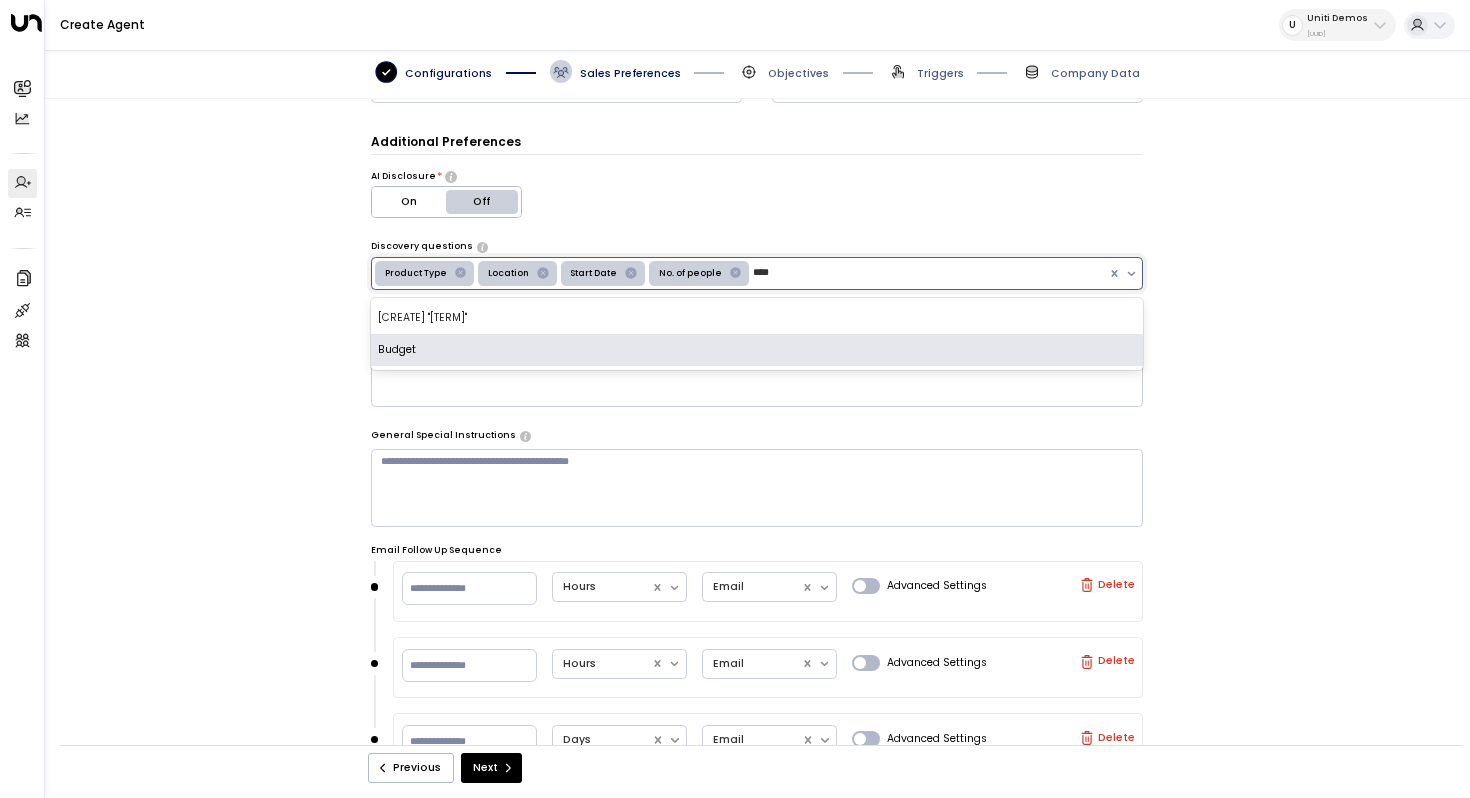 click on "Budget" at bounding box center [757, 350] 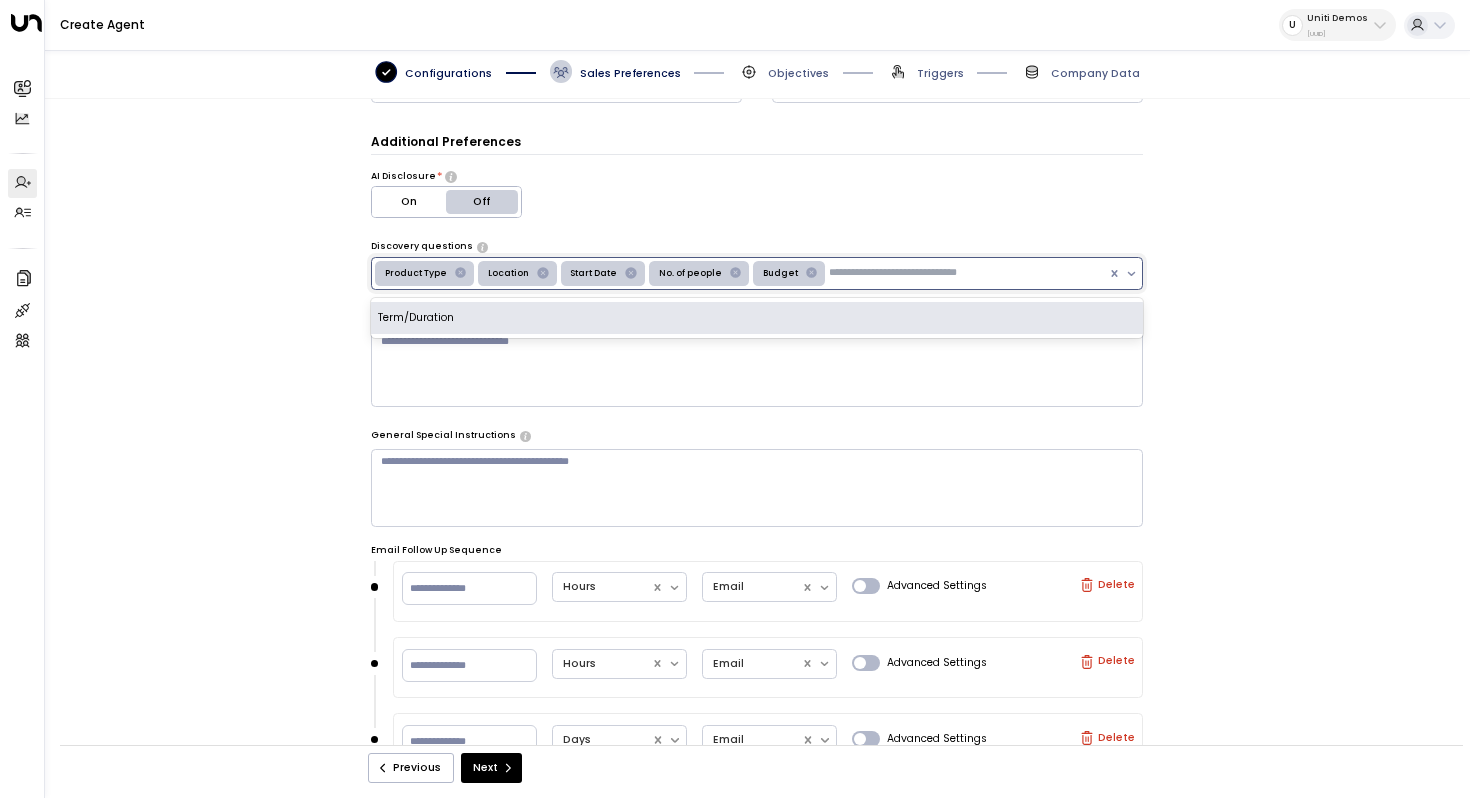 click at bounding box center (926, 273) 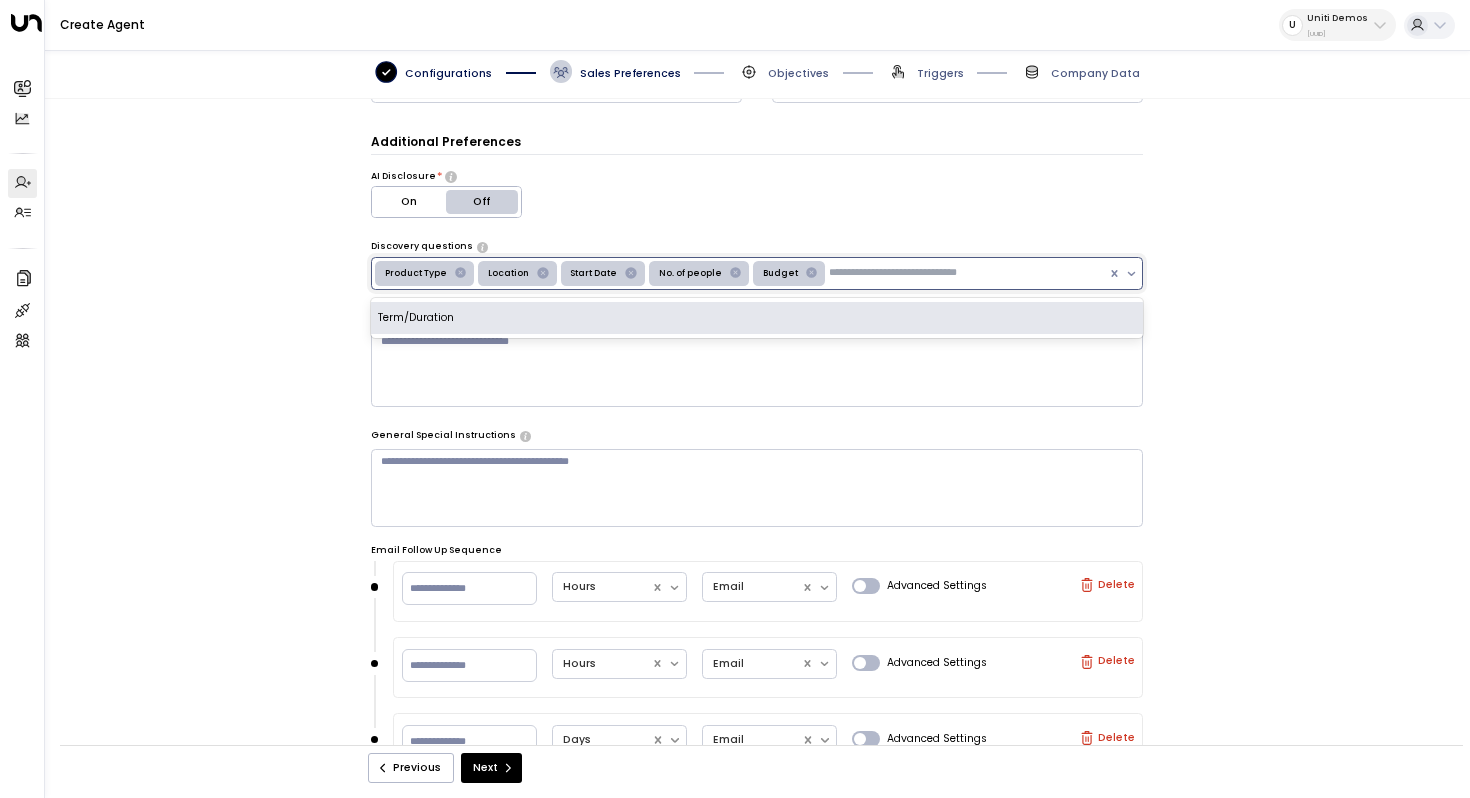 click at bounding box center (811, 272) 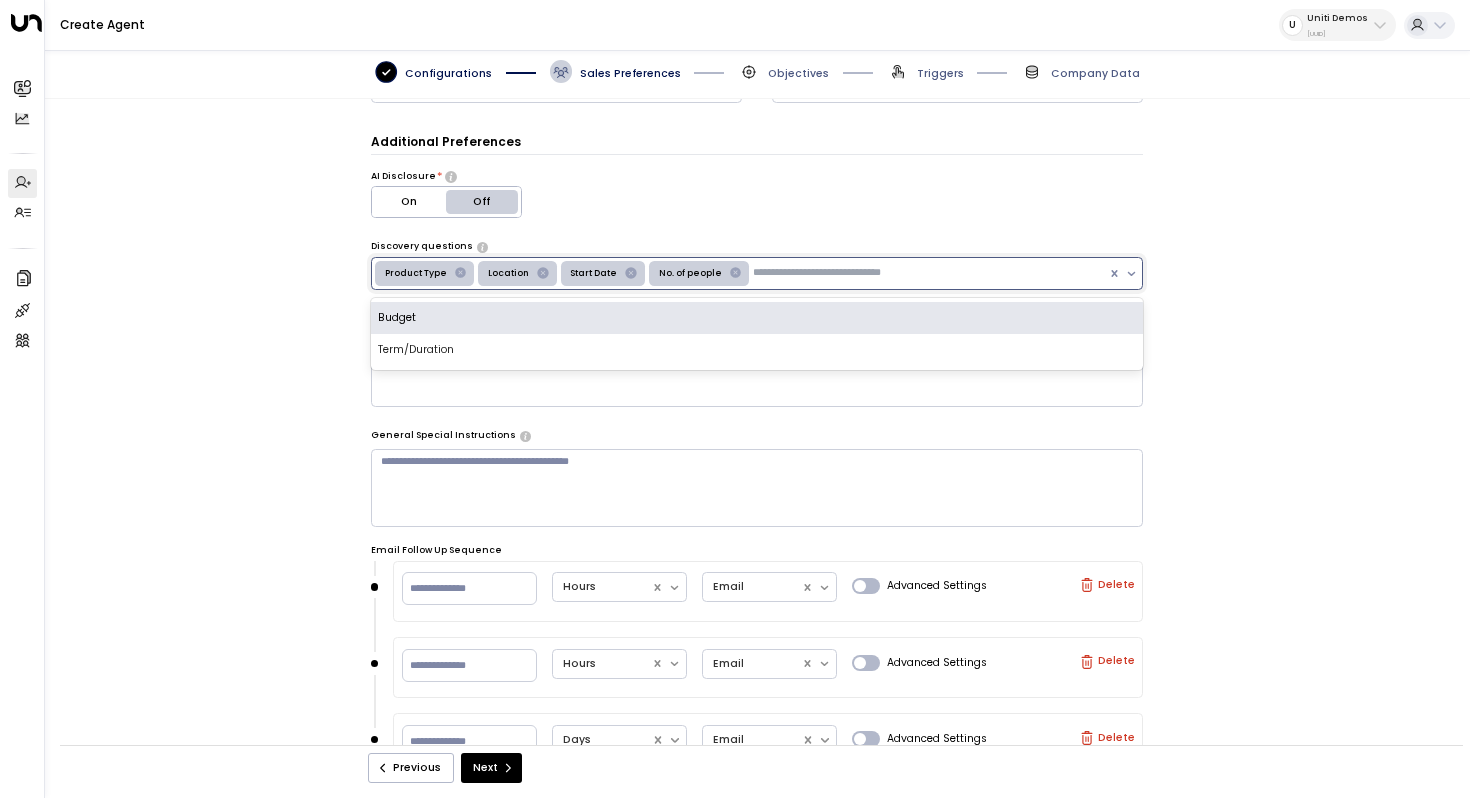 click on "Best, [PERSON] - Leasing Assistant" at bounding box center (757, 430) 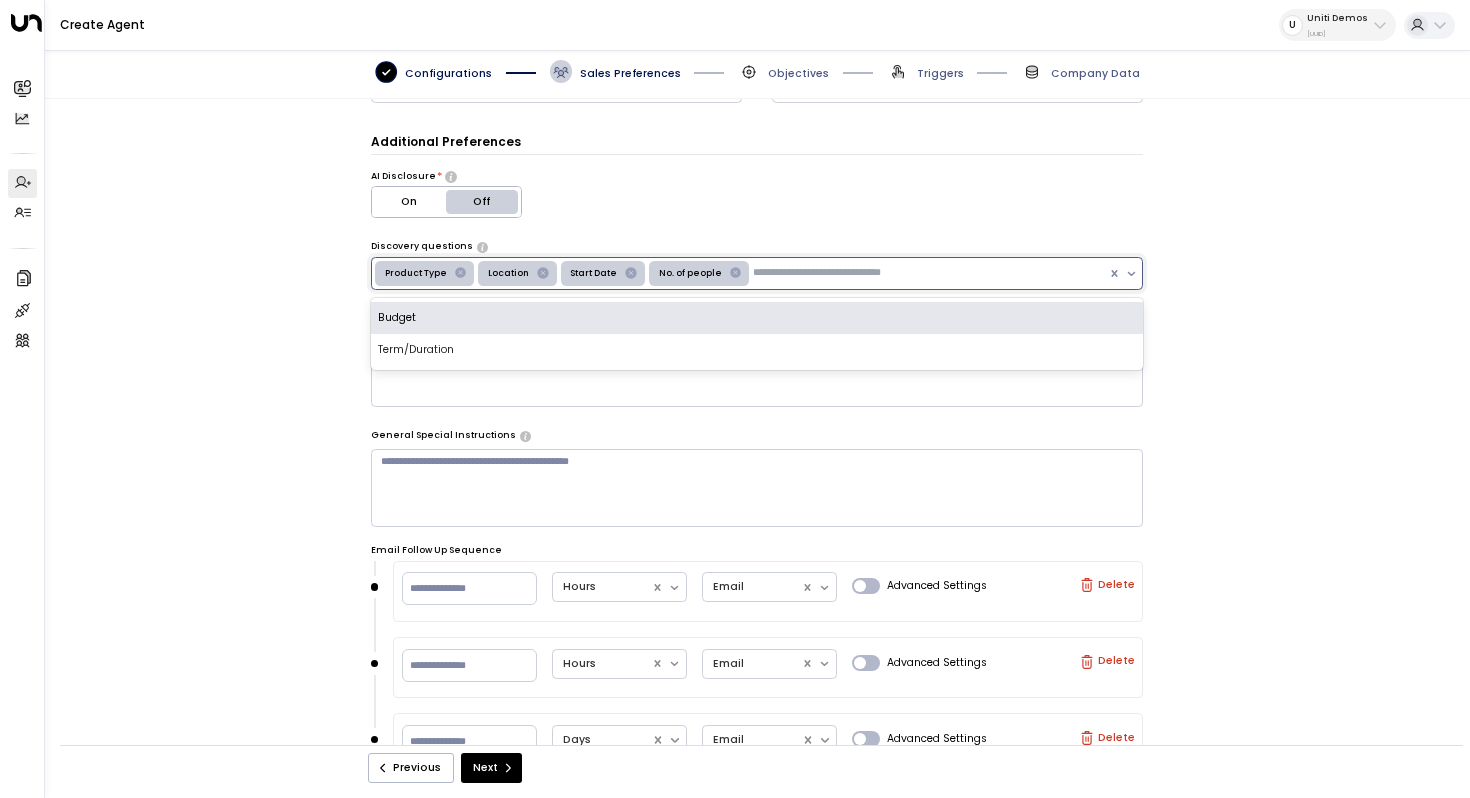 click at bounding box center (850, 273) 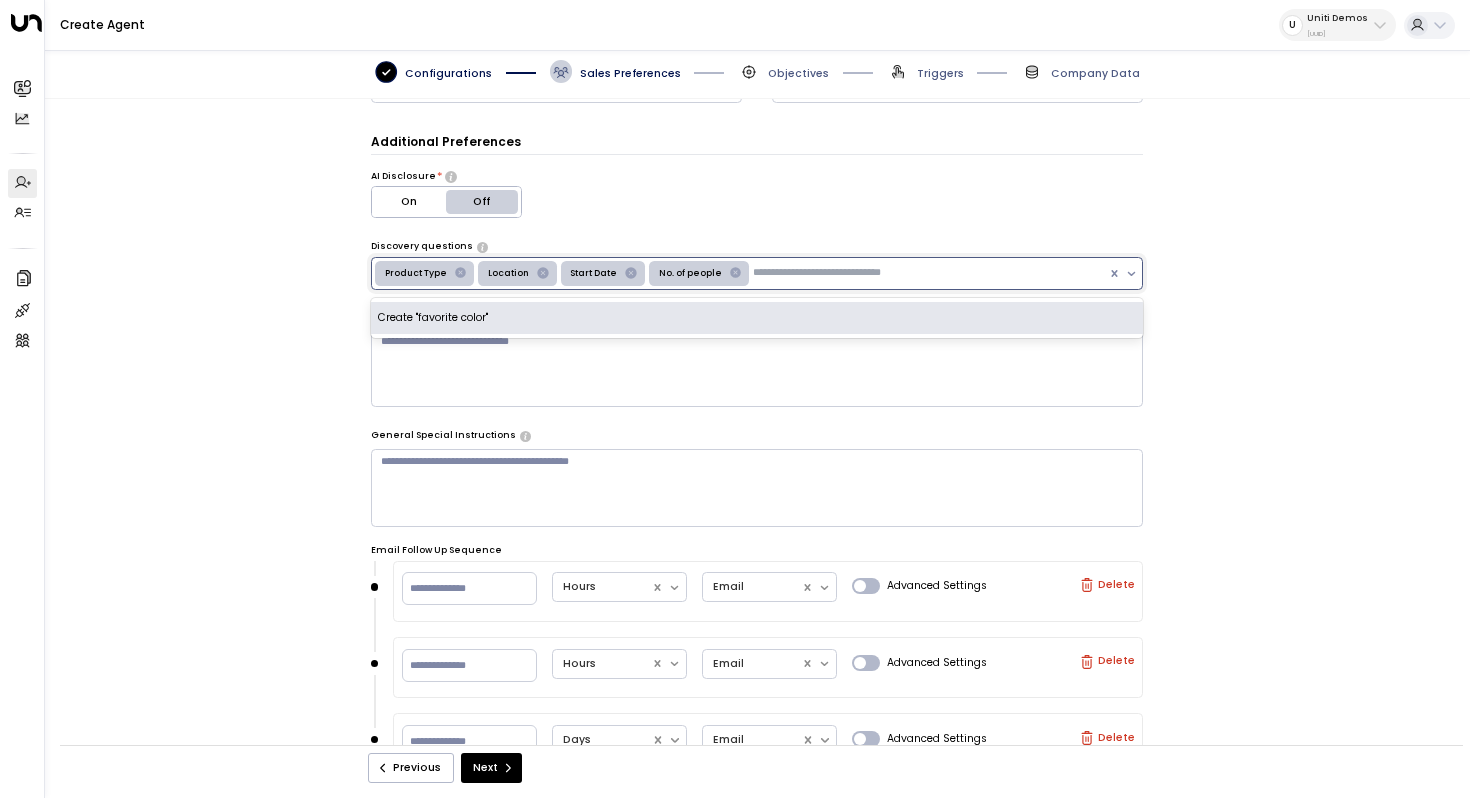 click on "[EMAIL] [FIRST]" at bounding box center [757, 430] 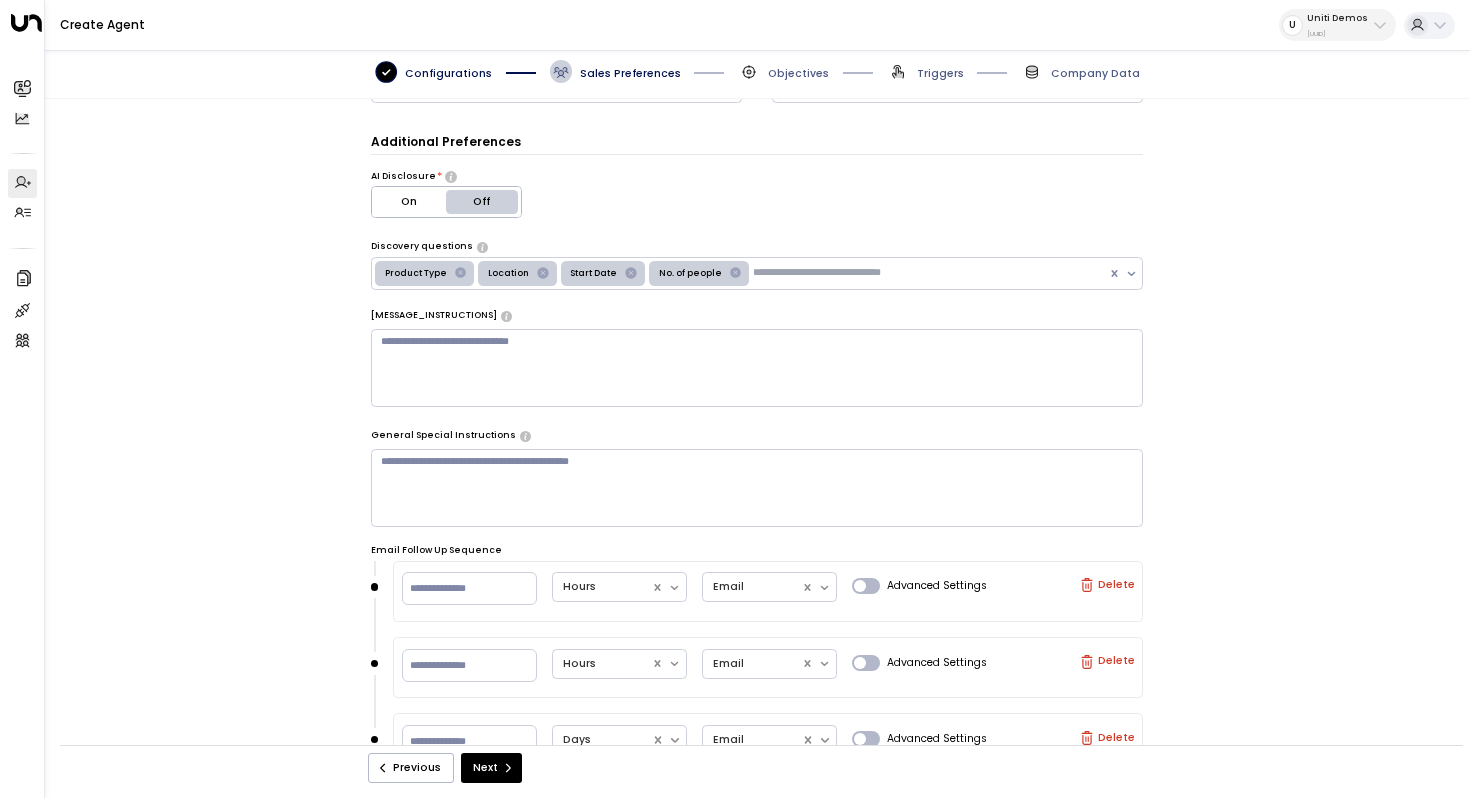 click on "Product Type Location Start Date No. of people" at bounding box center [740, 274] 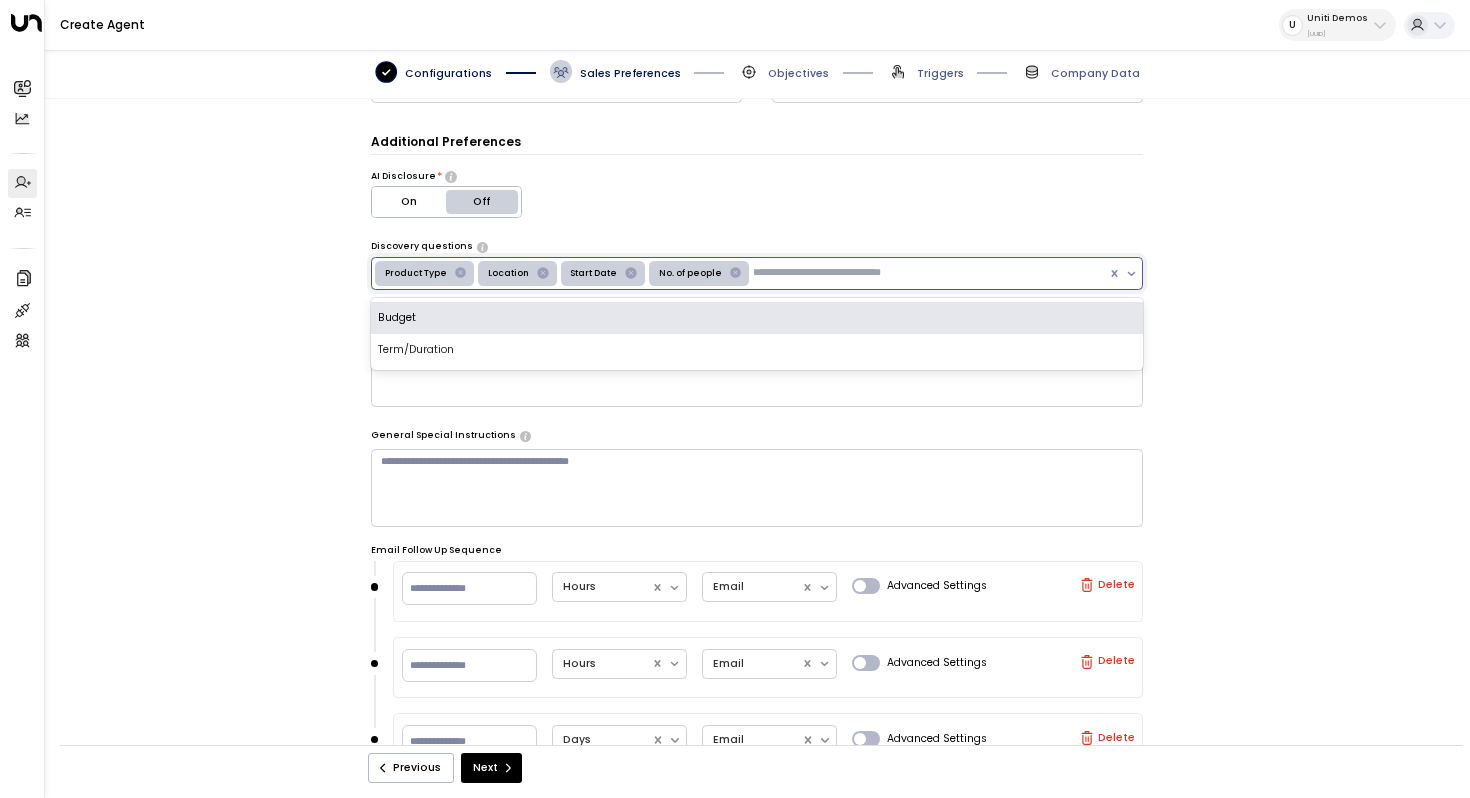click at bounding box center [850, 273] 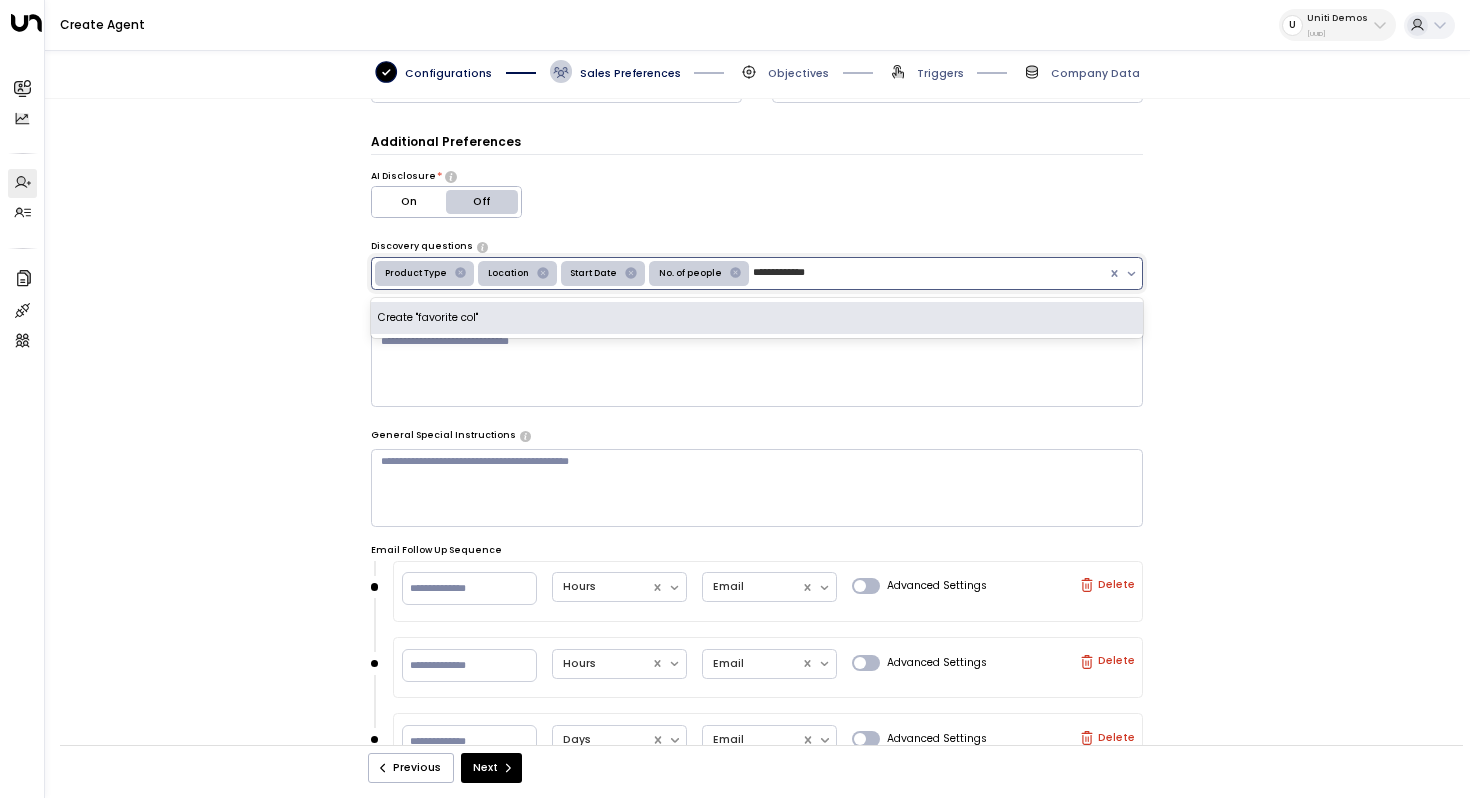 type on "**********" 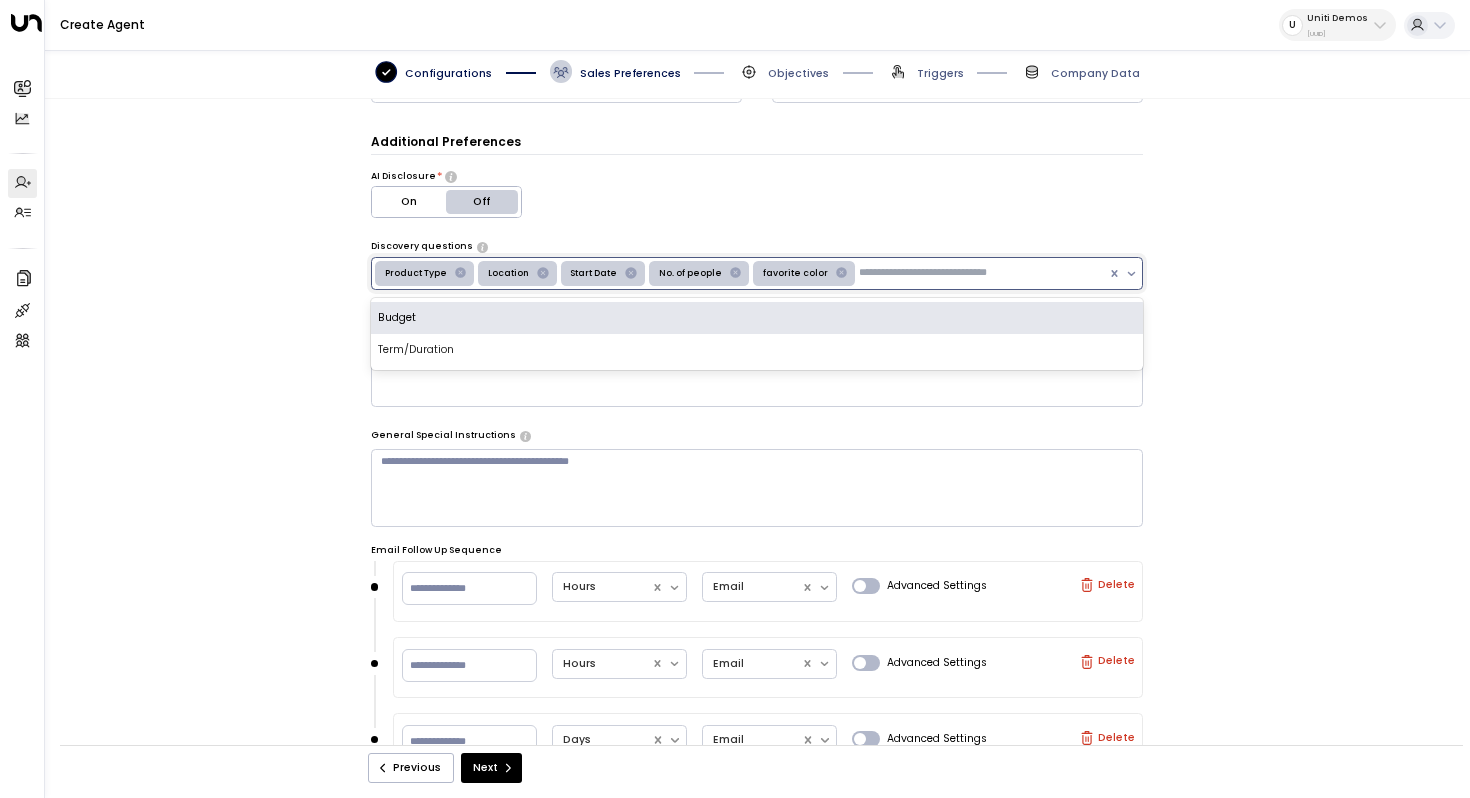 click on "[EMAIL] [FIRST]" at bounding box center [757, 430] 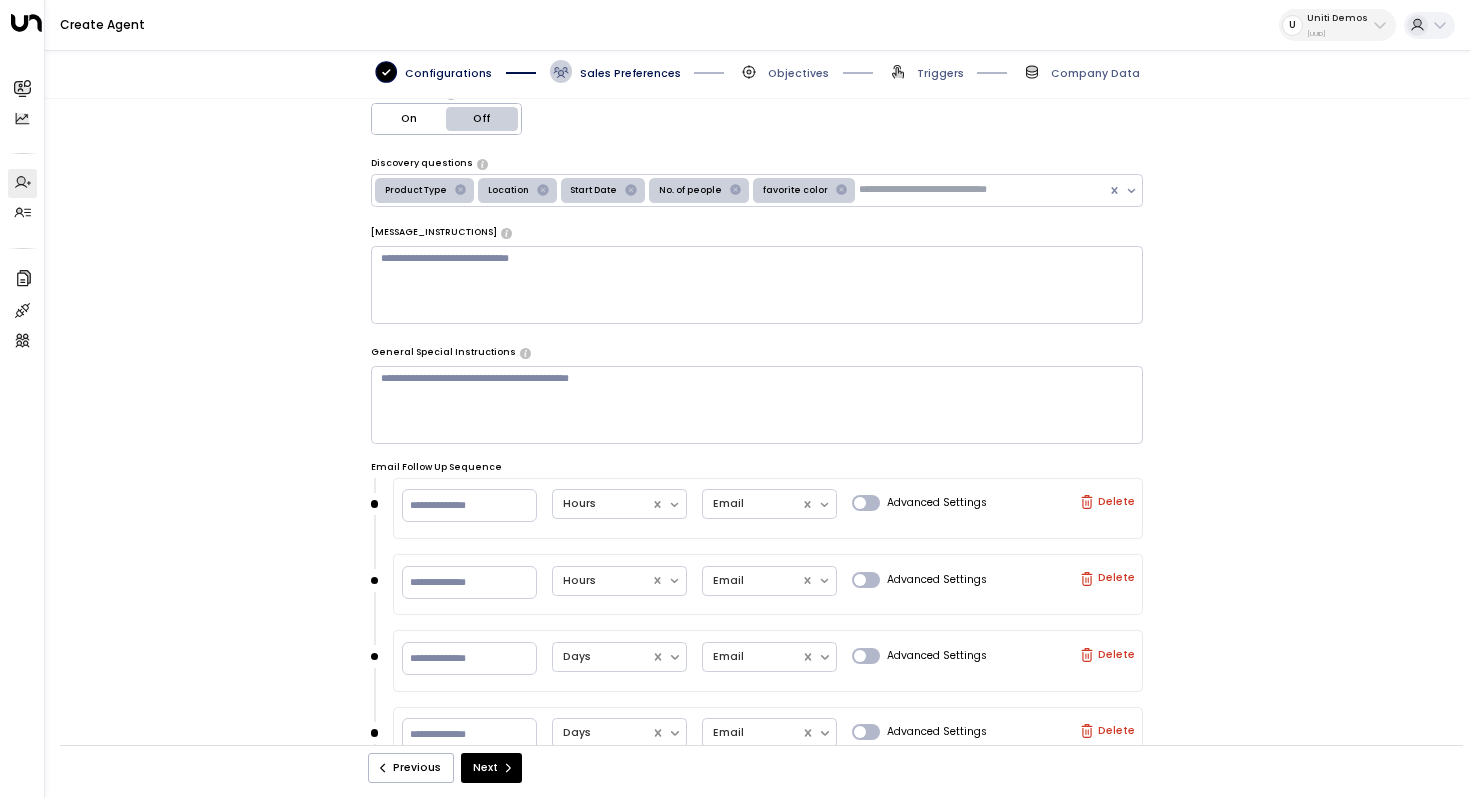 scroll, scrollTop: 376, scrollLeft: 0, axis: vertical 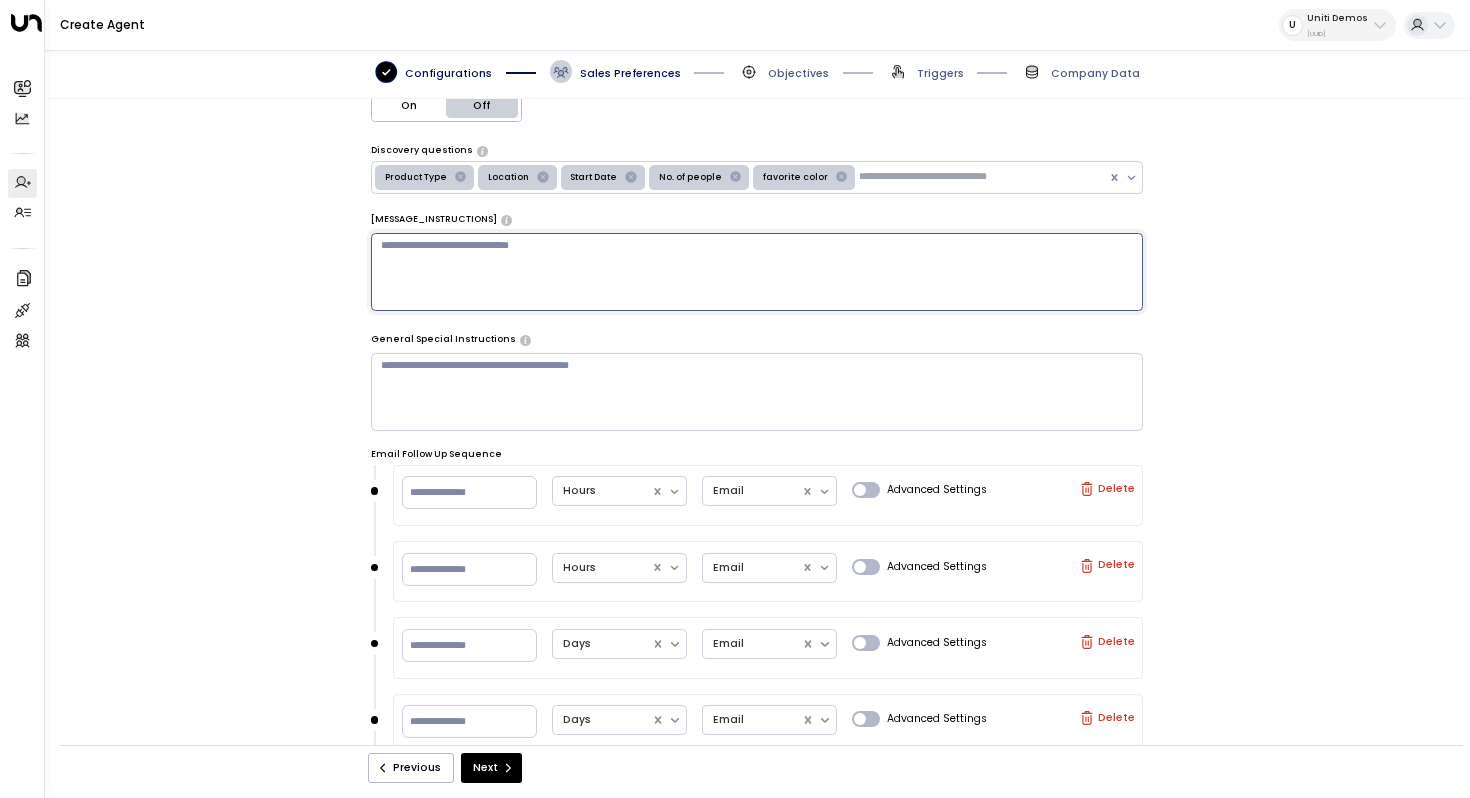 click at bounding box center (757, 272) 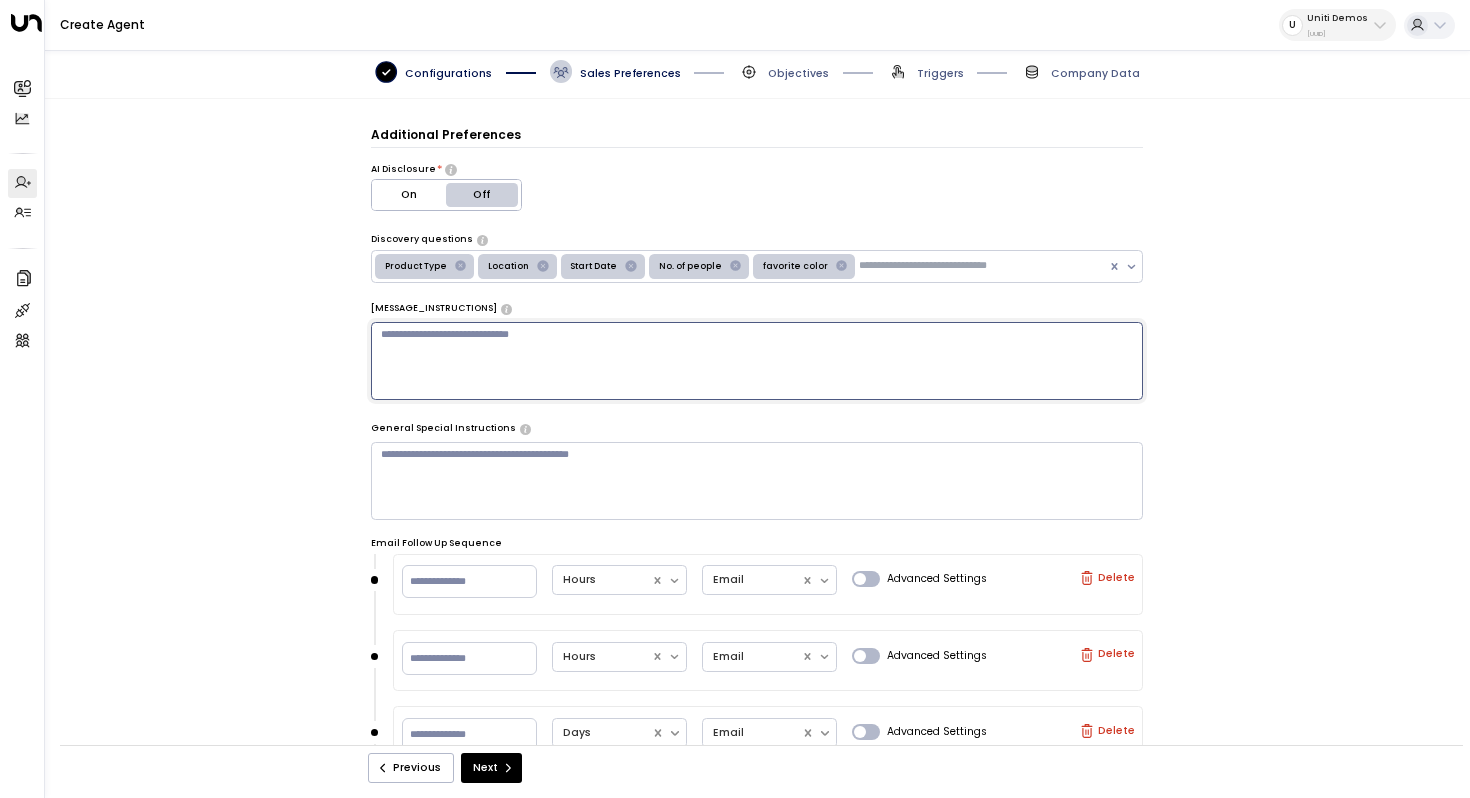 scroll, scrollTop: 289, scrollLeft: 0, axis: vertical 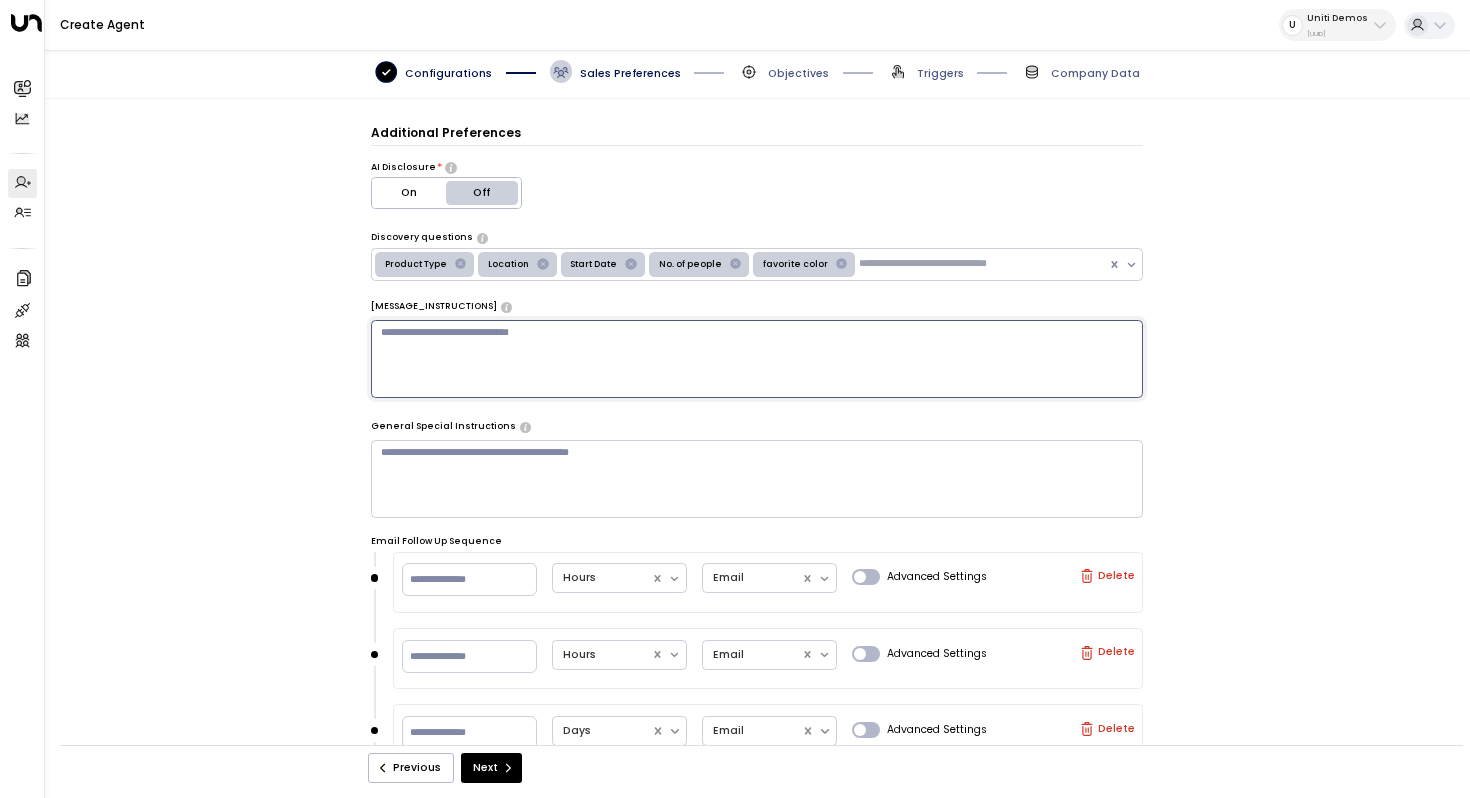 click at bounding box center [757, 479] 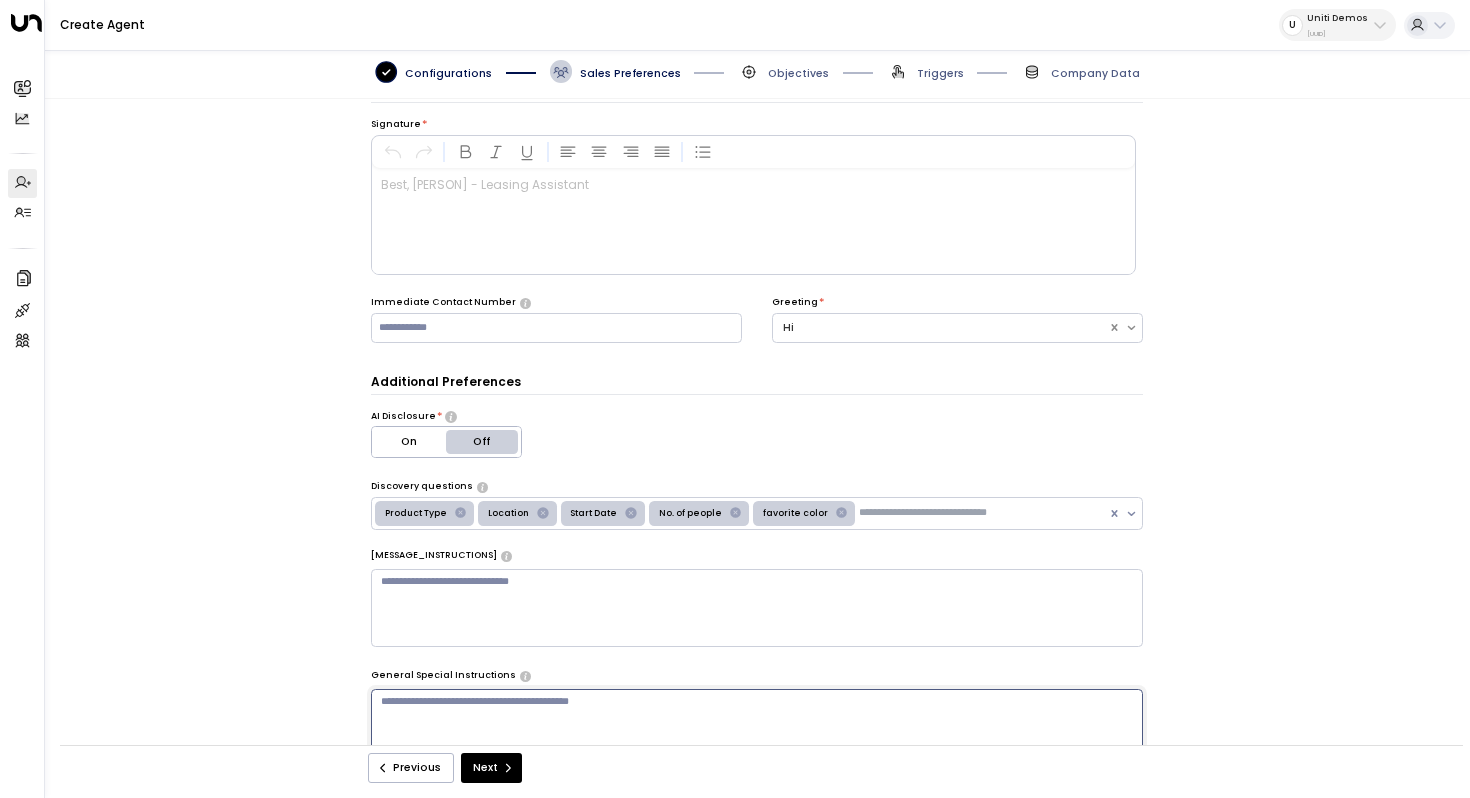 scroll, scrollTop: 0, scrollLeft: 0, axis: both 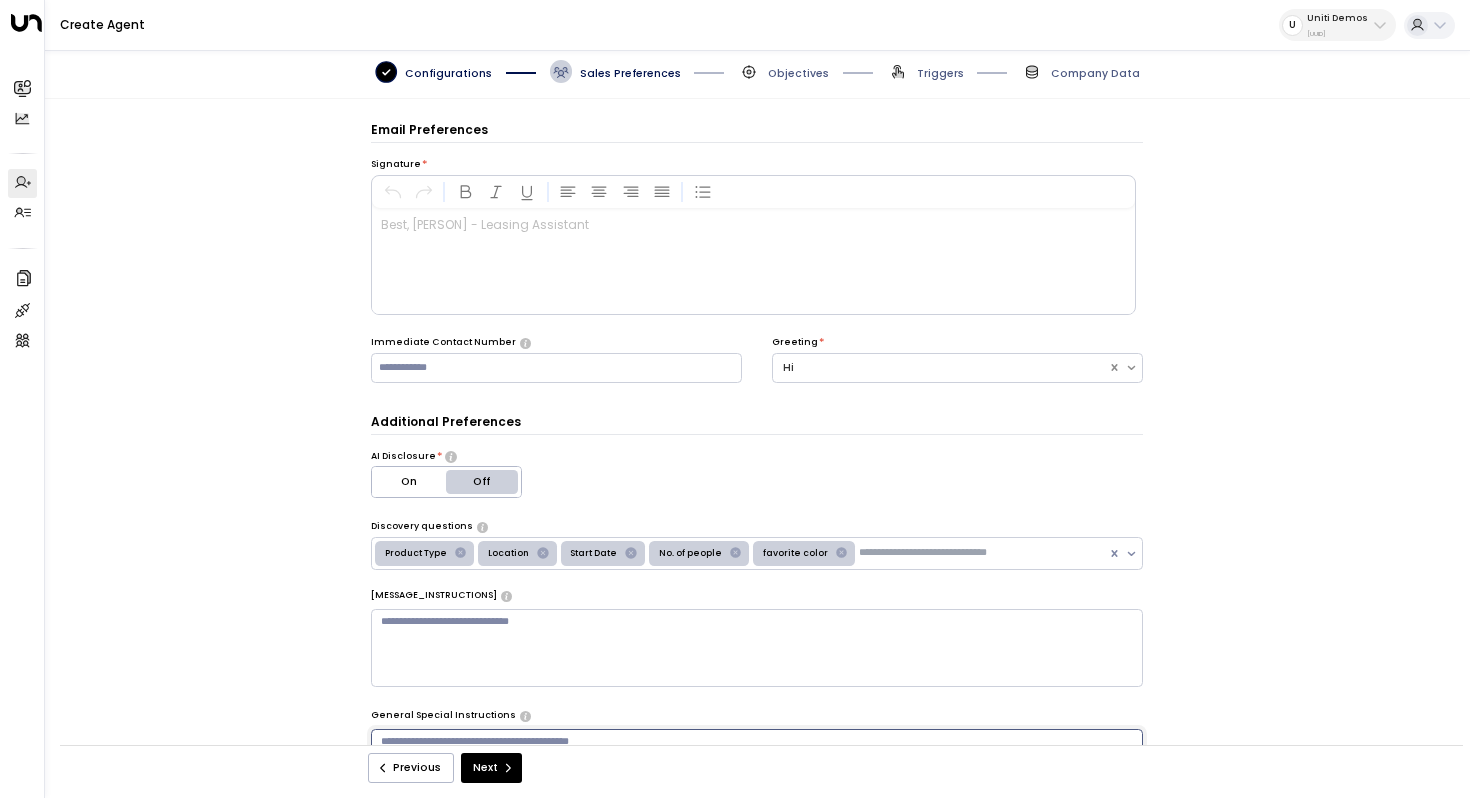 click on "[EMAIL] [FIRST]" at bounding box center [757, 430] 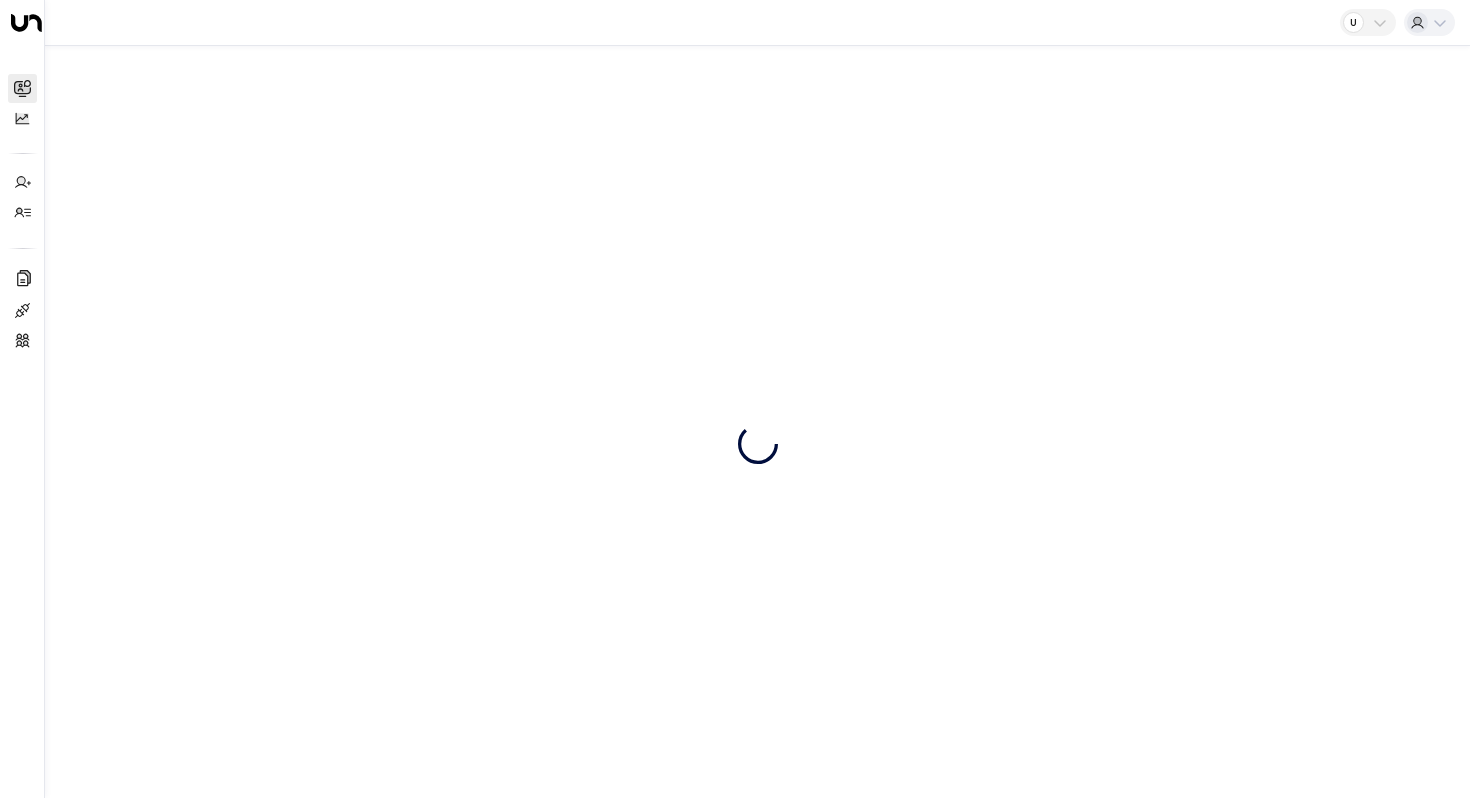 scroll, scrollTop: 0, scrollLeft: 0, axis: both 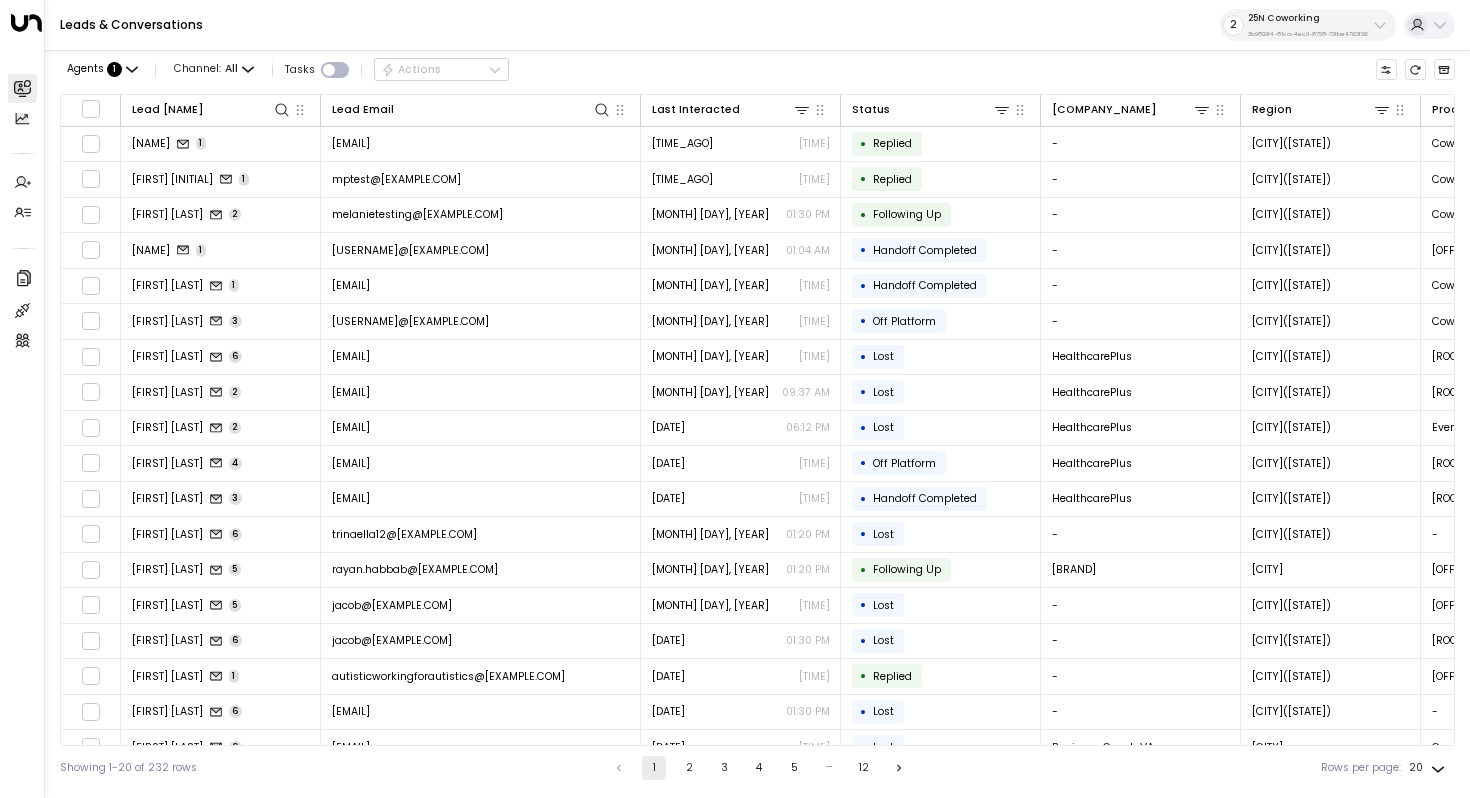click on "25N Coworking [UUID]" at bounding box center (1308, 25) 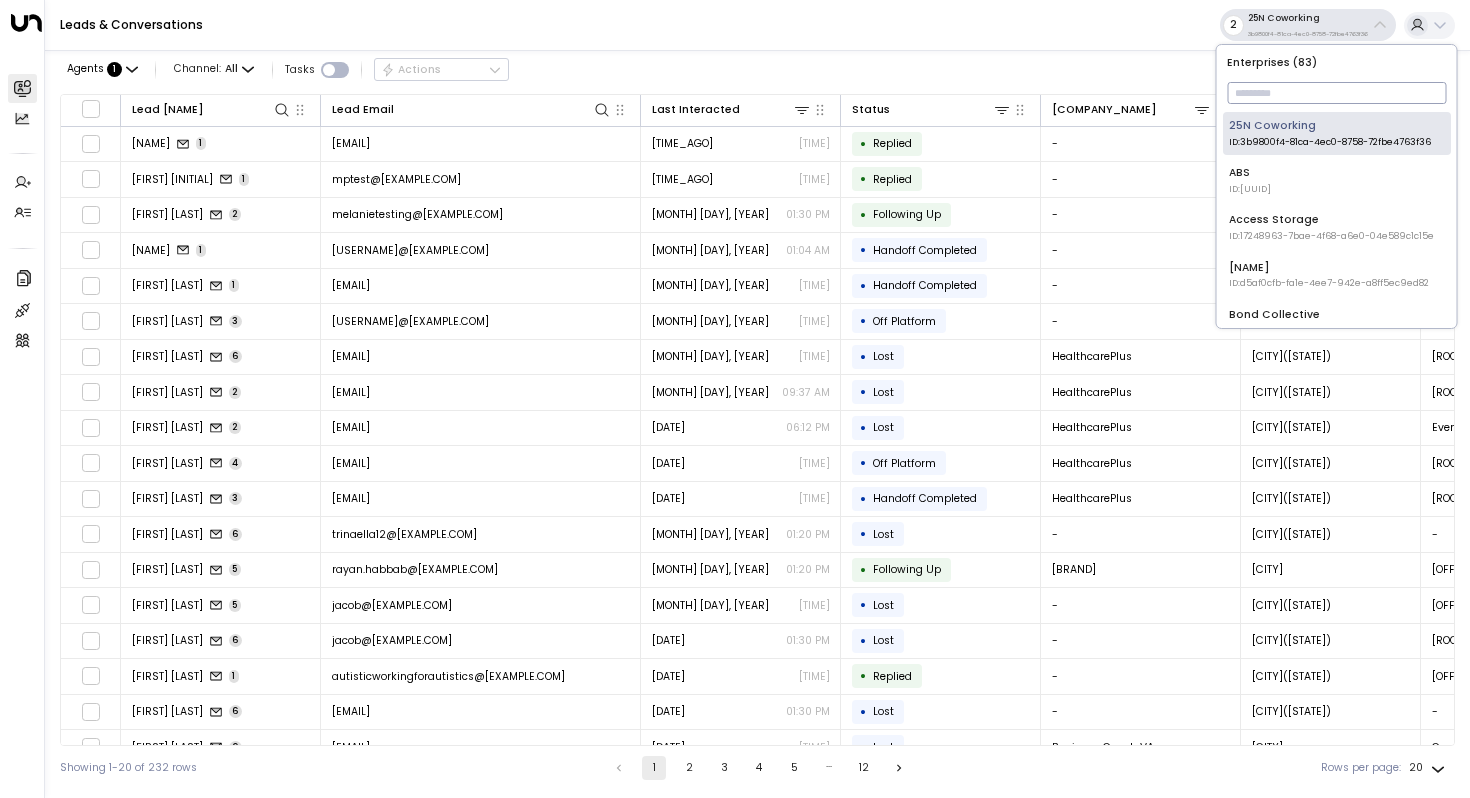 click at bounding box center [1336, 93] 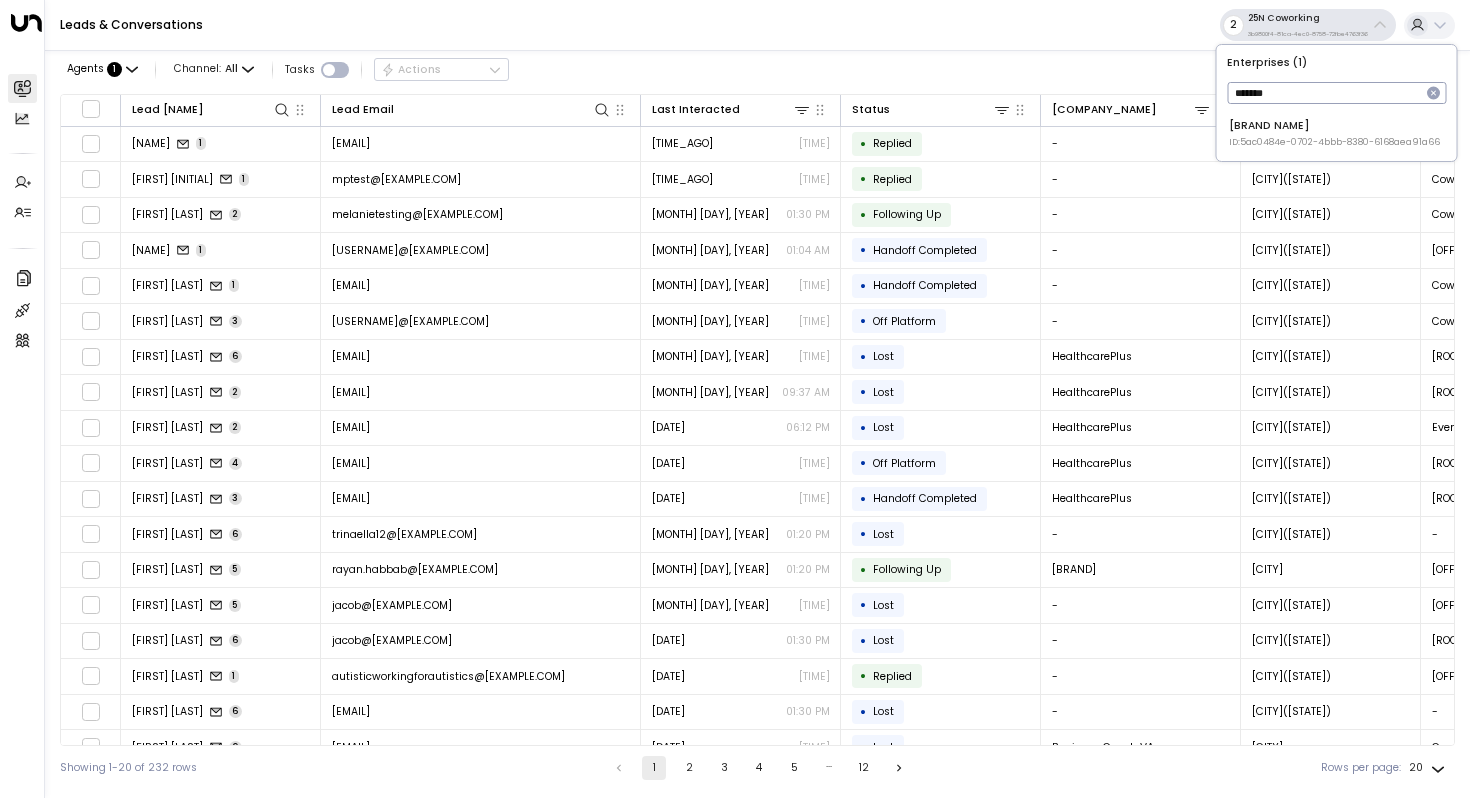 type on "*******" 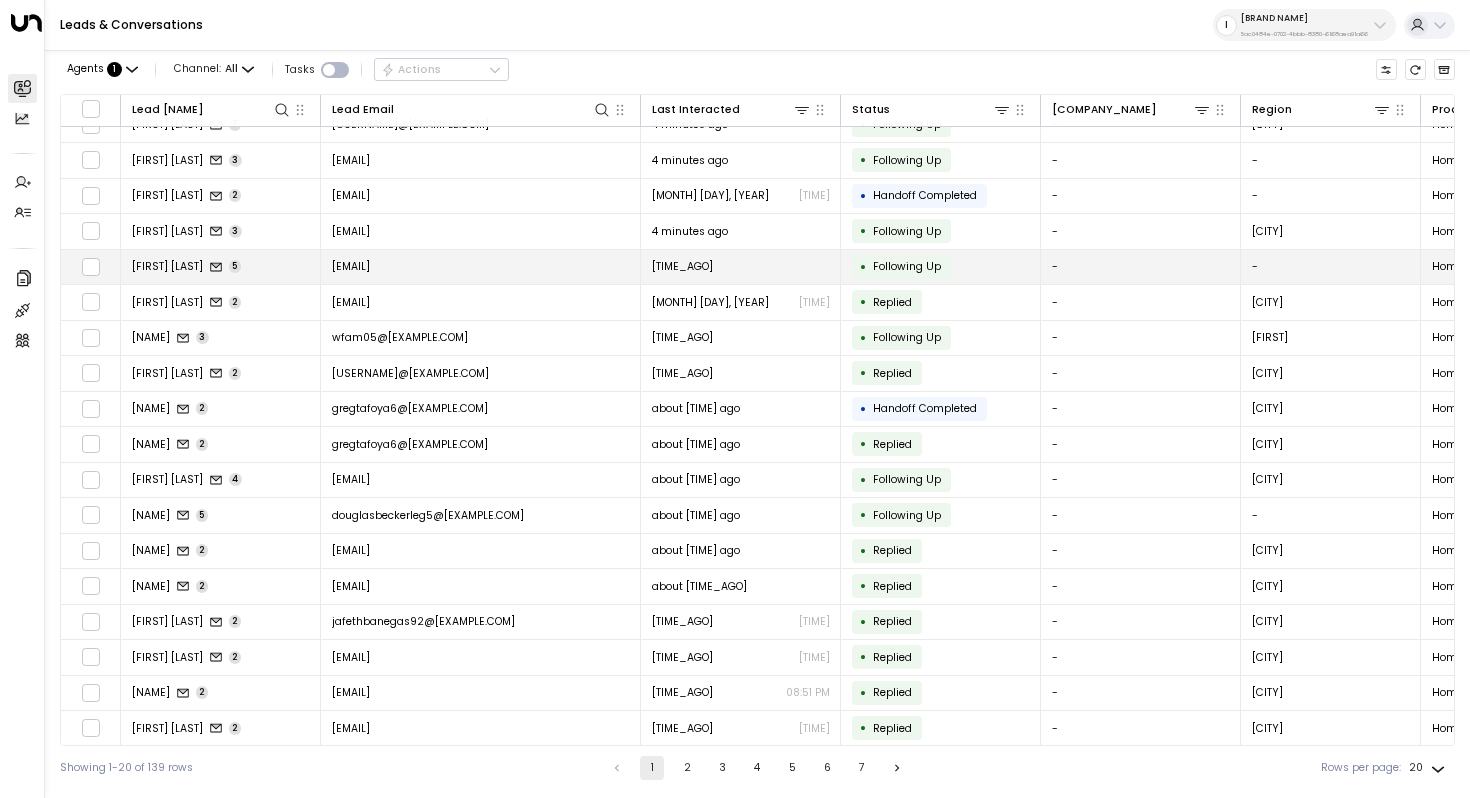 scroll, scrollTop: 0, scrollLeft: 0, axis: both 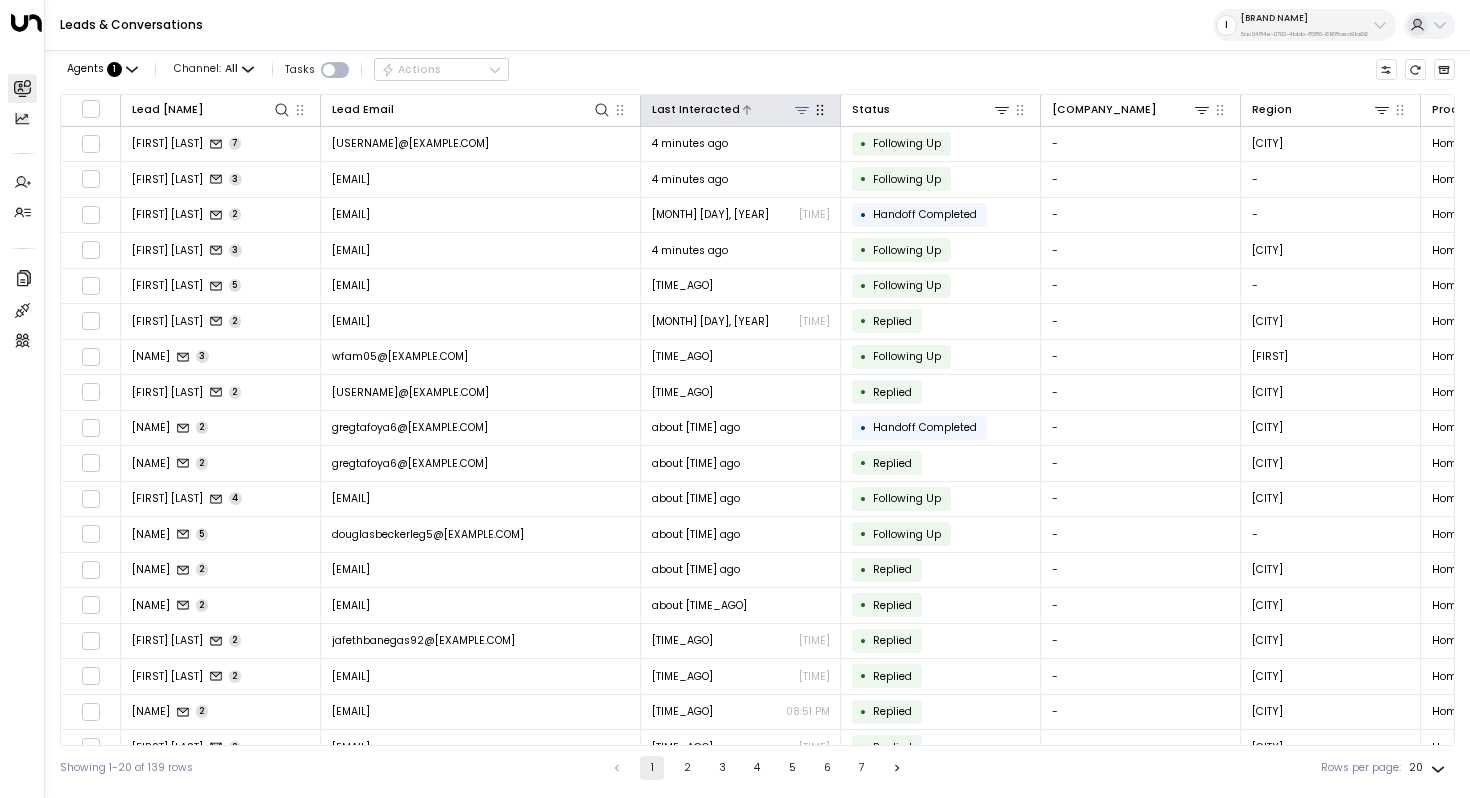 click at bounding box center (776, 109) 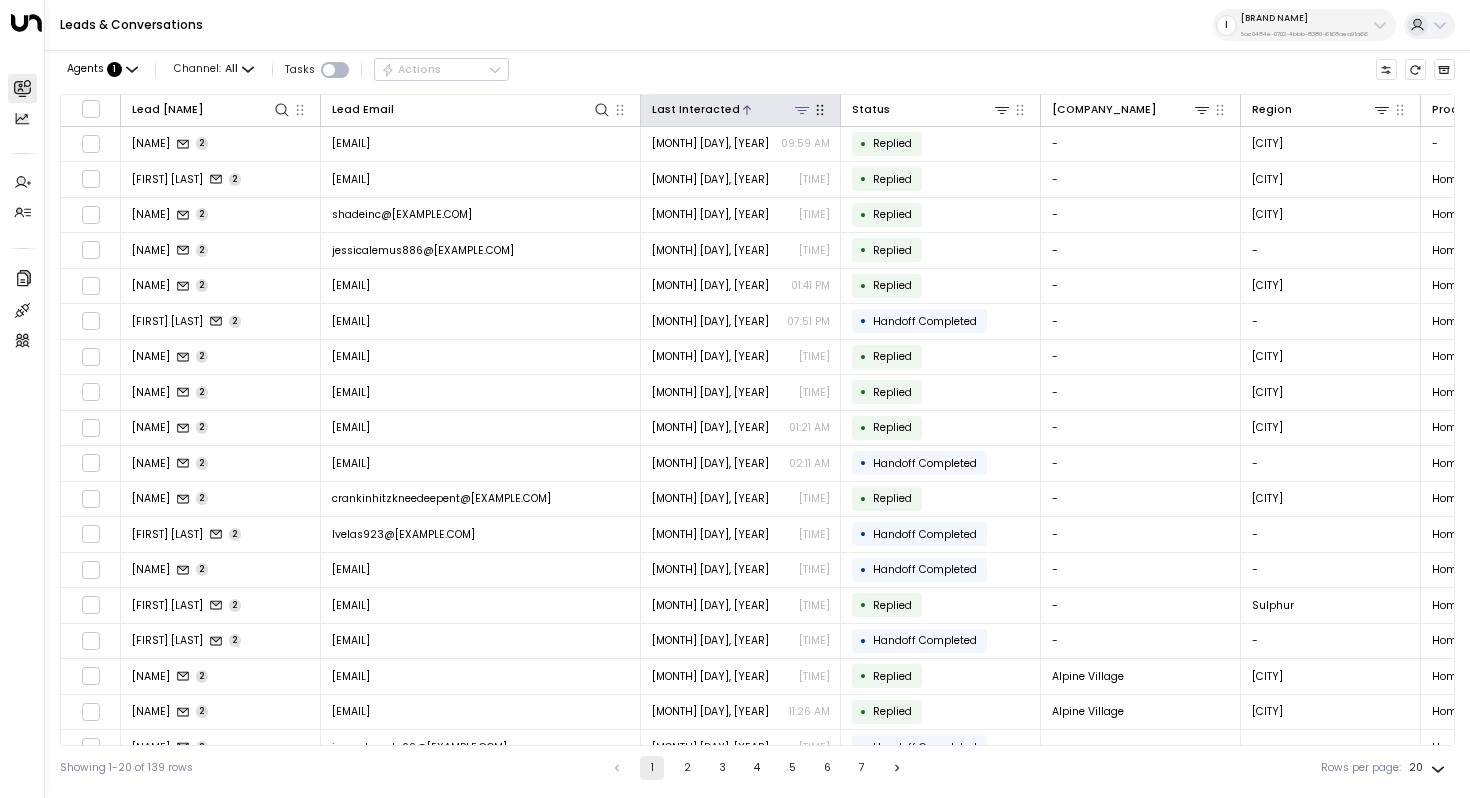 click at bounding box center [776, 109] 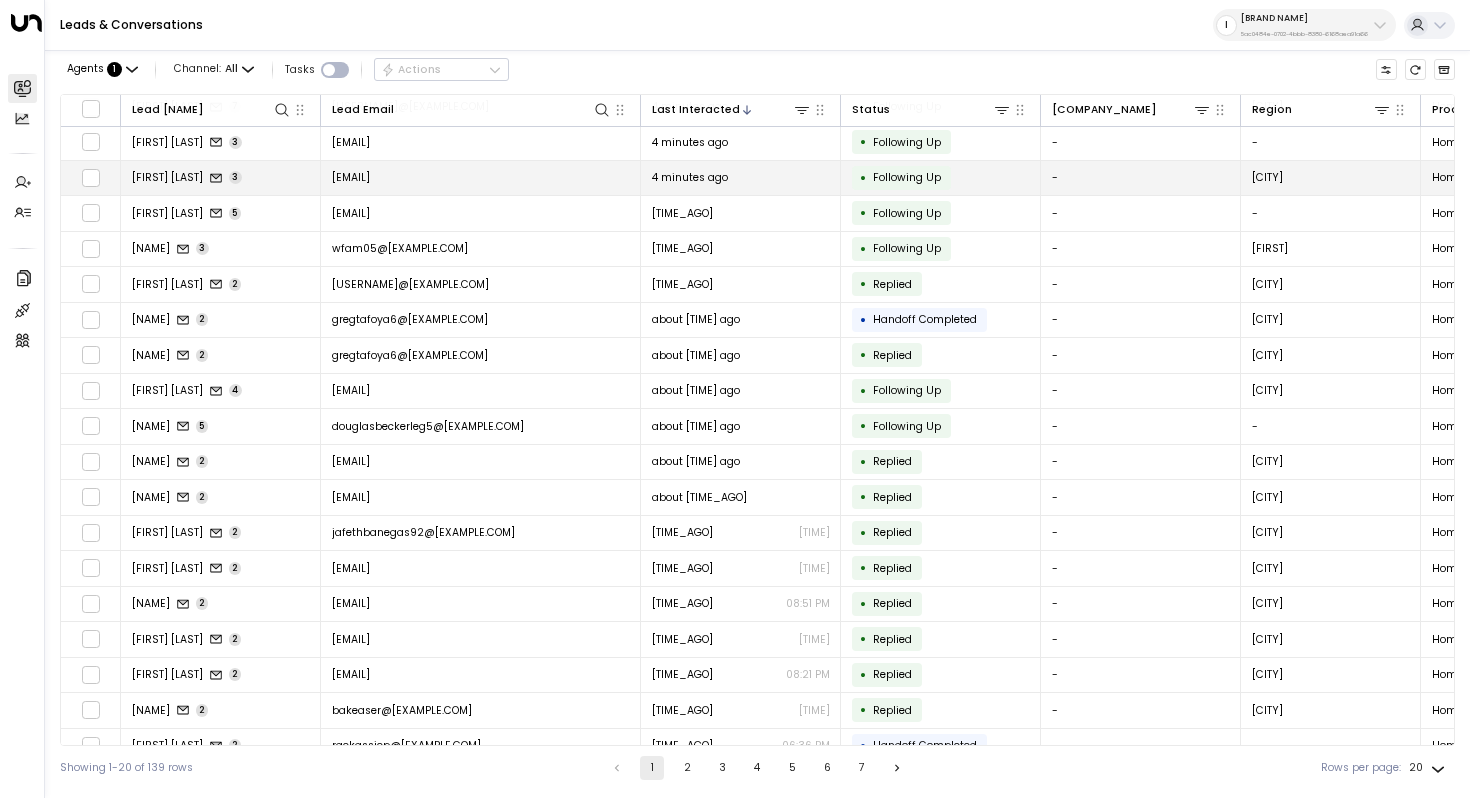 scroll, scrollTop: 0, scrollLeft: 0, axis: both 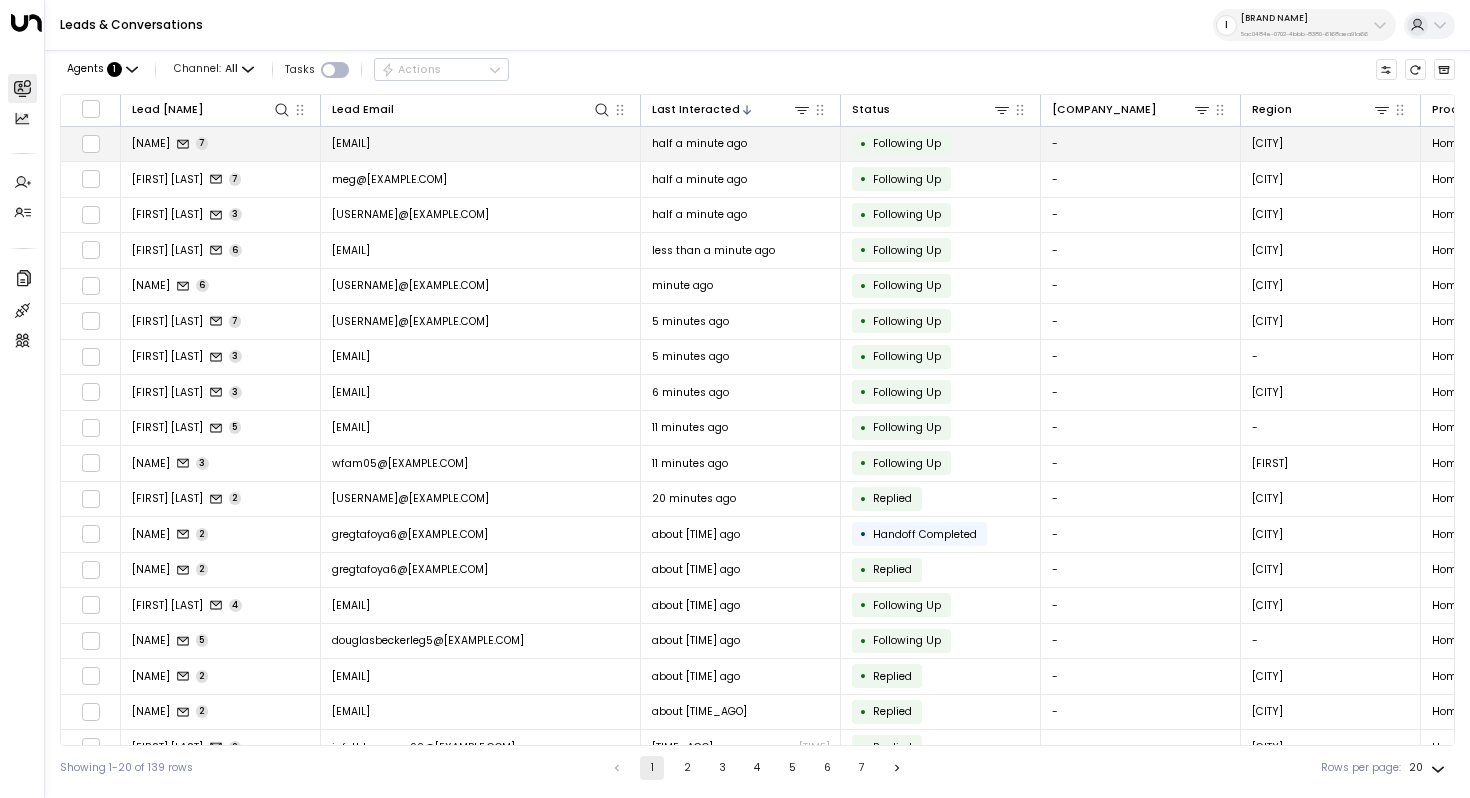 click on "Jennifer" at bounding box center [151, 143] 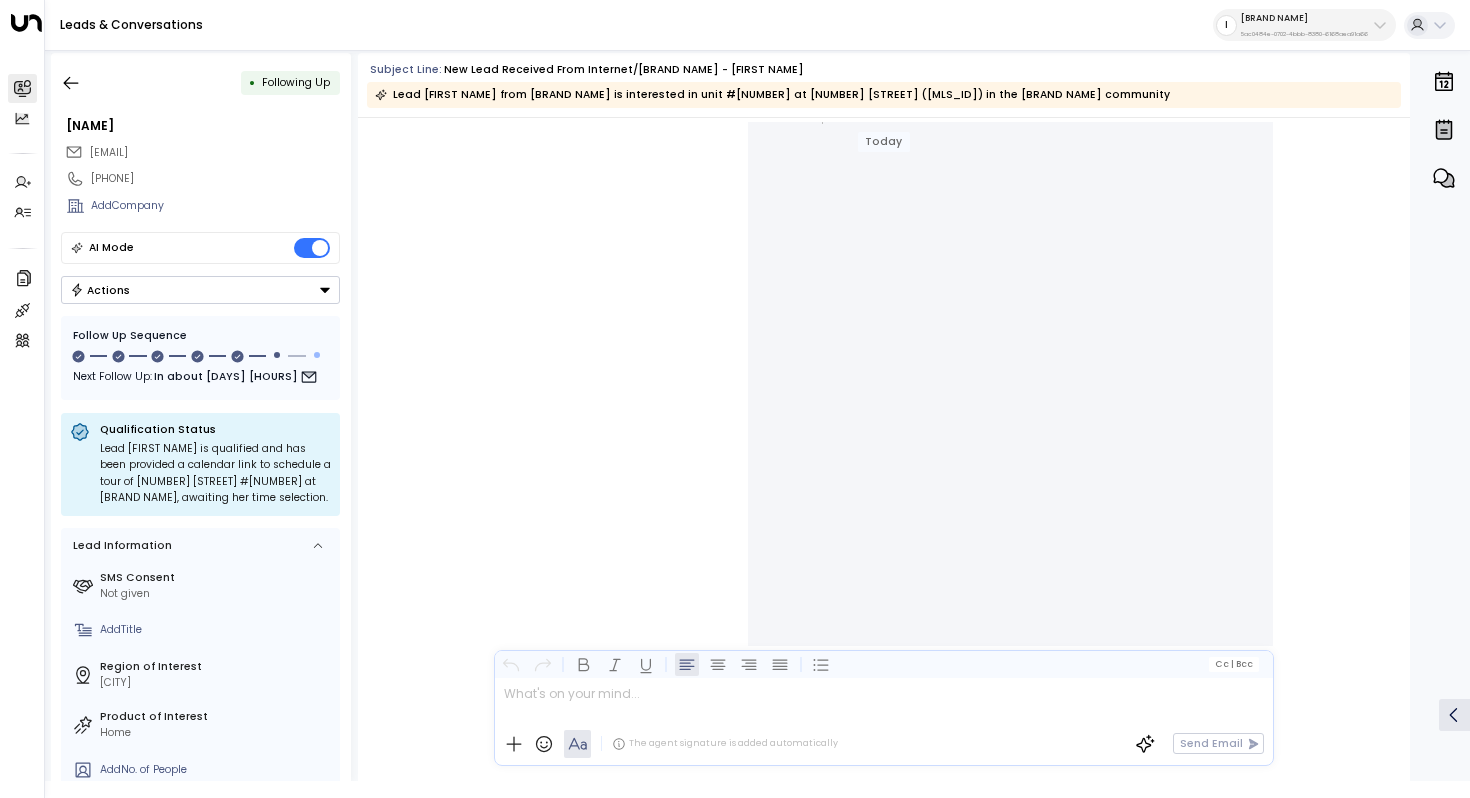 scroll, scrollTop: 4051, scrollLeft: 0, axis: vertical 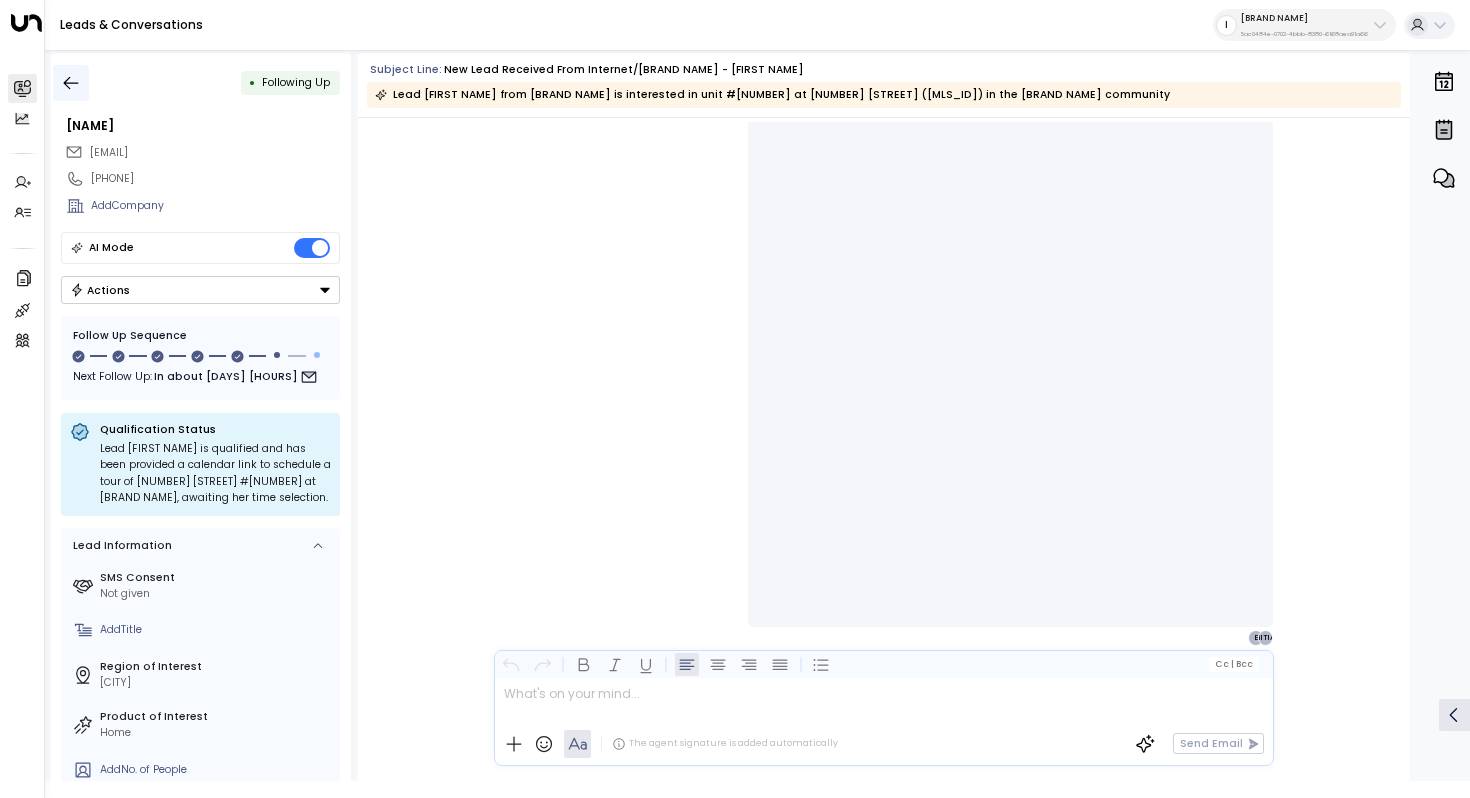 click at bounding box center [71, 83] 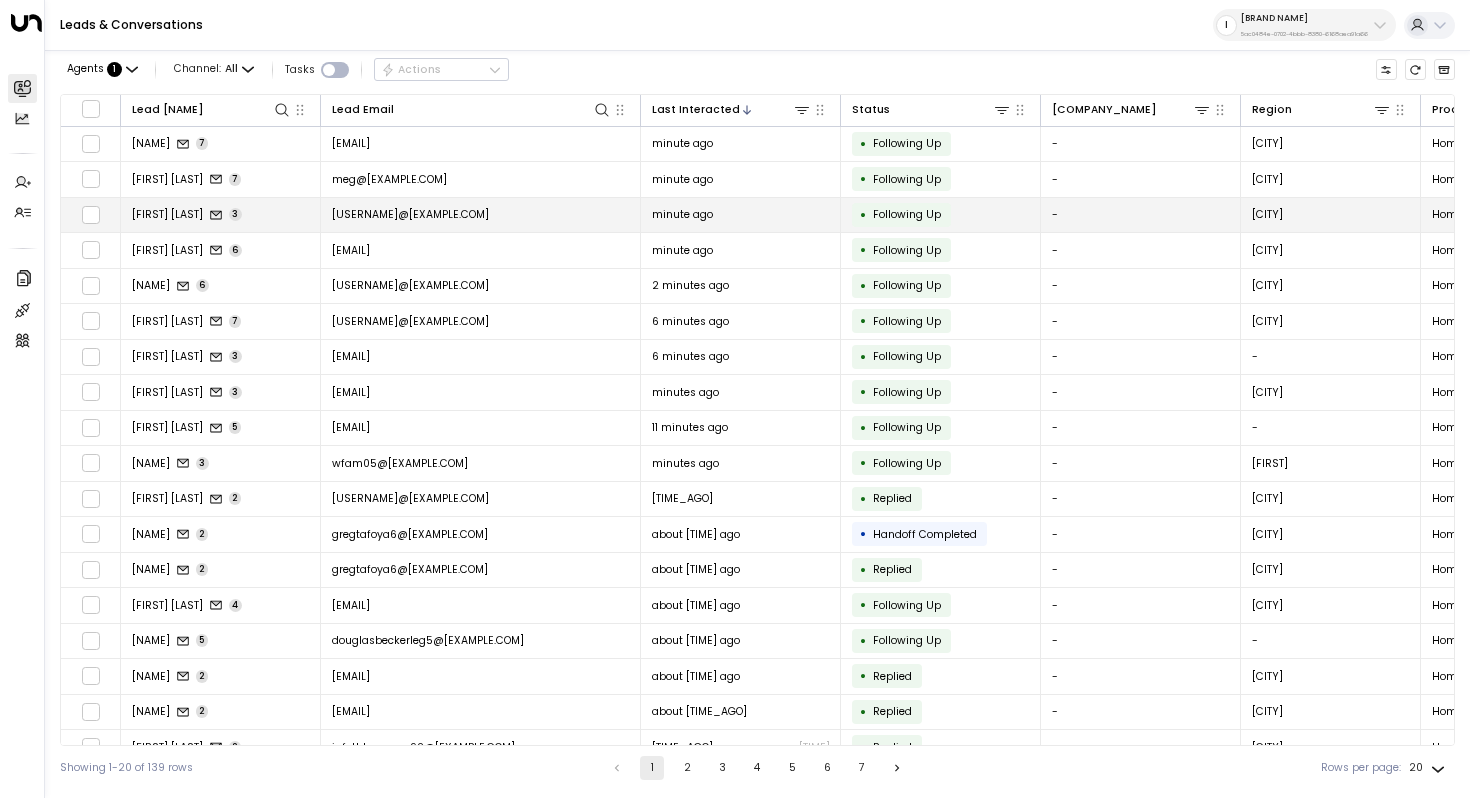 click on "Kev Hayes" at bounding box center (167, 214) 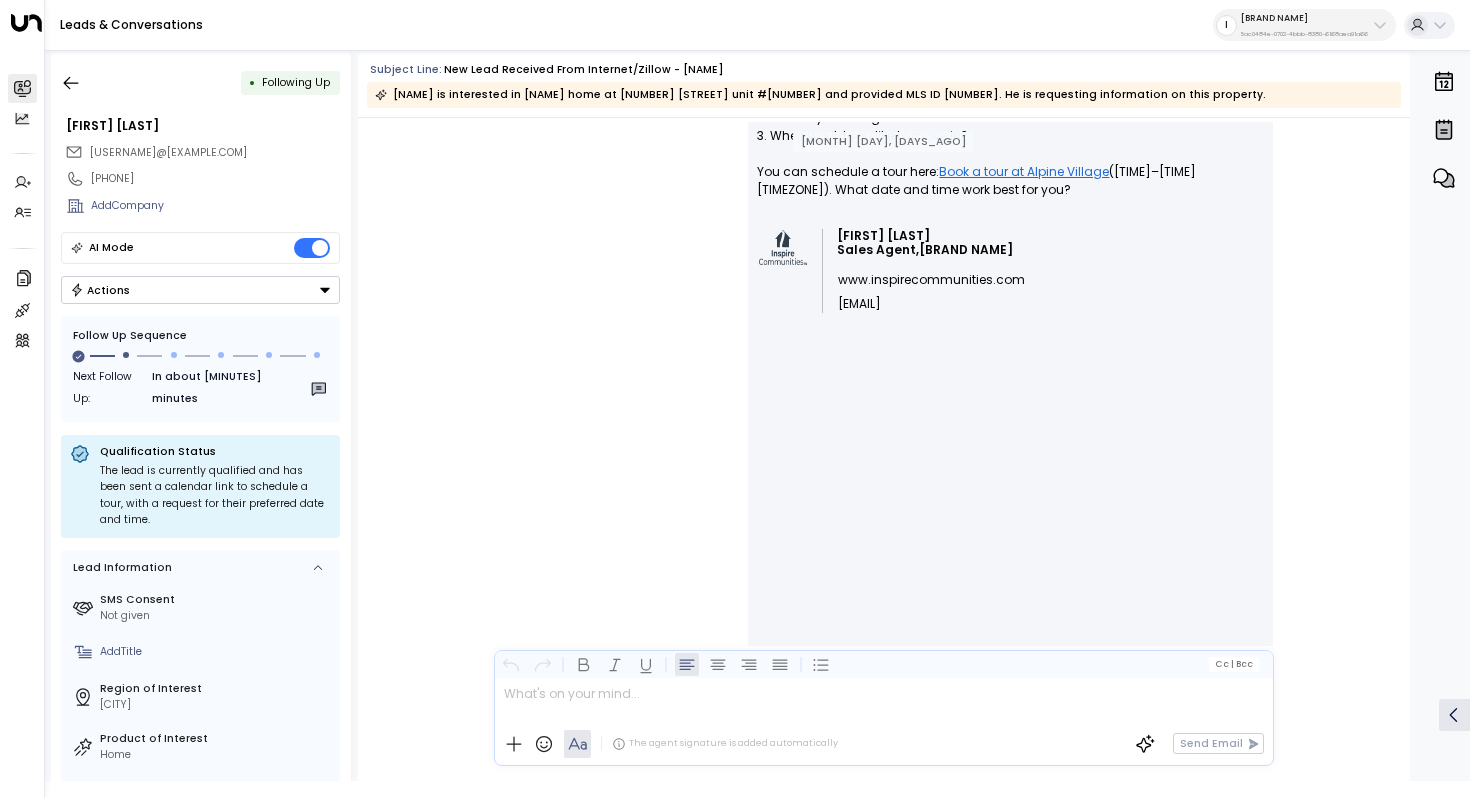 scroll, scrollTop: 0, scrollLeft: 0, axis: both 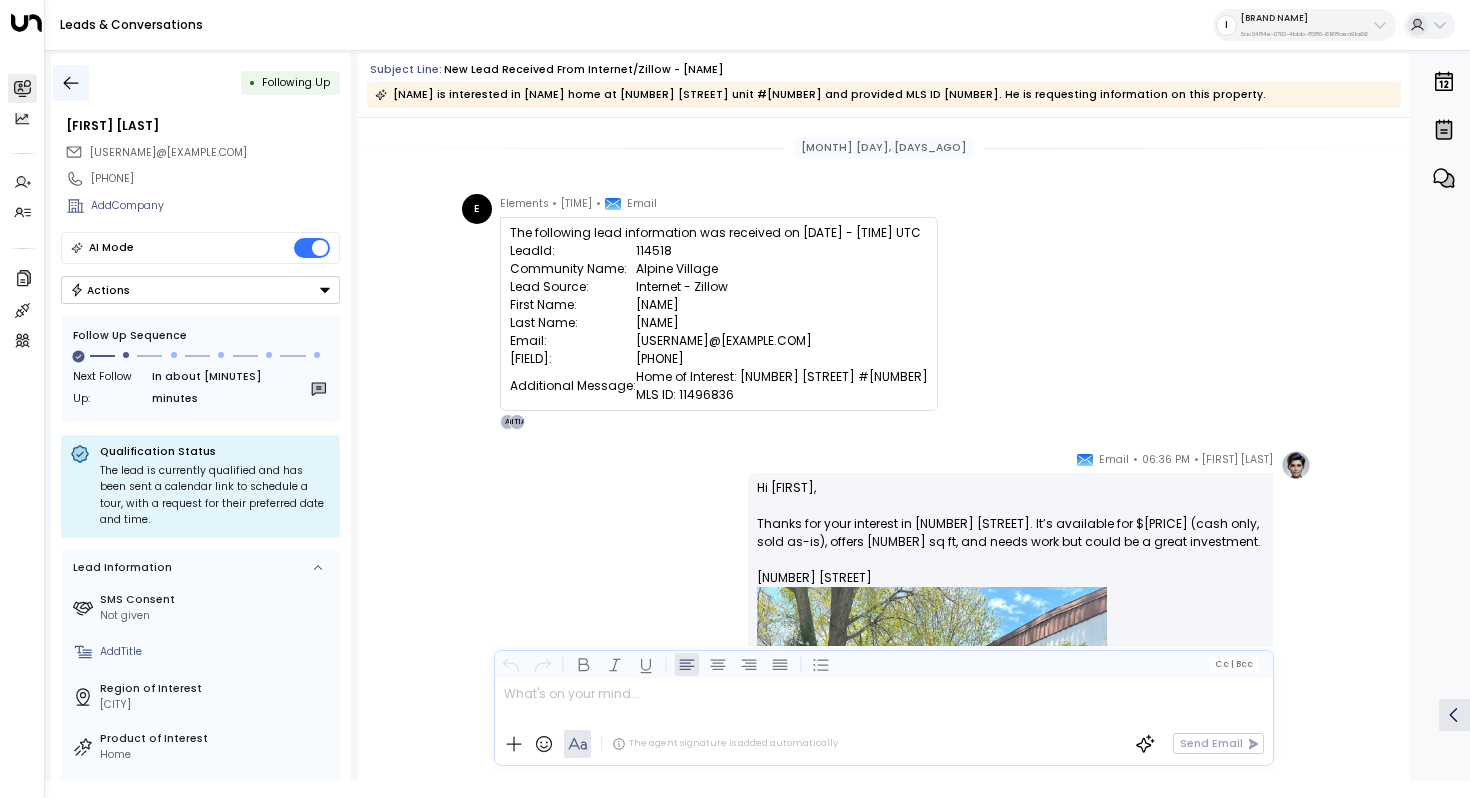 click at bounding box center [71, 83] 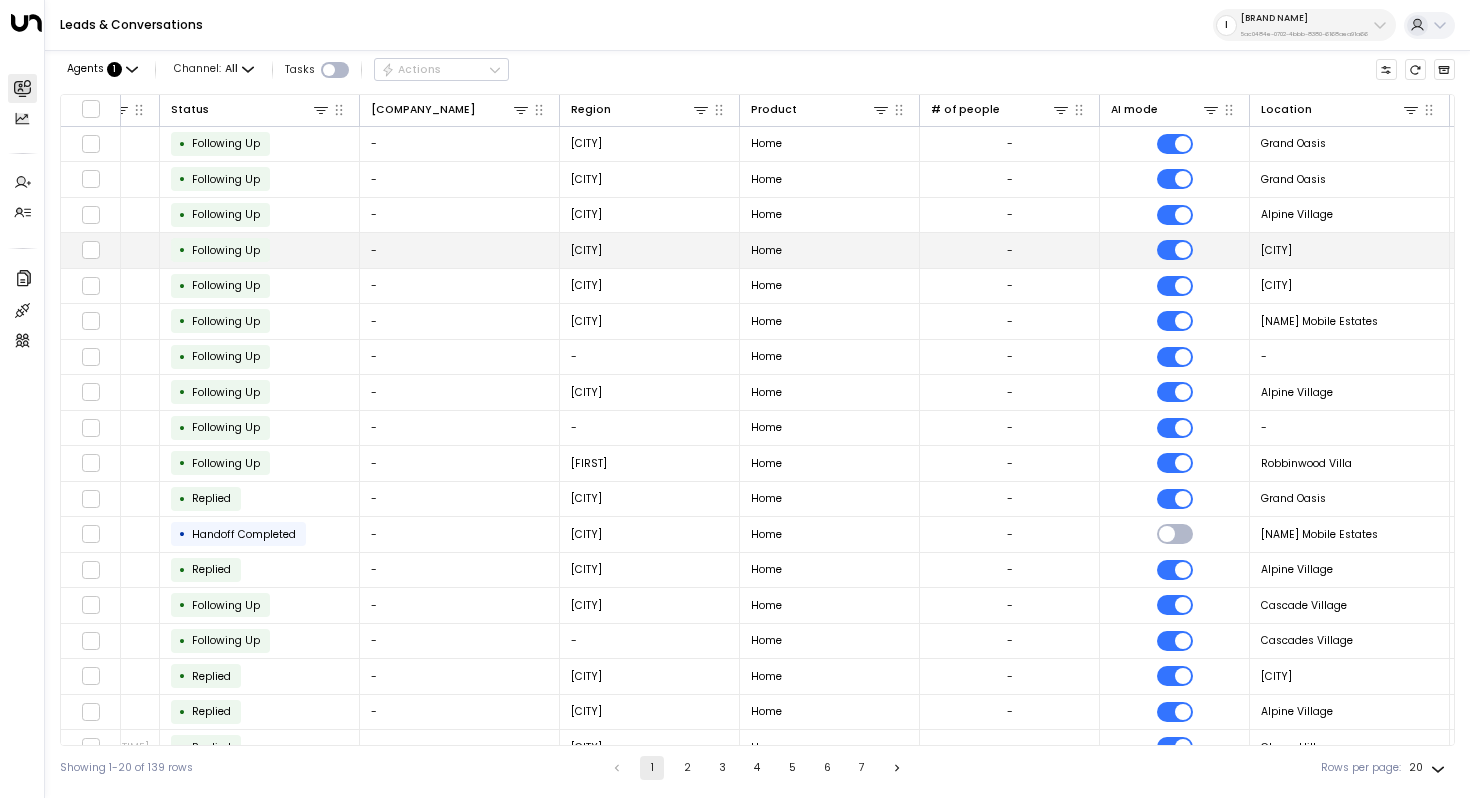 scroll, scrollTop: 0, scrollLeft: 0, axis: both 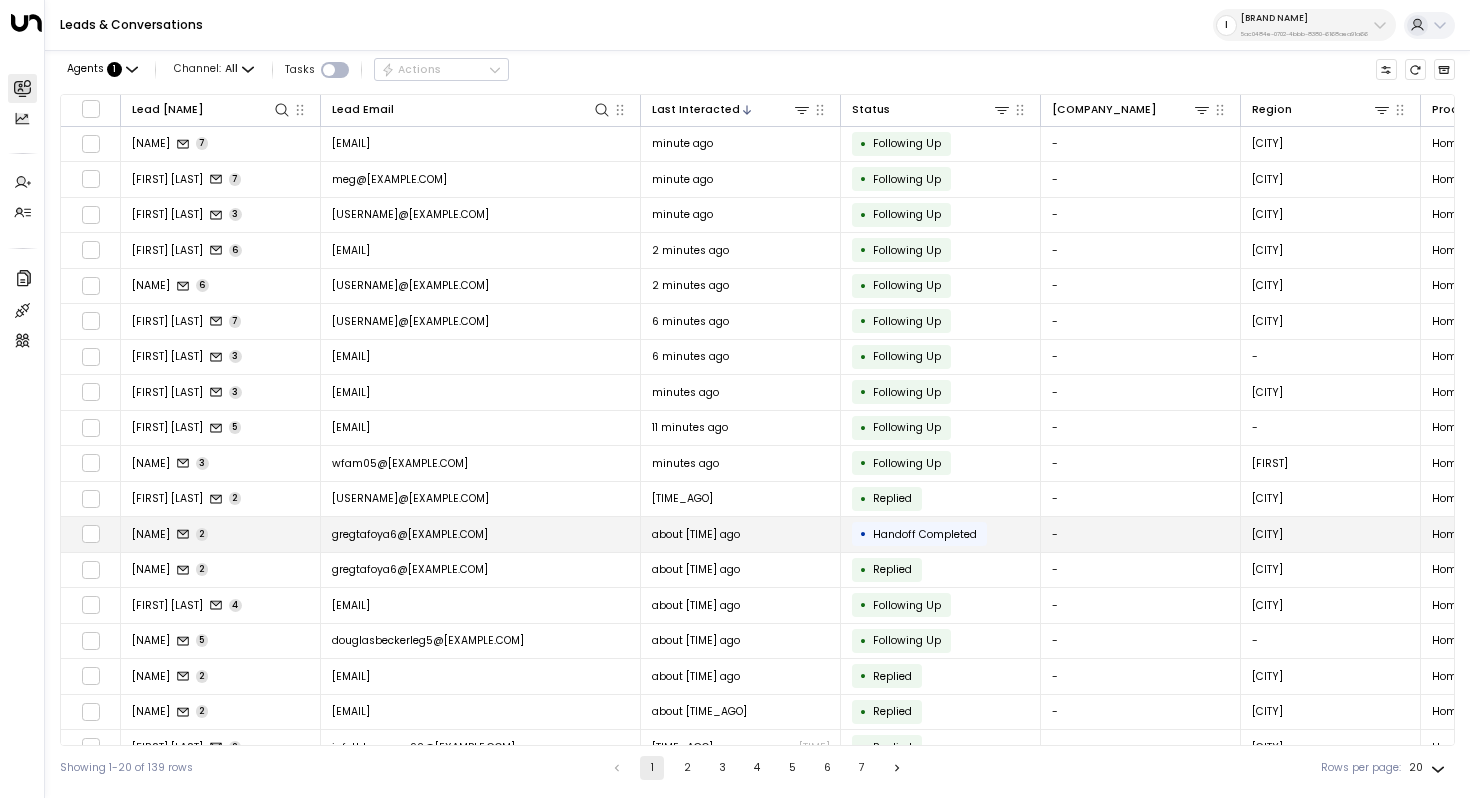 click on "Greg Tafoya" at bounding box center [151, 534] 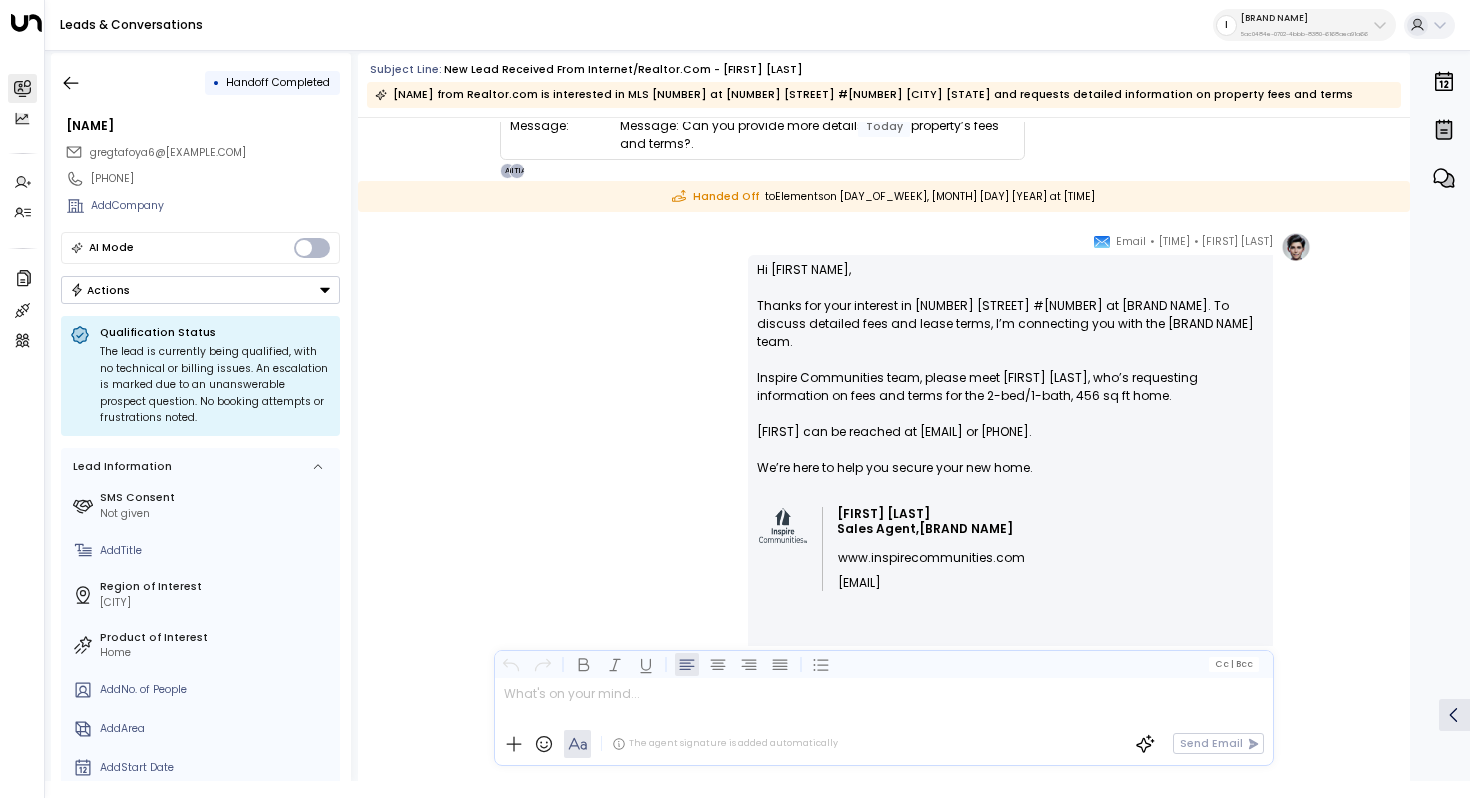 scroll, scrollTop: 331, scrollLeft: 0, axis: vertical 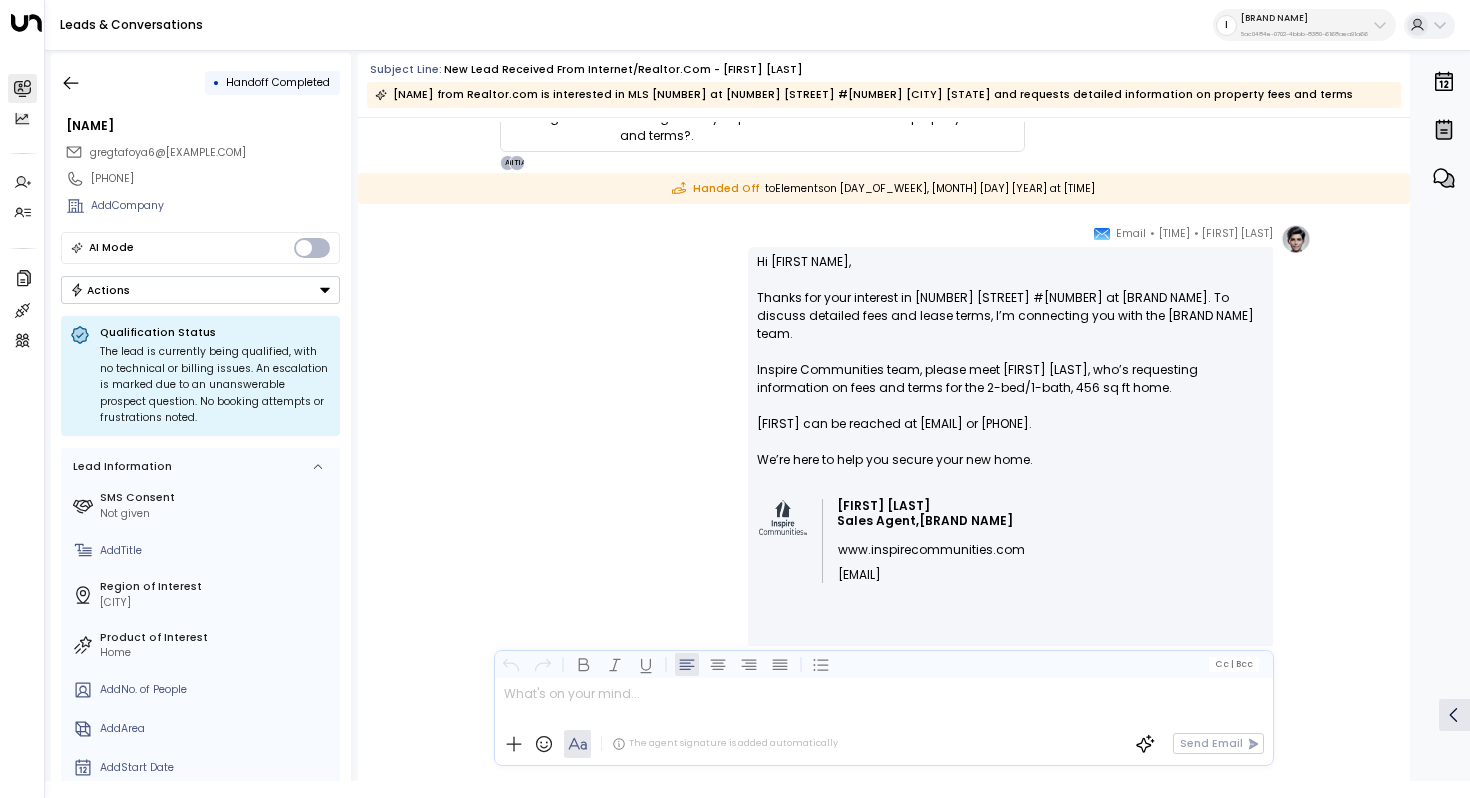 drag, startPoint x: 875, startPoint y: 187, endPoint x: 841, endPoint y: 187, distance: 34 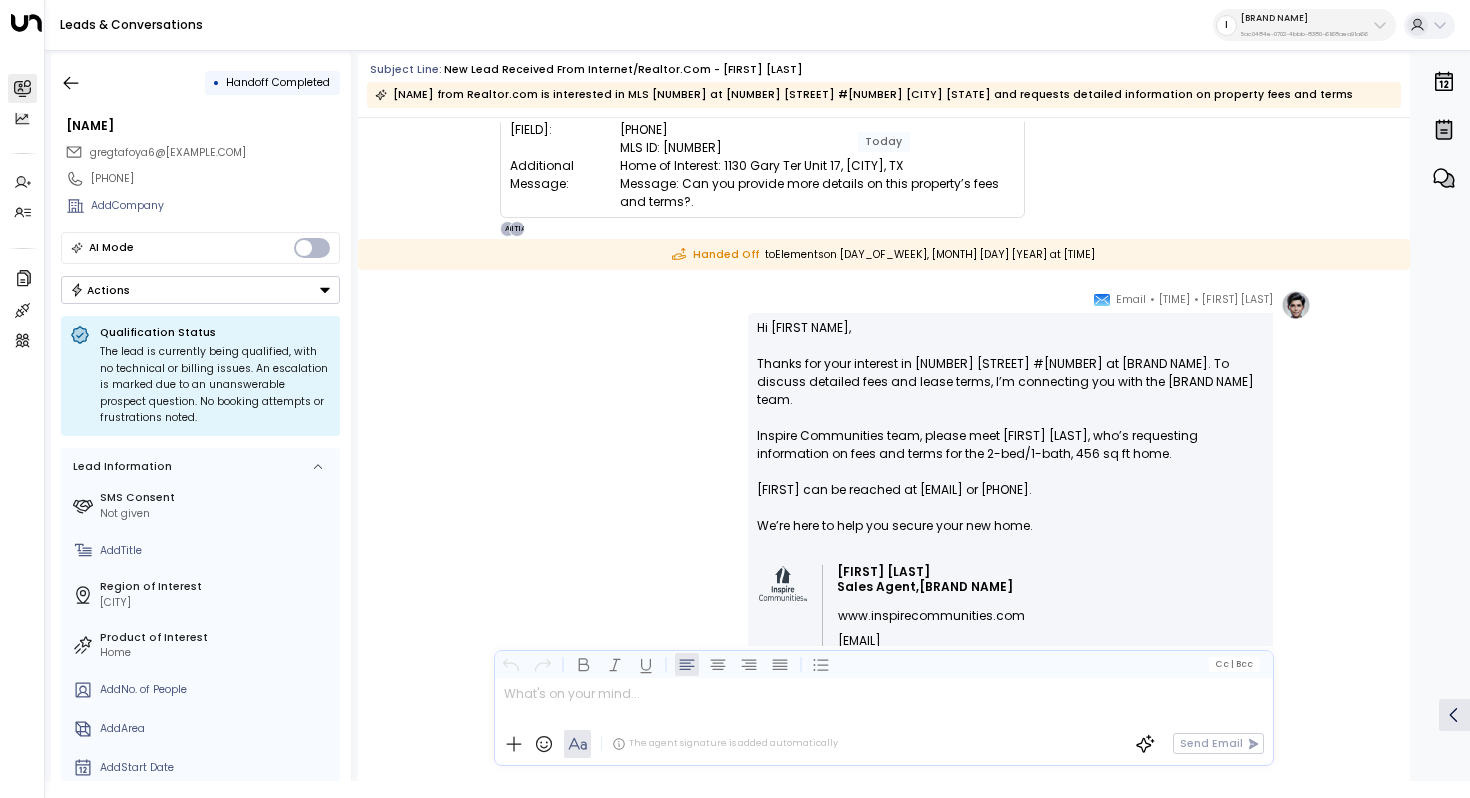 scroll, scrollTop: 266, scrollLeft: 0, axis: vertical 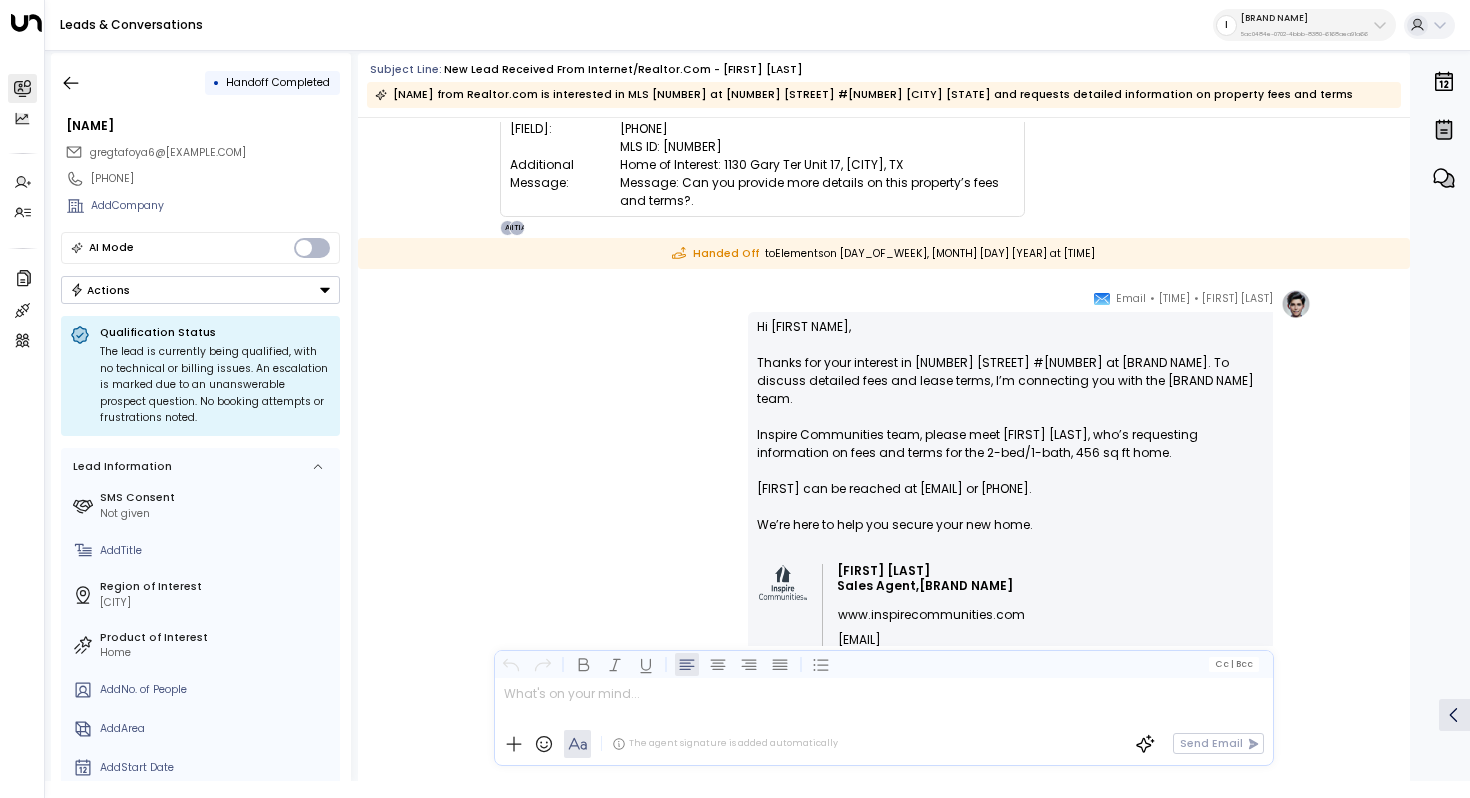 drag, startPoint x: 871, startPoint y: 361, endPoint x: 869, endPoint y: 376, distance: 15.132746 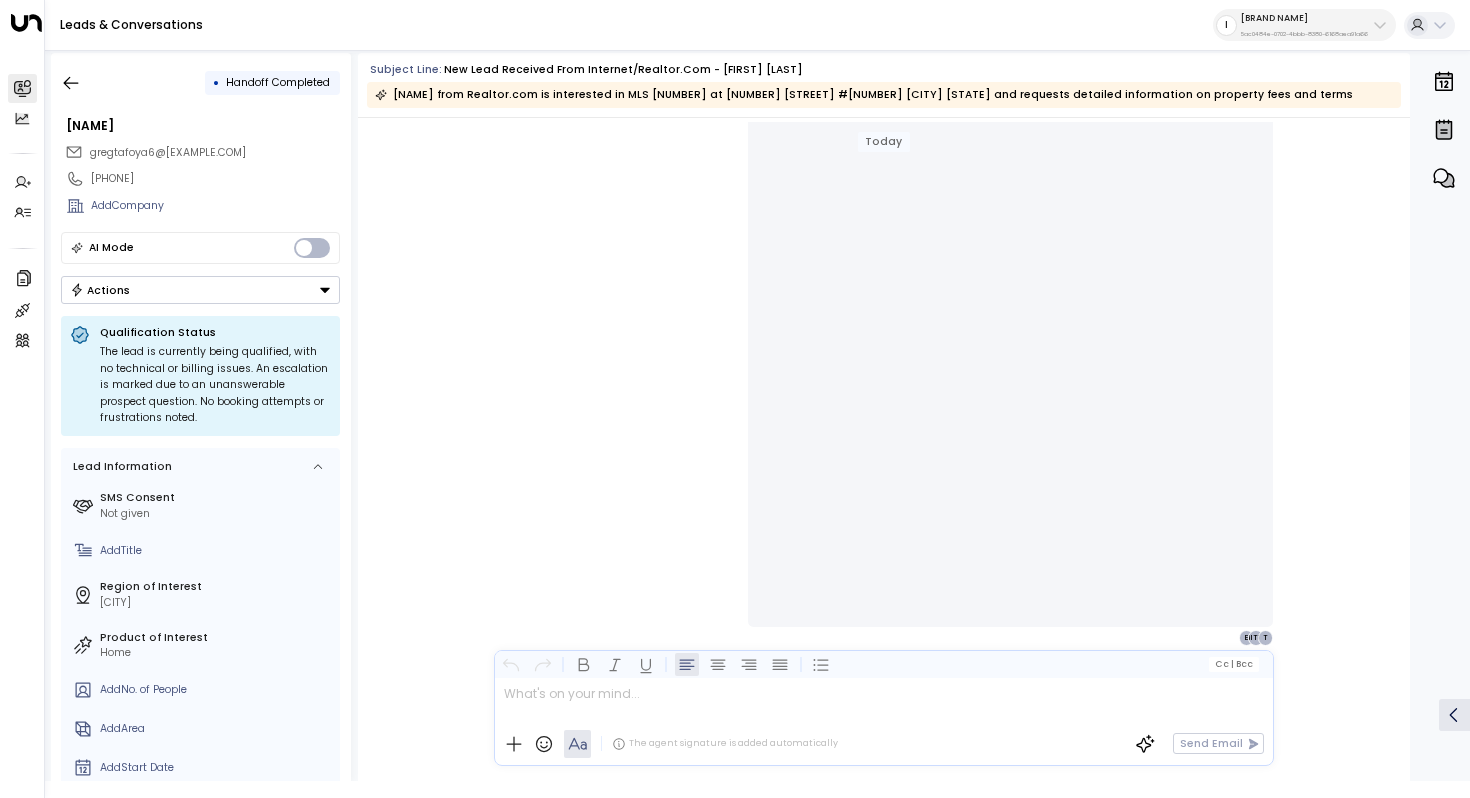 scroll, scrollTop: 0, scrollLeft: 0, axis: both 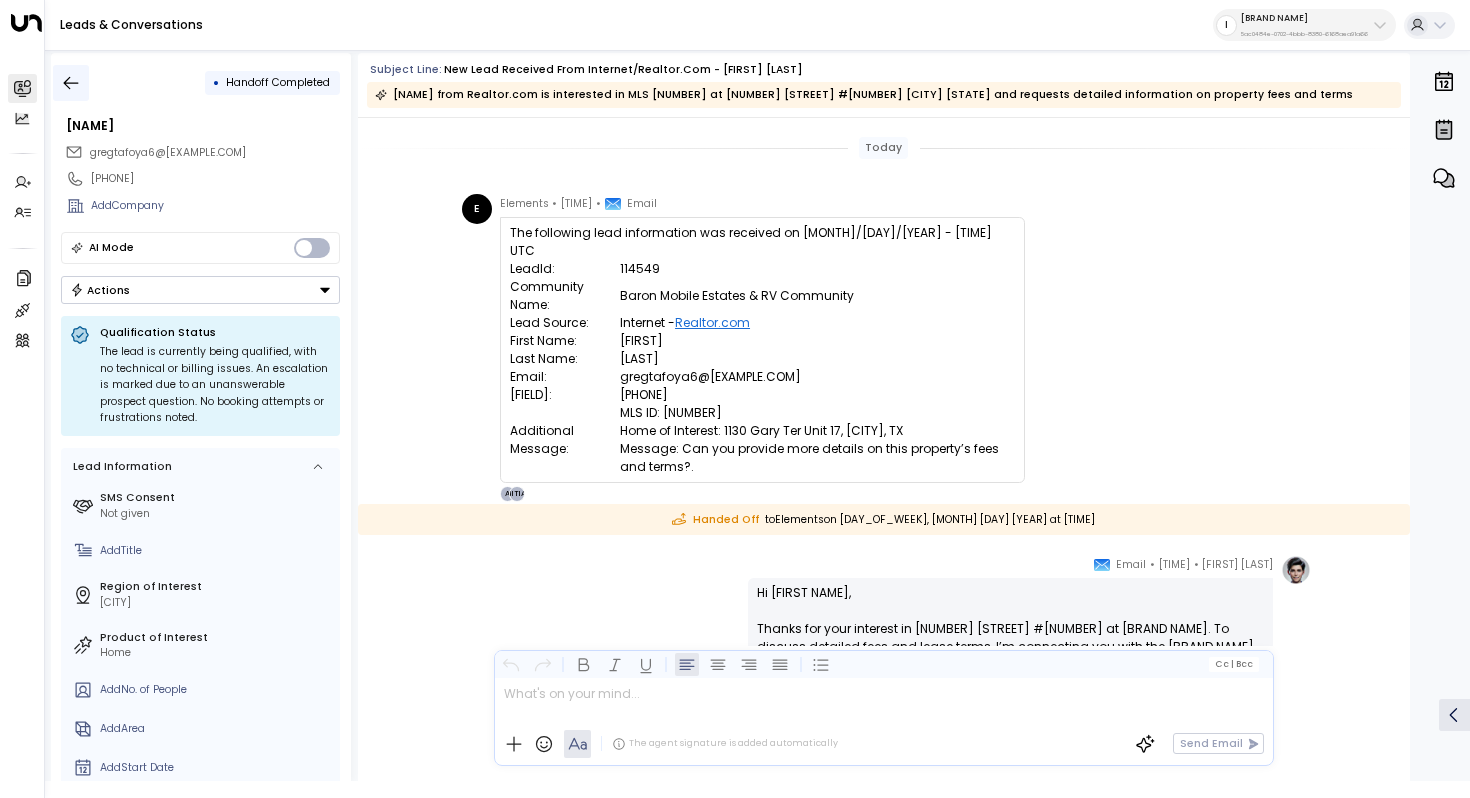 click at bounding box center (71, 83) 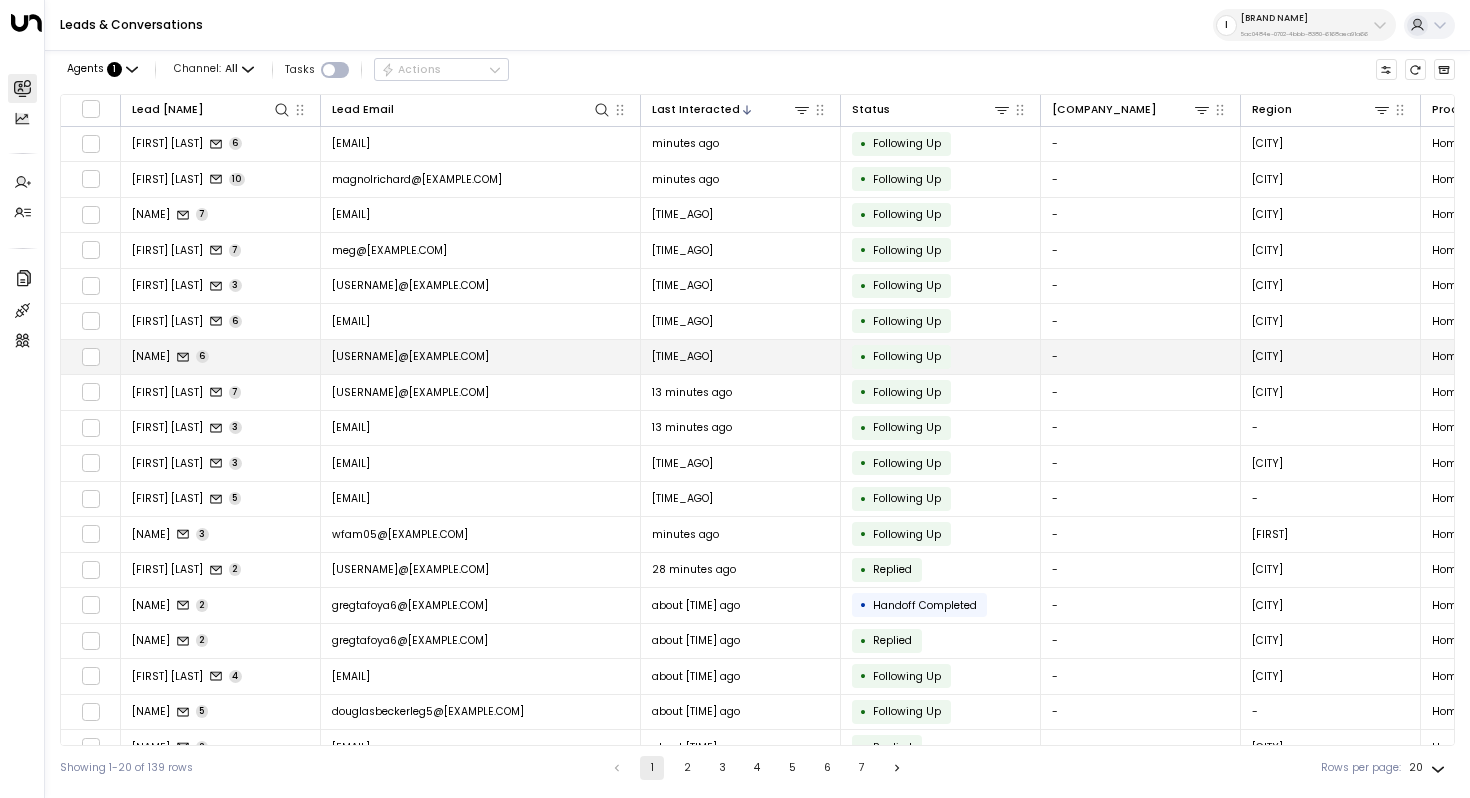 scroll, scrollTop: 27, scrollLeft: 0, axis: vertical 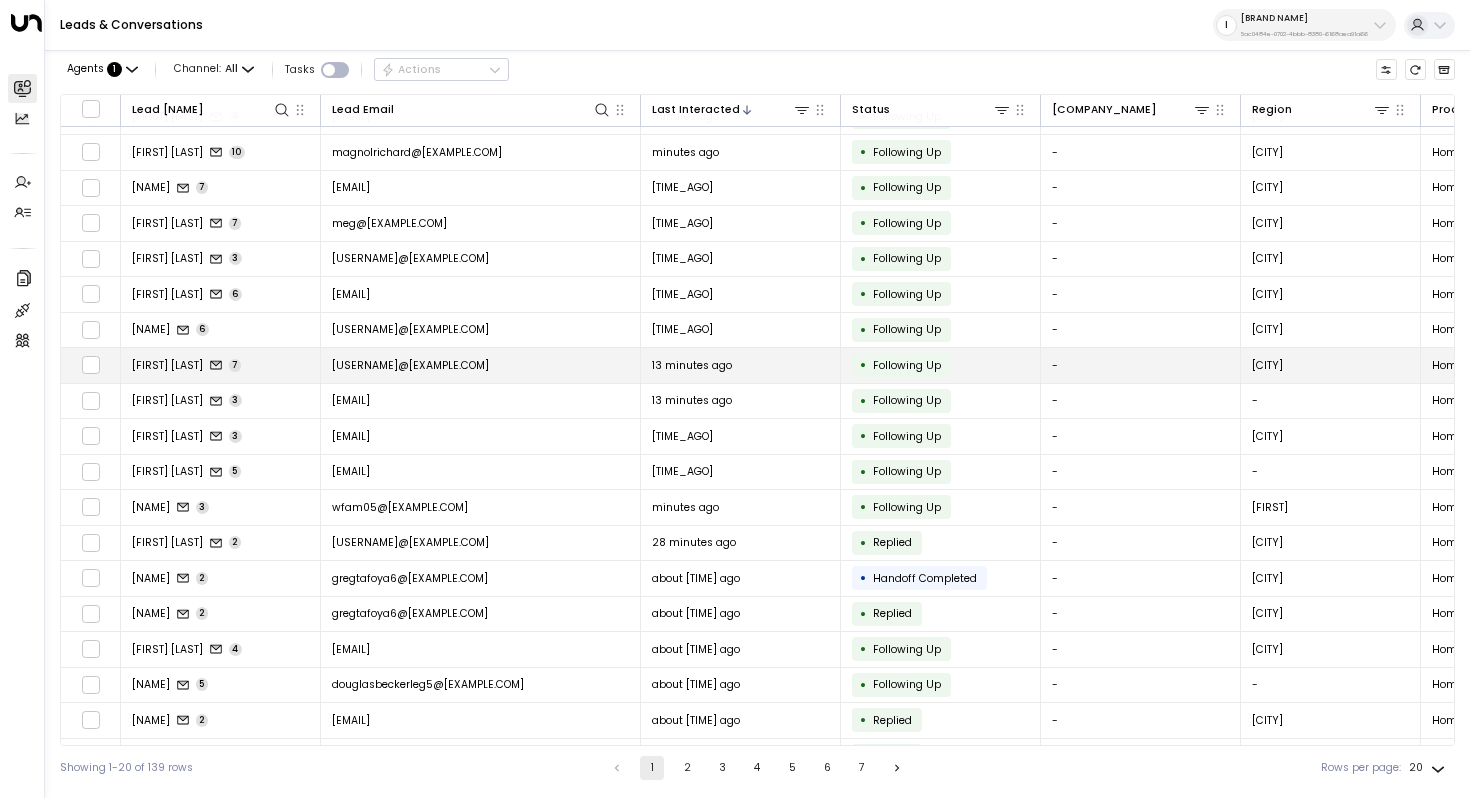 click on "Luis Fernando" at bounding box center (167, 365) 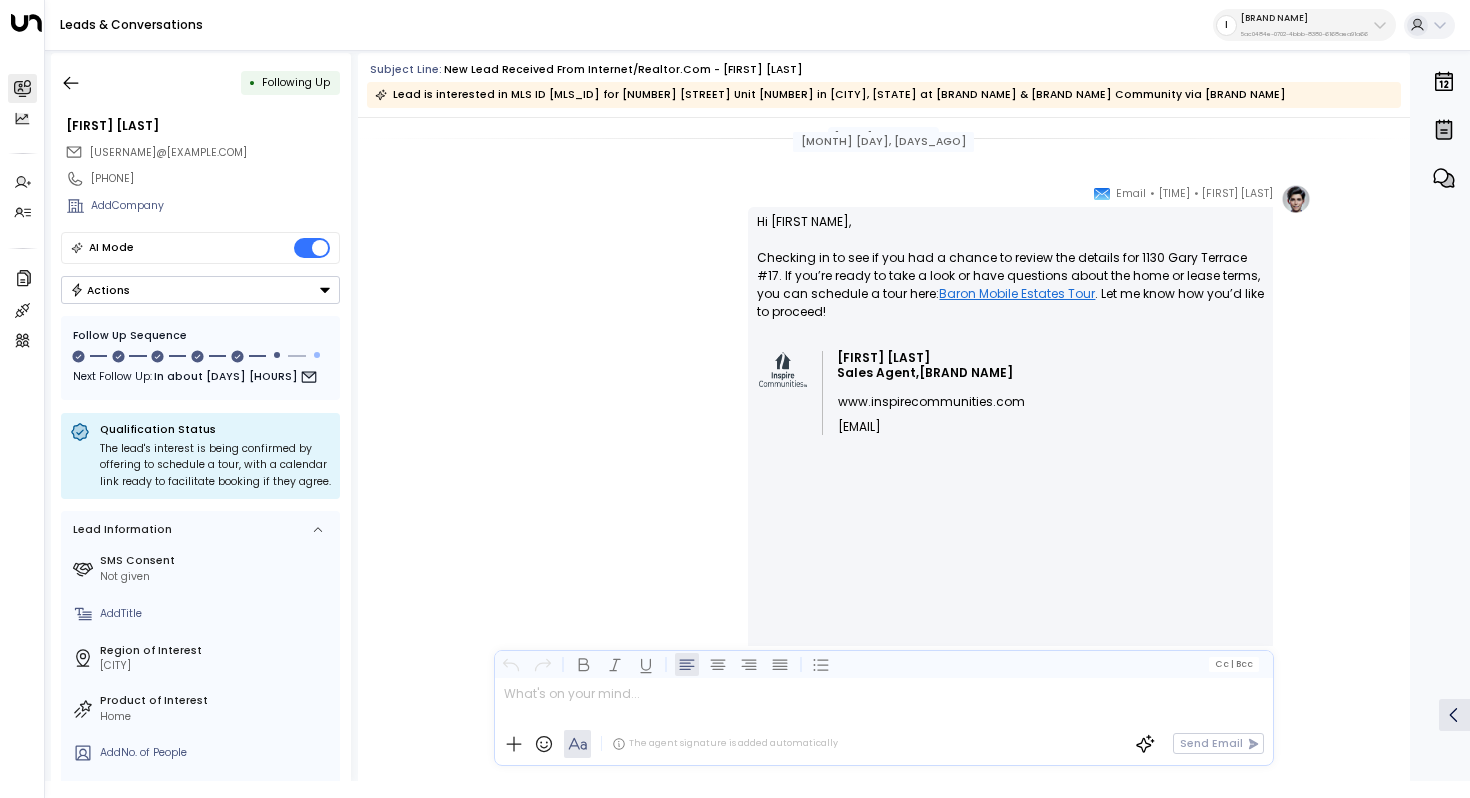 scroll, scrollTop: 1399, scrollLeft: 0, axis: vertical 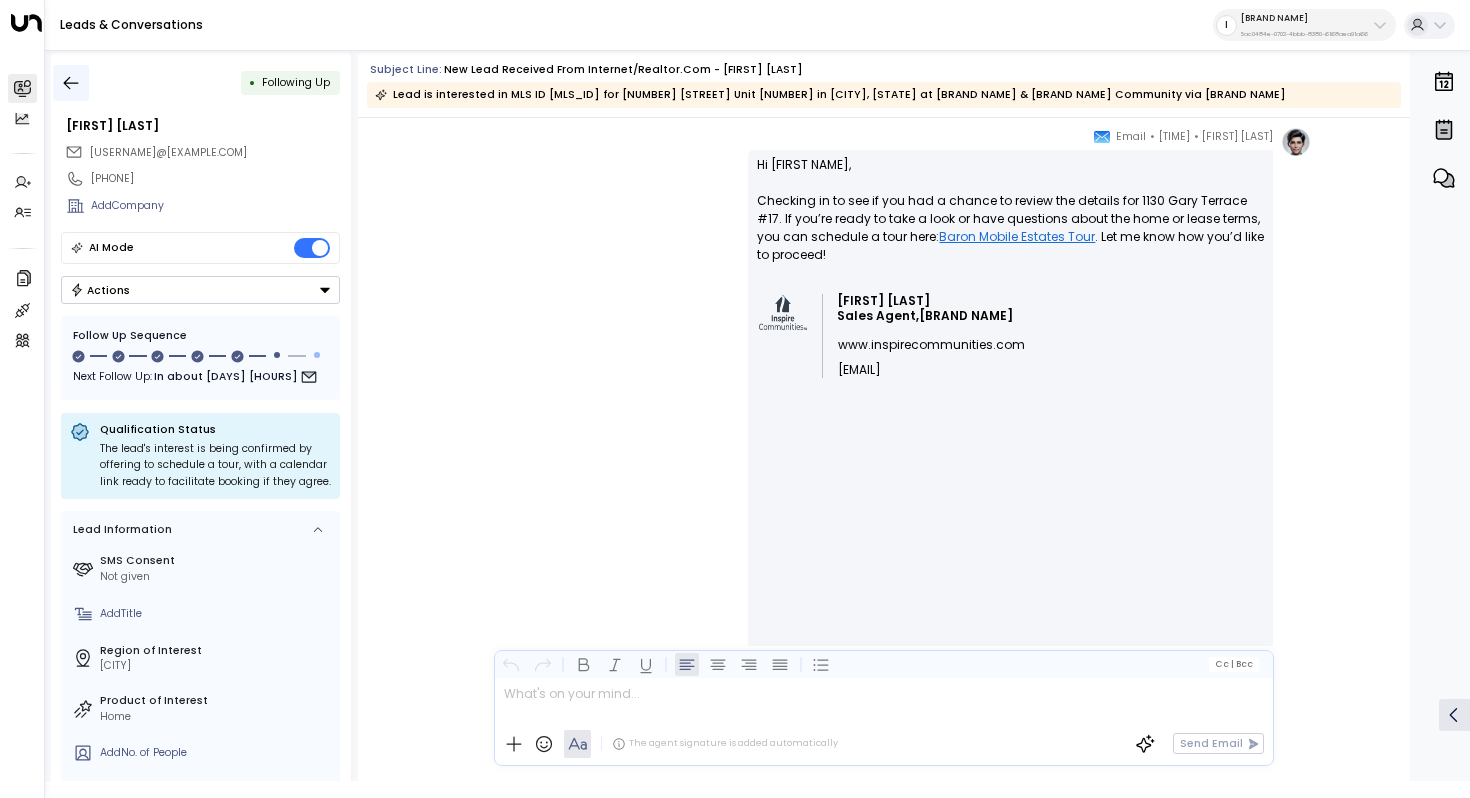 click at bounding box center [71, 83] 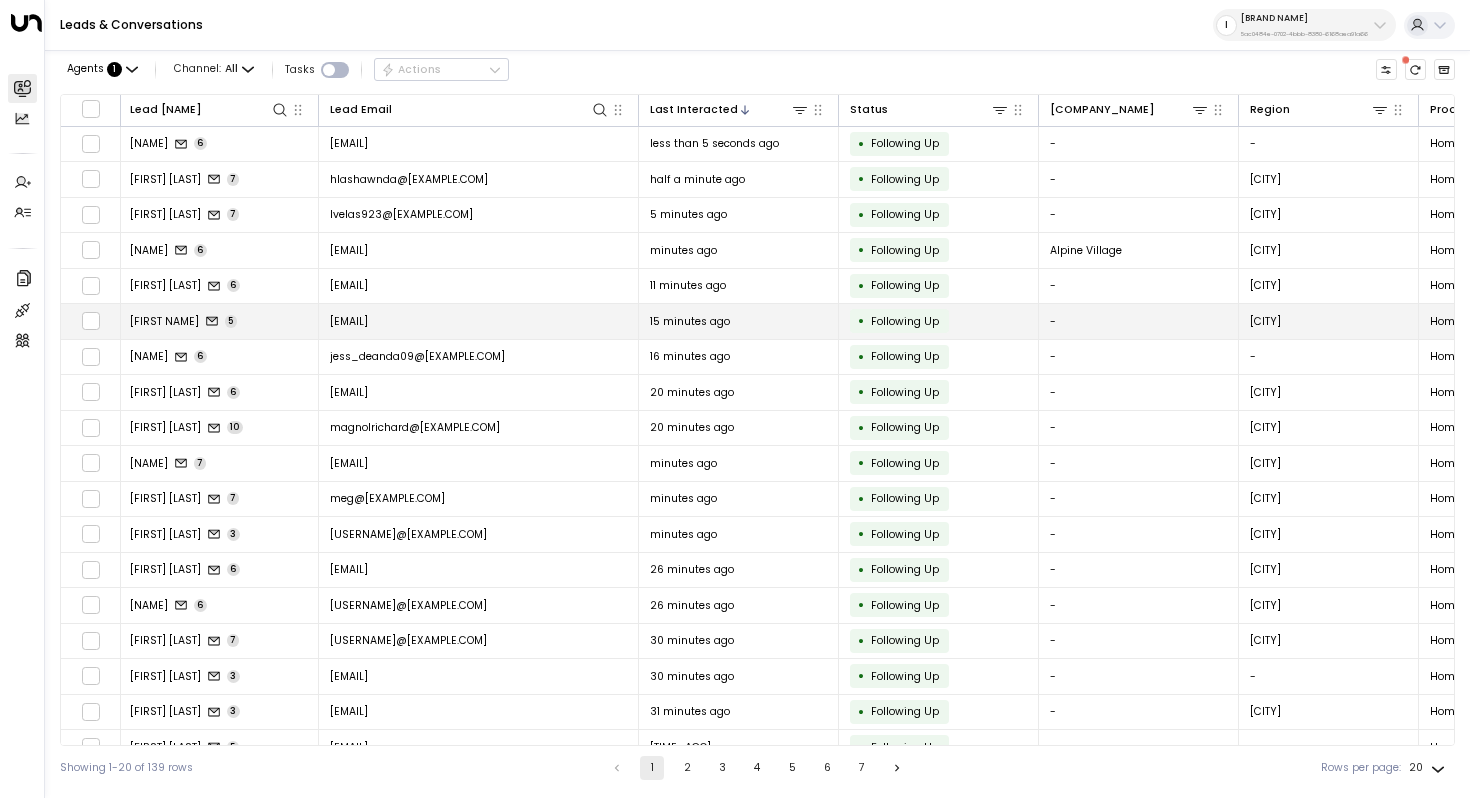 scroll, scrollTop: 0, scrollLeft: 0, axis: both 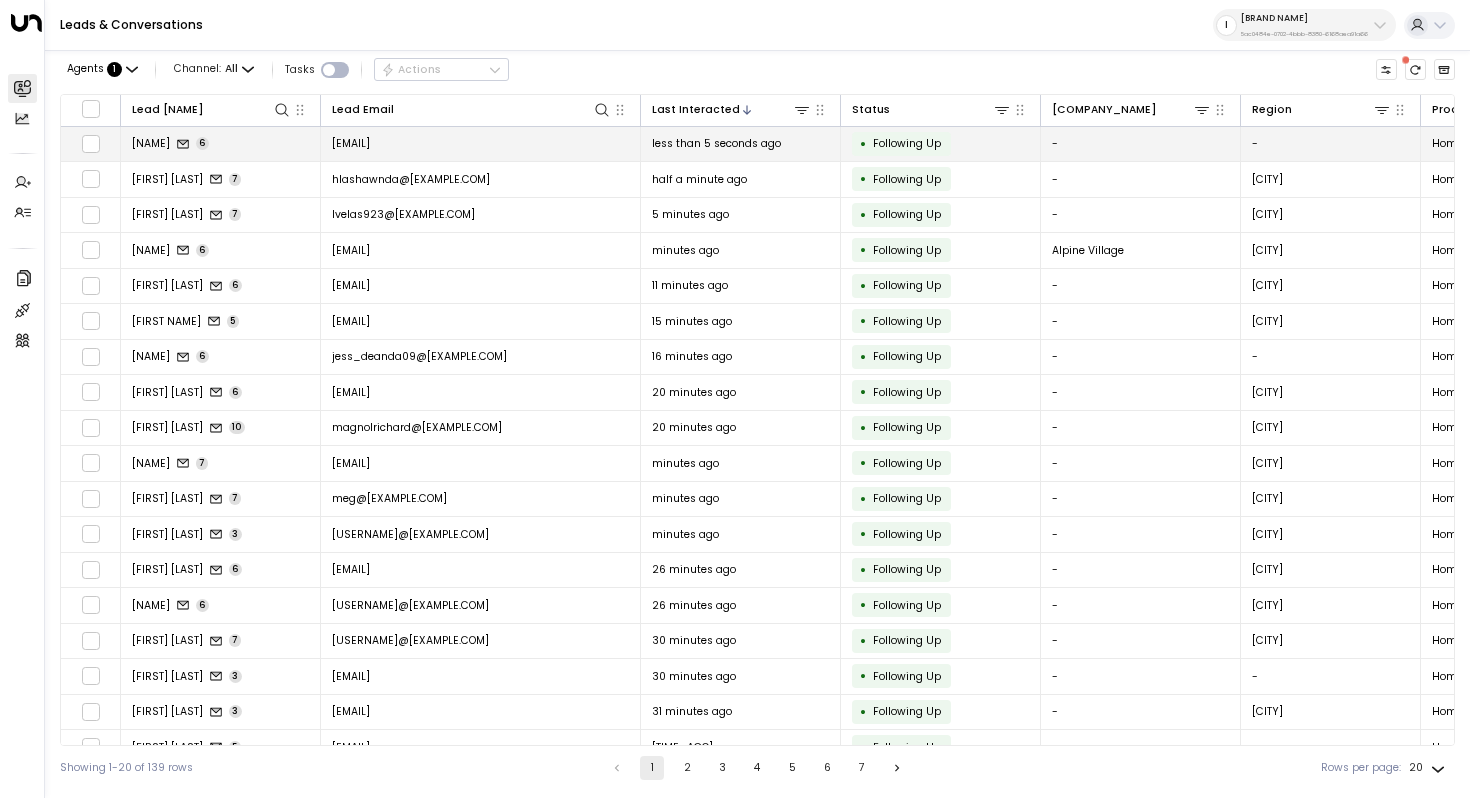 click on "Keisha Davis" at bounding box center (151, 143) 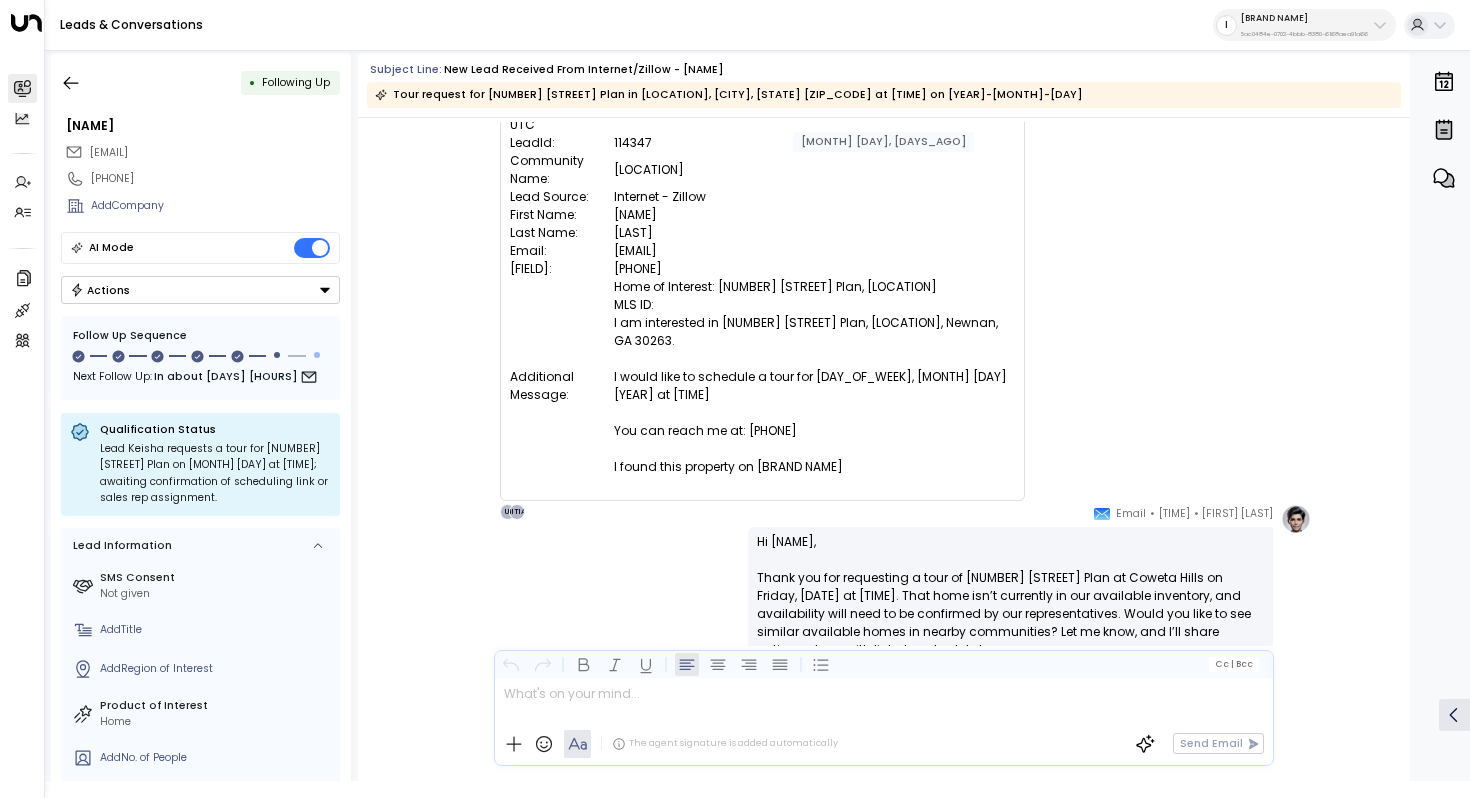 scroll, scrollTop: 0, scrollLeft: 0, axis: both 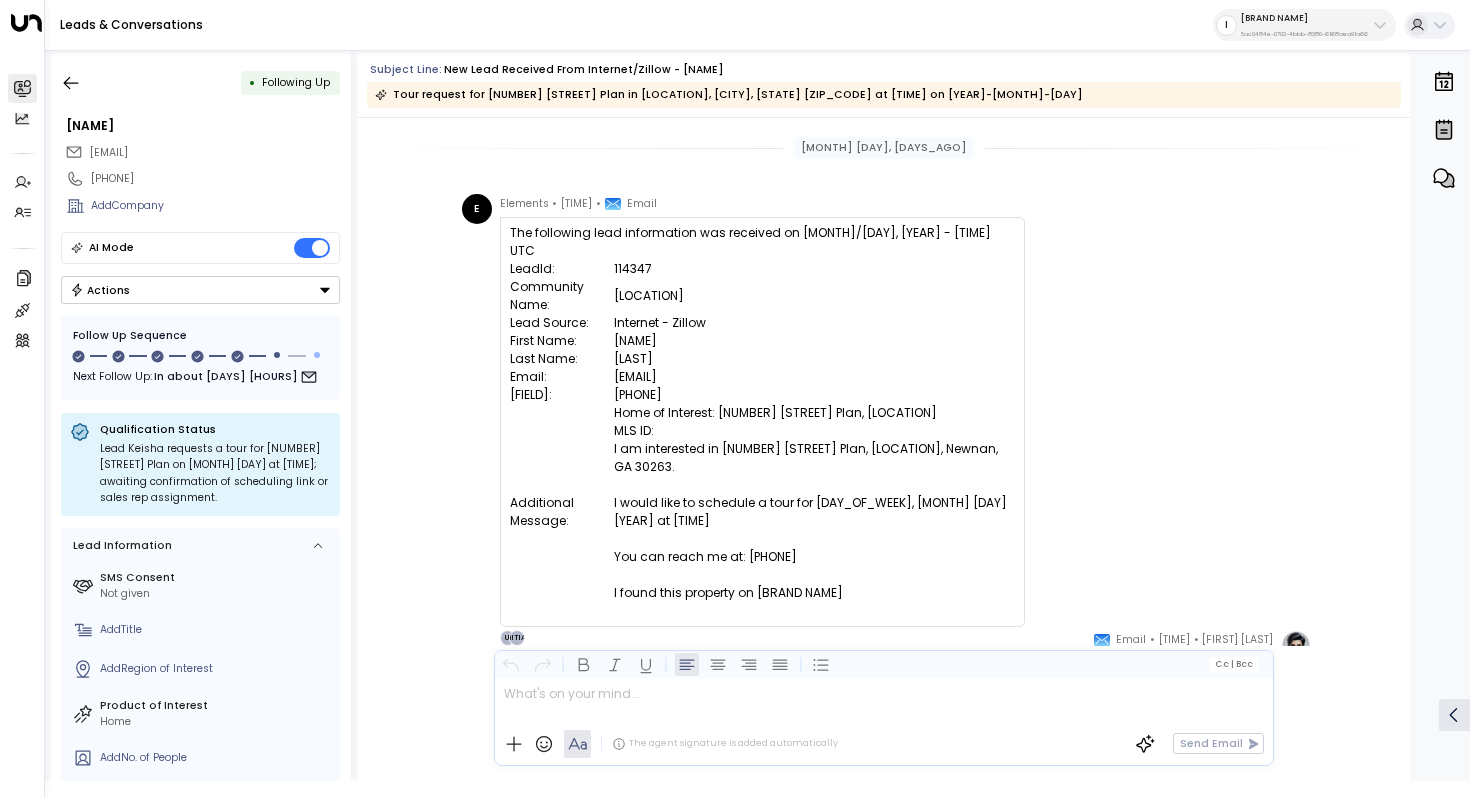 click on "The following lead information was received on 6/26/2025 - 5:55 PM UTC  LeadId: 114347 Community Name: Coweta Hills Lead Source: Internet - Zillow First Name: Keisha Last Name: Davis Email: keishadavis24@gmail.com Phone: 4048200536 Additional Message: Home of Interest: 75 Beaver Run Road Plan, Coweta Hills MLS ID:  I am interested in 75 Beaver Run Road Plan, Coweta Hills, Newnan, GA 30263. I would like to schedule a tour for Friday, June 27 2025 at 10:00 AM You can reach me at: (404) 820-0536 I found this property on Zillow" at bounding box center [762, 422] 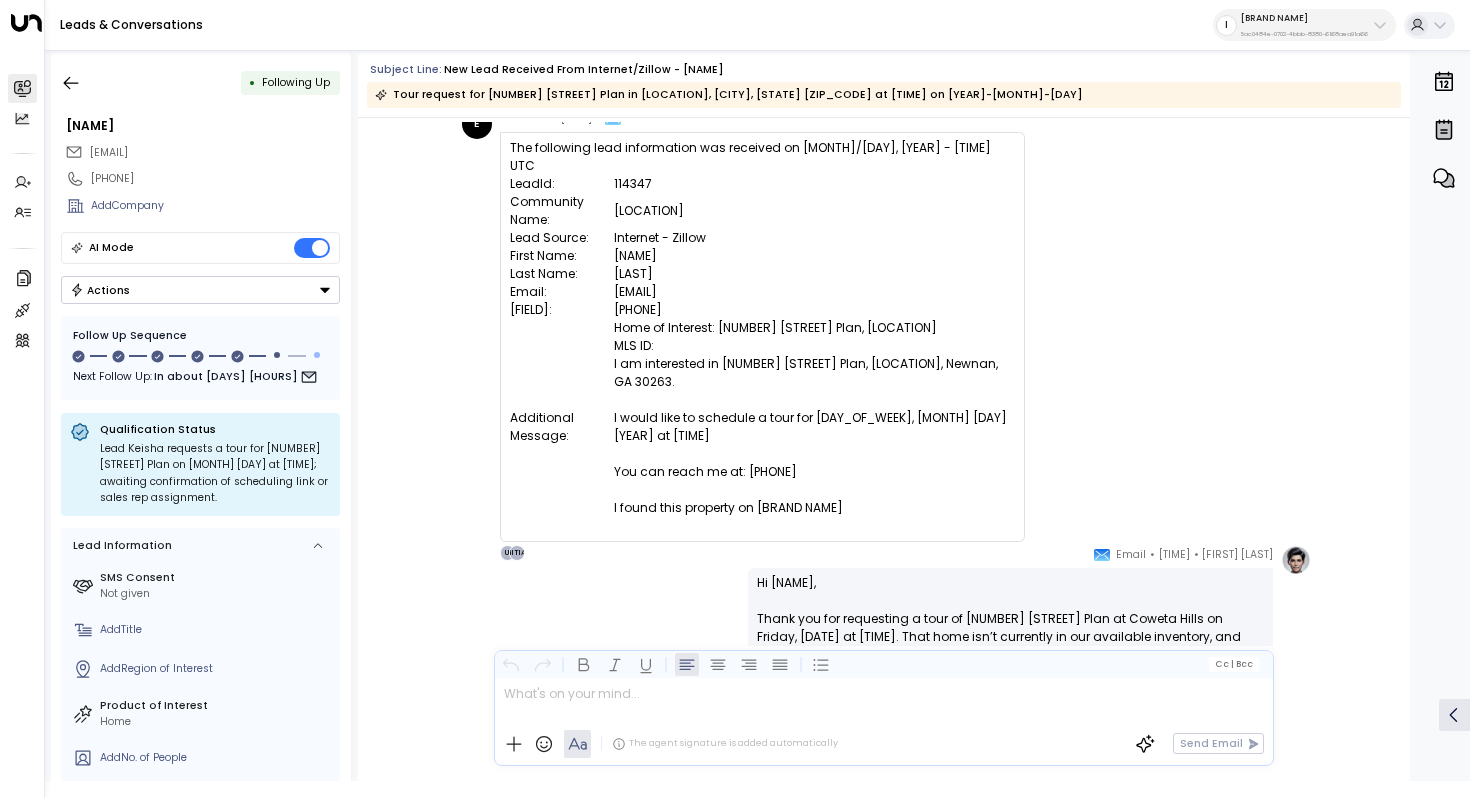 scroll, scrollTop: 94, scrollLeft: 0, axis: vertical 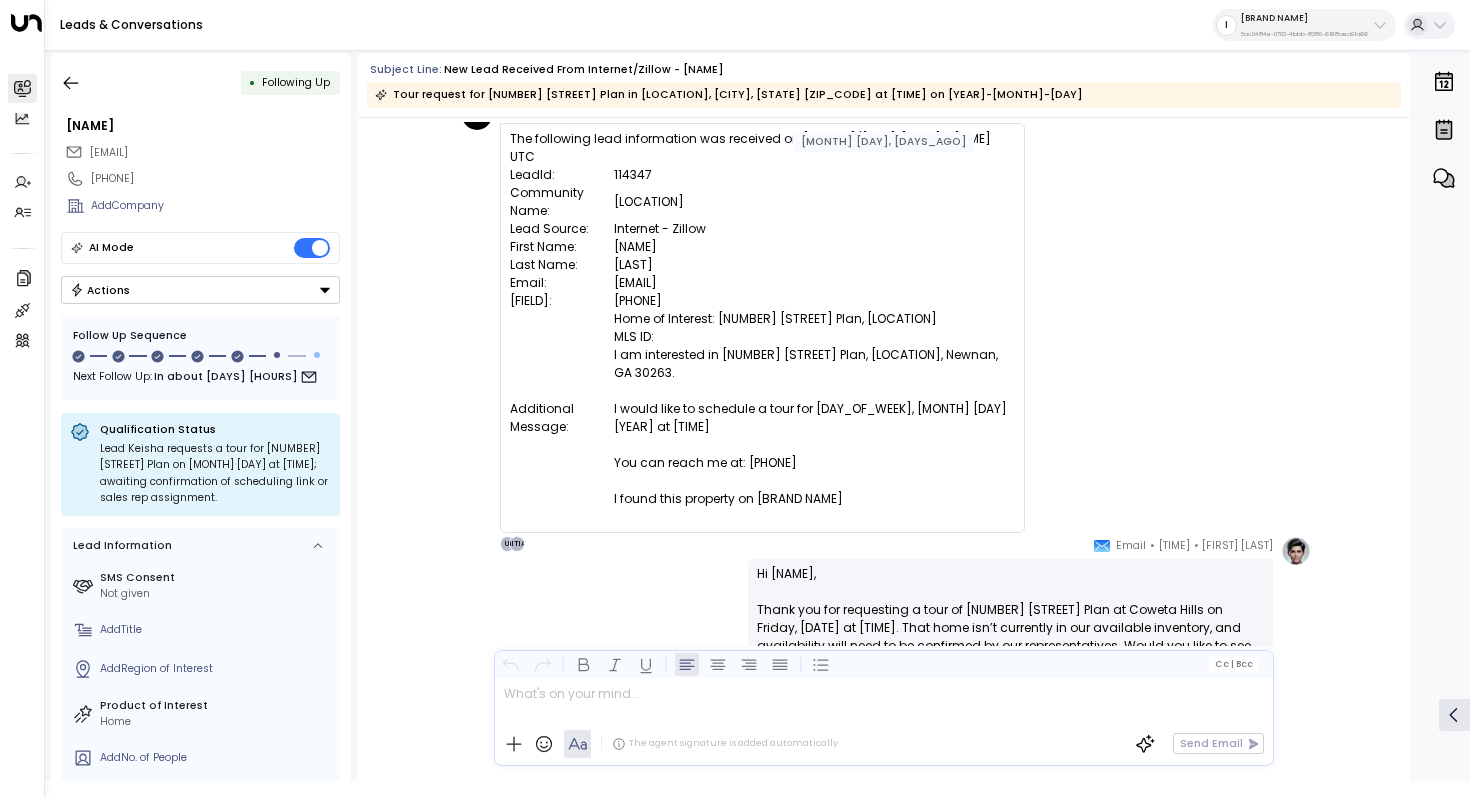 drag, startPoint x: 659, startPoint y: 302, endPoint x: 674, endPoint y: 303, distance: 15.033297 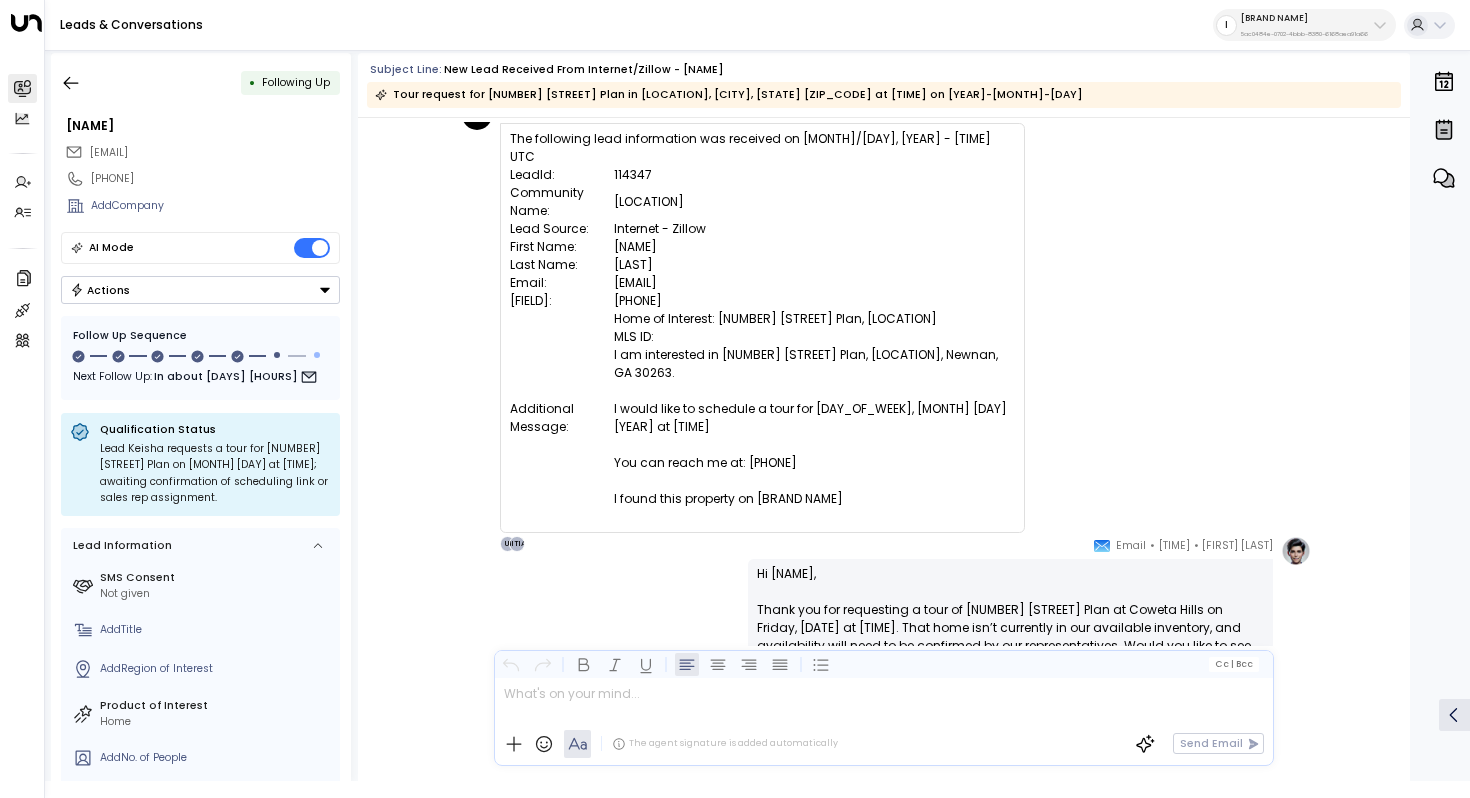 click on "Home of Interest: 75 Beaver Run Road Plan, Coweta Hills MLS ID:  I am interested in 75 Beaver Run Road Plan, Coweta Hills, Newnan, GA 30263. I would like to schedule a tour for Friday, June 27 2025 at 10:00 AM You can reach me at: (404) 820-0536 I found this property on Zillow" at bounding box center (814, 175) 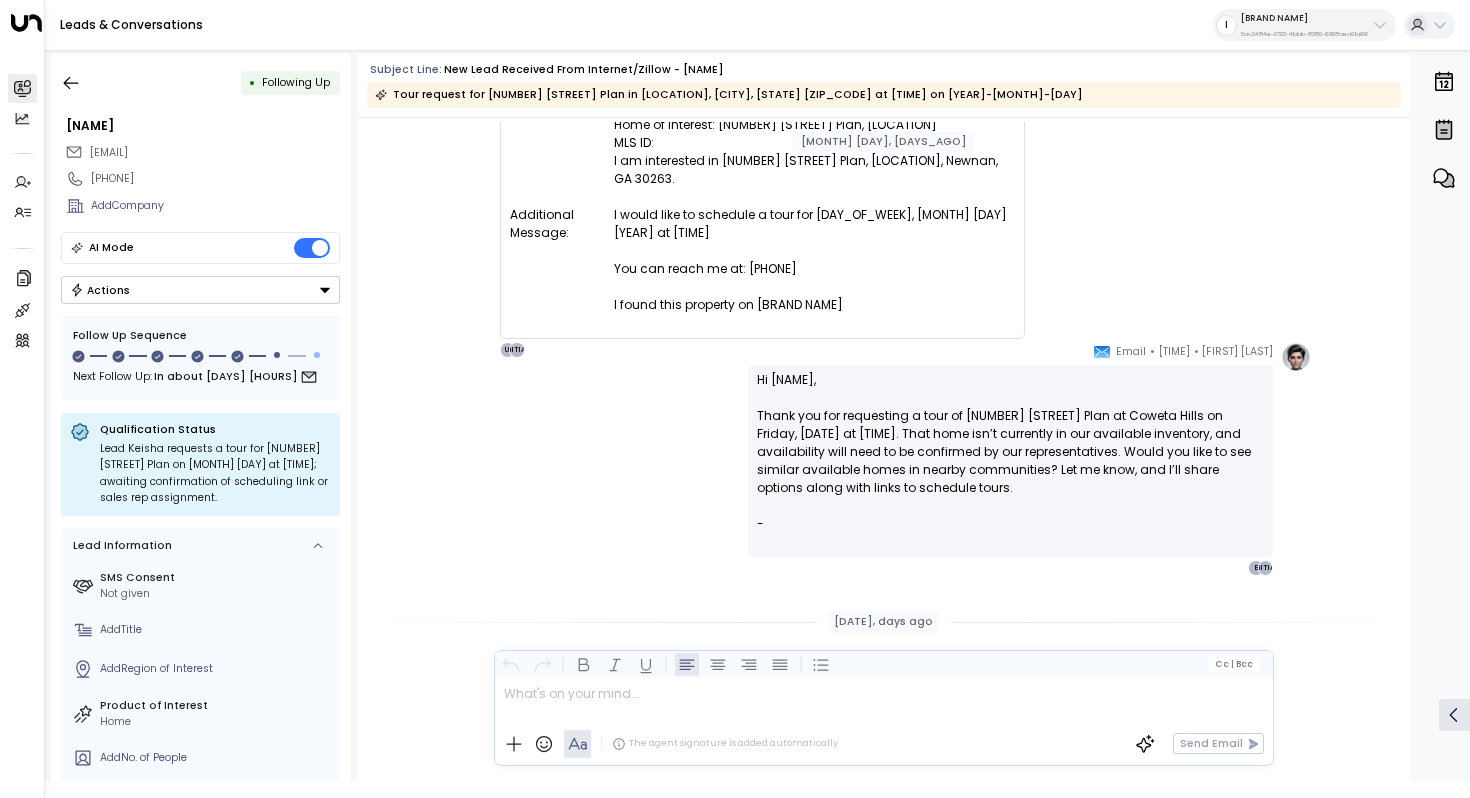 scroll, scrollTop: 295, scrollLeft: 0, axis: vertical 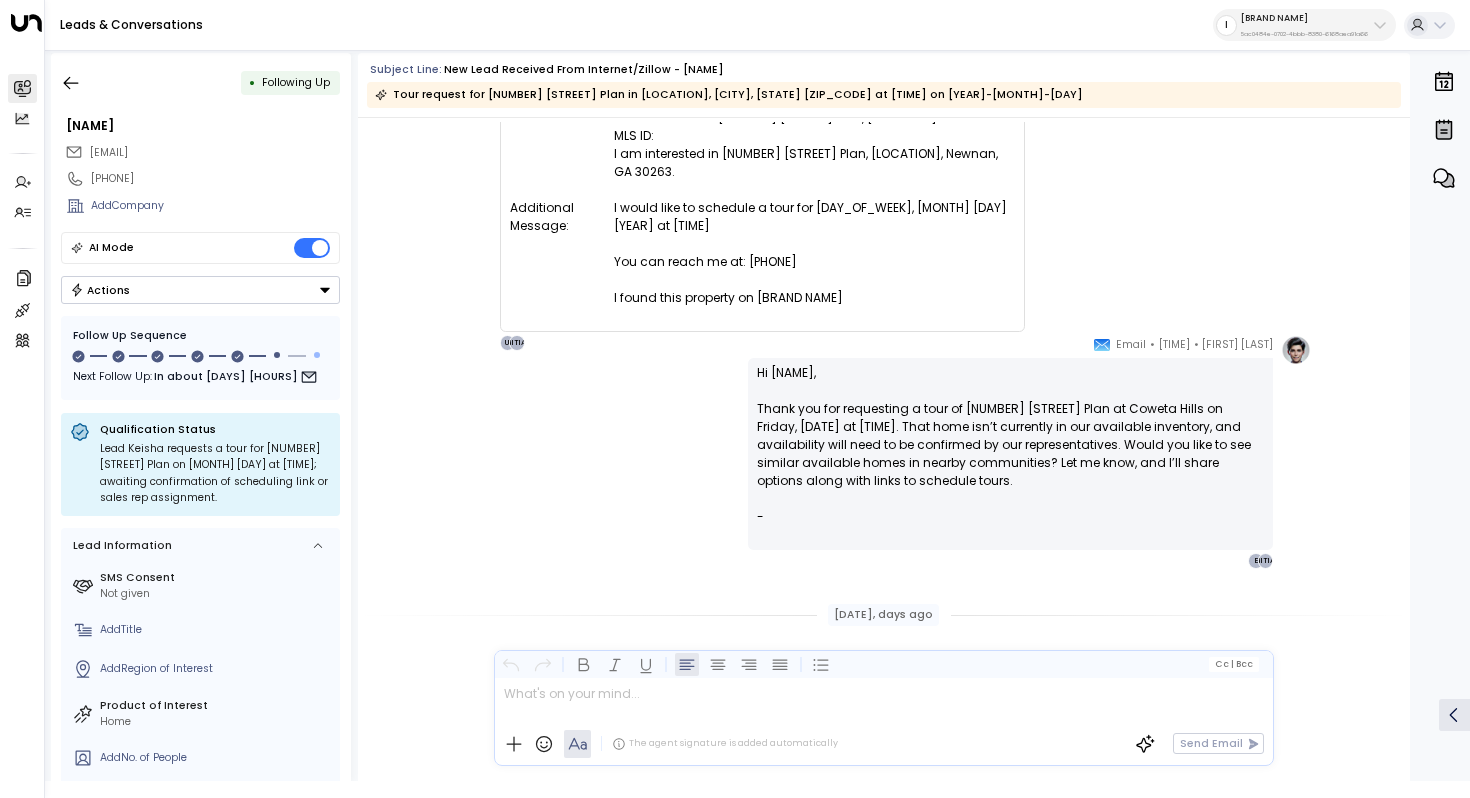 drag, startPoint x: 940, startPoint y: 409, endPoint x: 937, endPoint y: 419, distance: 10.440307 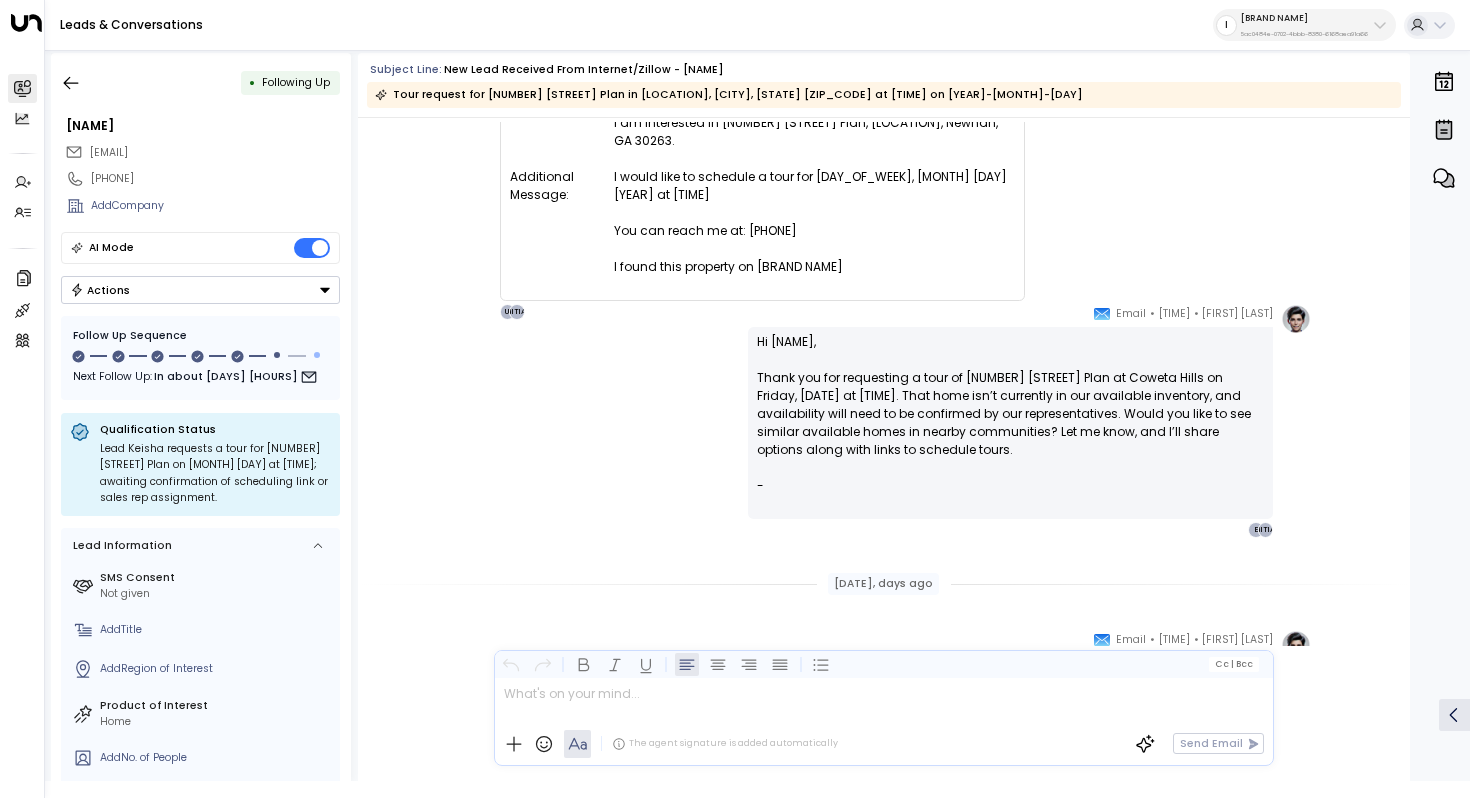 scroll, scrollTop: 327, scrollLeft: 0, axis: vertical 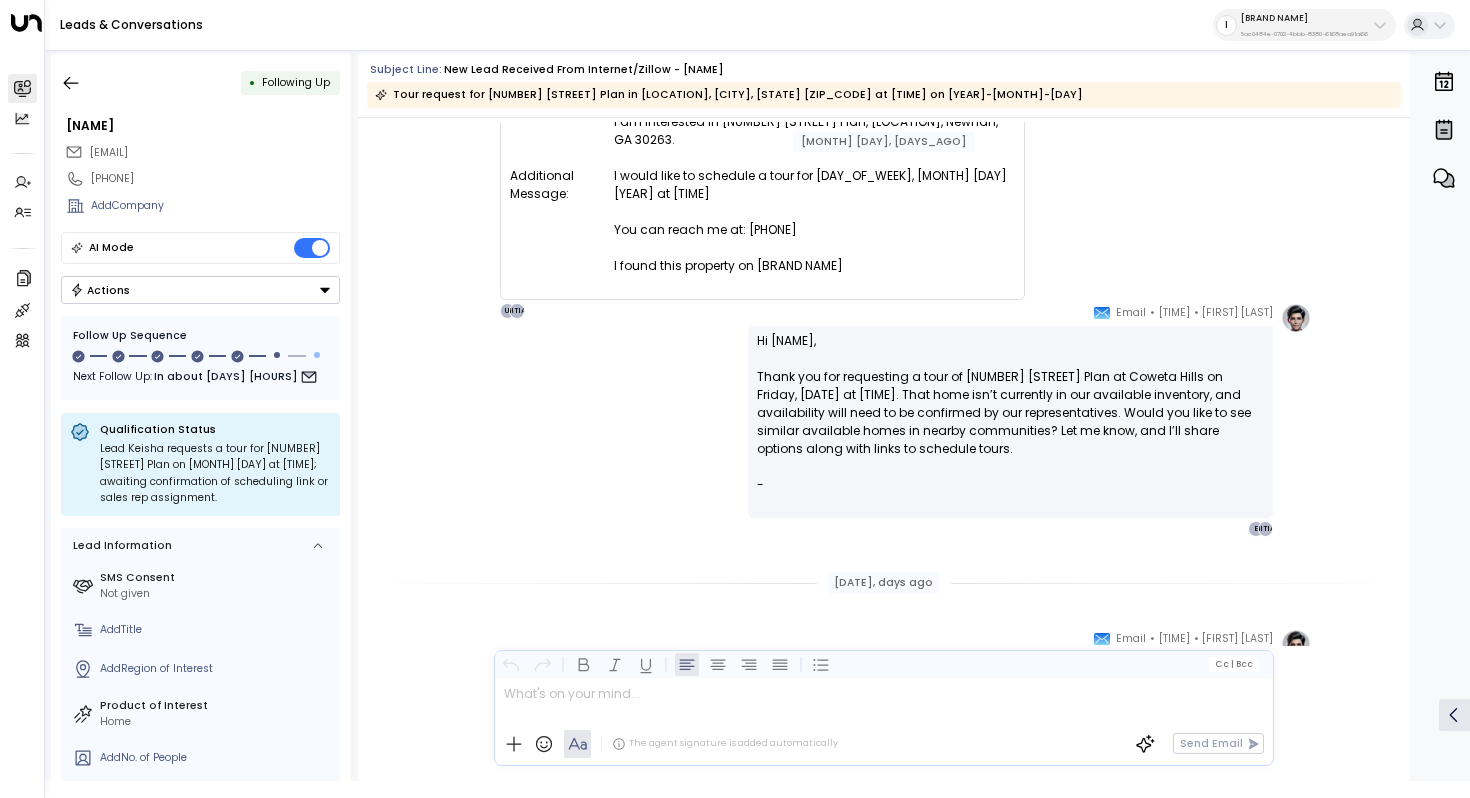 drag, startPoint x: 944, startPoint y: 410, endPoint x: 942, endPoint y: 426, distance: 16.124516 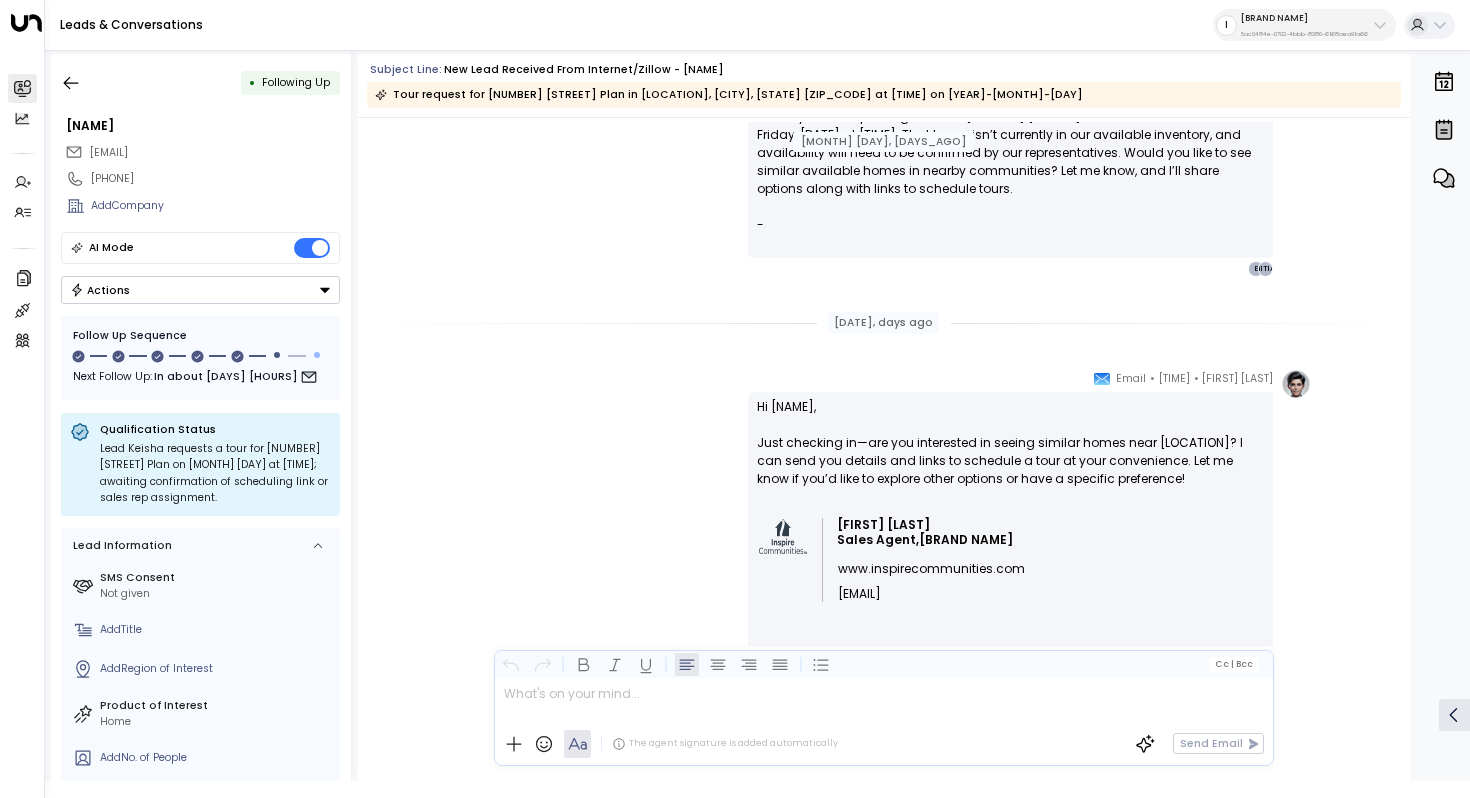scroll, scrollTop: 591, scrollLeft: 0, axis: vertical 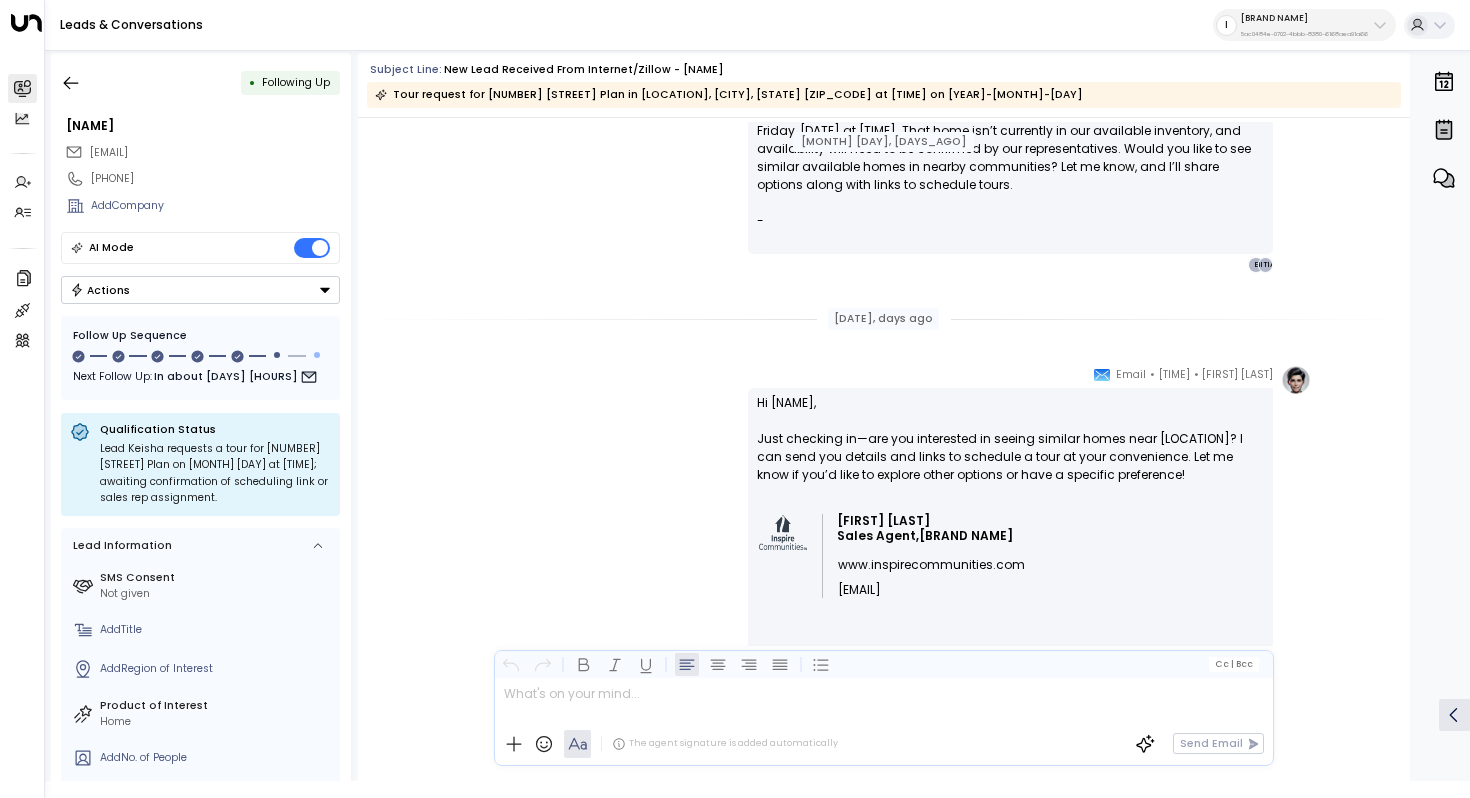 click on "Hi Keisha, Just checking in—are you interested in seeing similar homes near Coweta Hills? I can send you details and links to schedule a tour at your convenience. Let me know if you’d like to explore other options or have a specific preference!" at bounding box center [1010, 448] 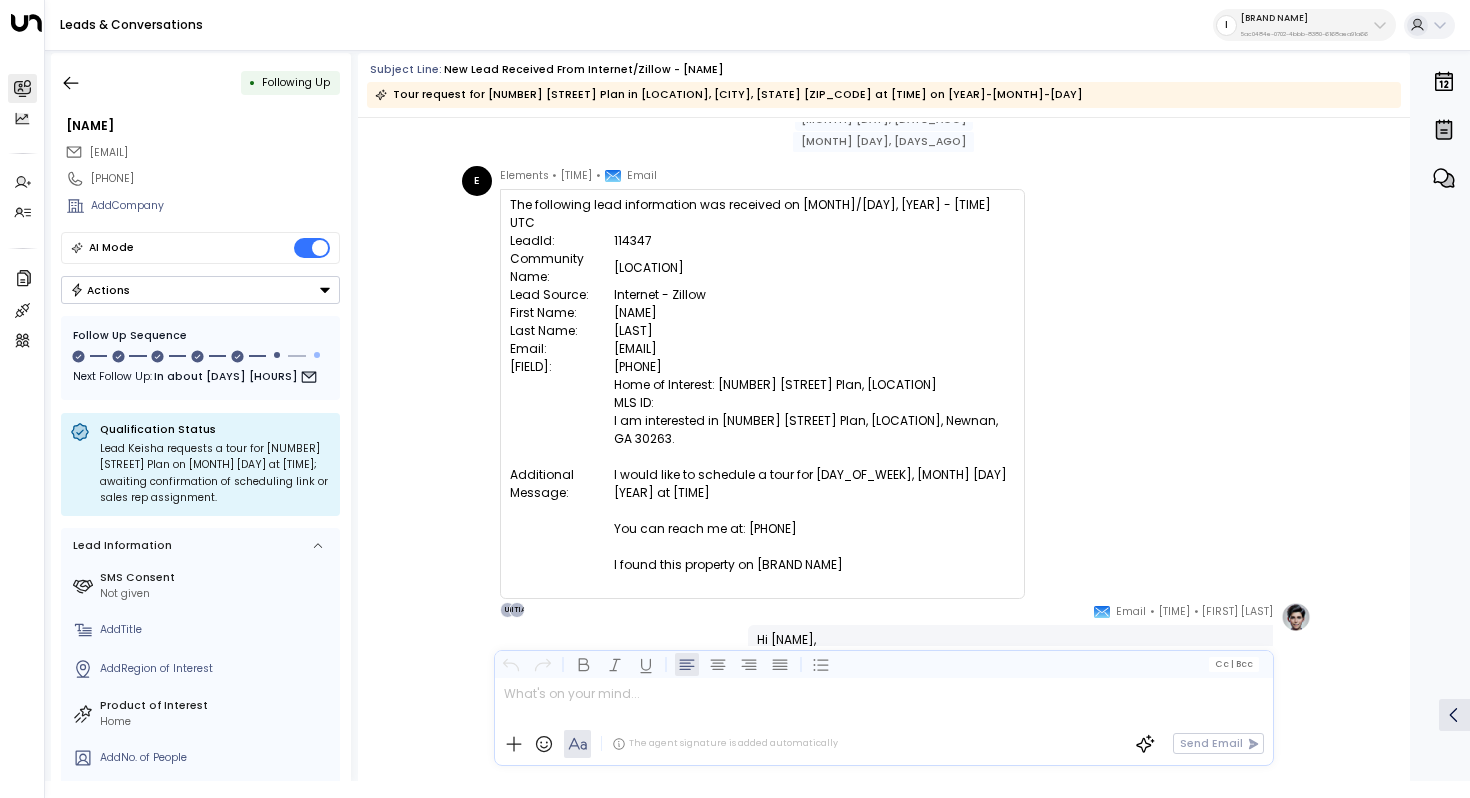 scroll, scrollTop: 23, scrollLeft: 0, axis: vertical 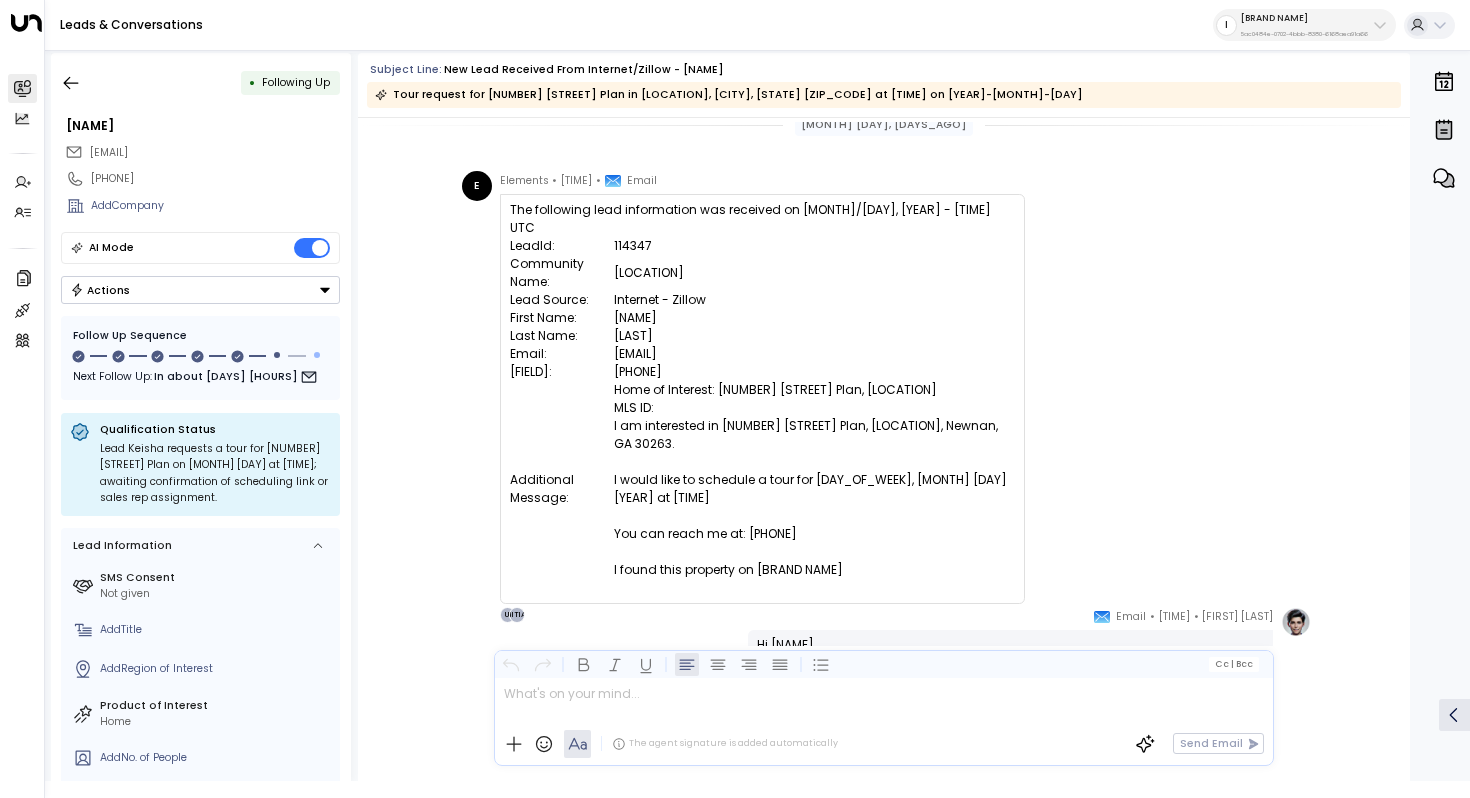 click on "Elements" at bounding box center [524, 181] 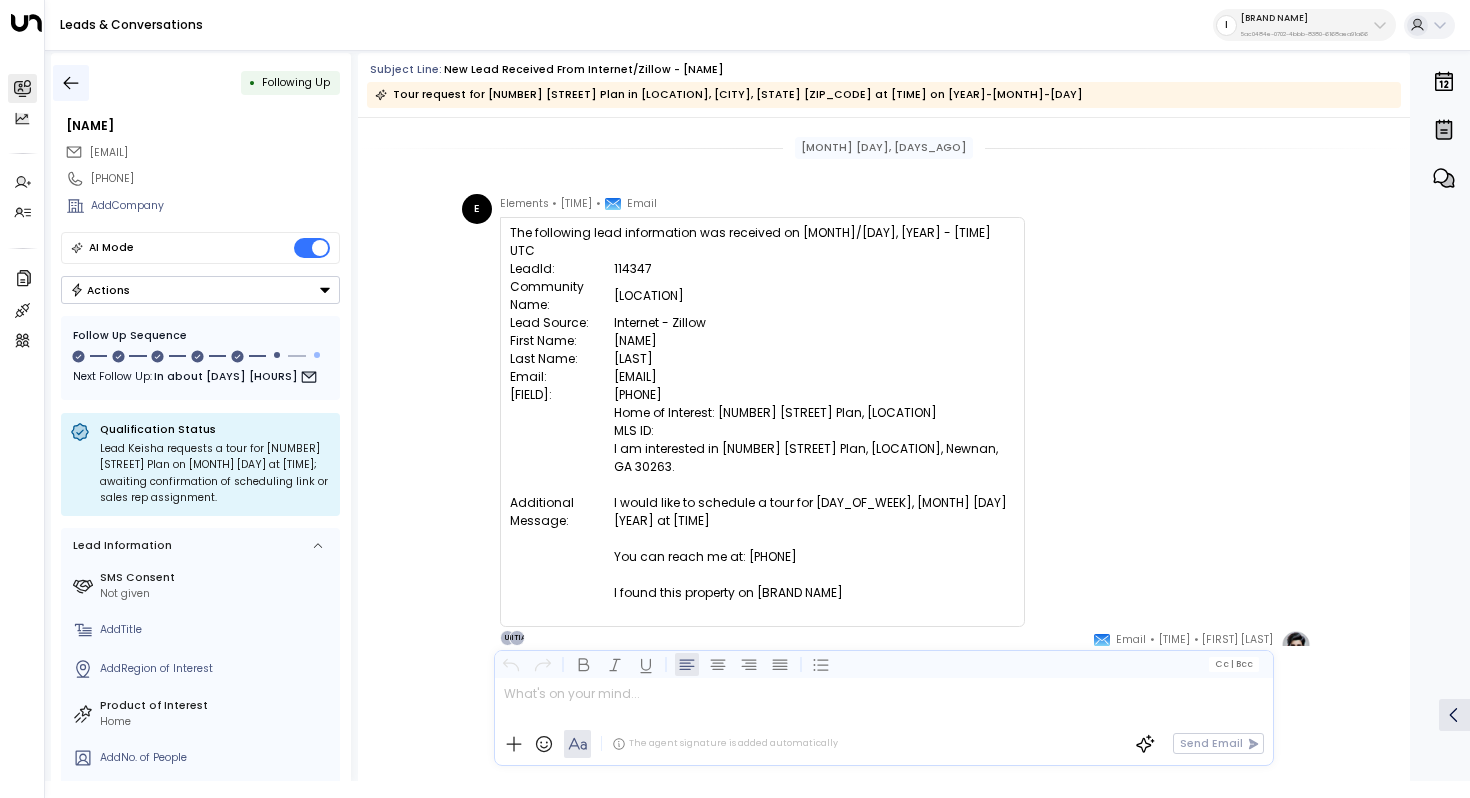 click at bounding box center (71, 83) 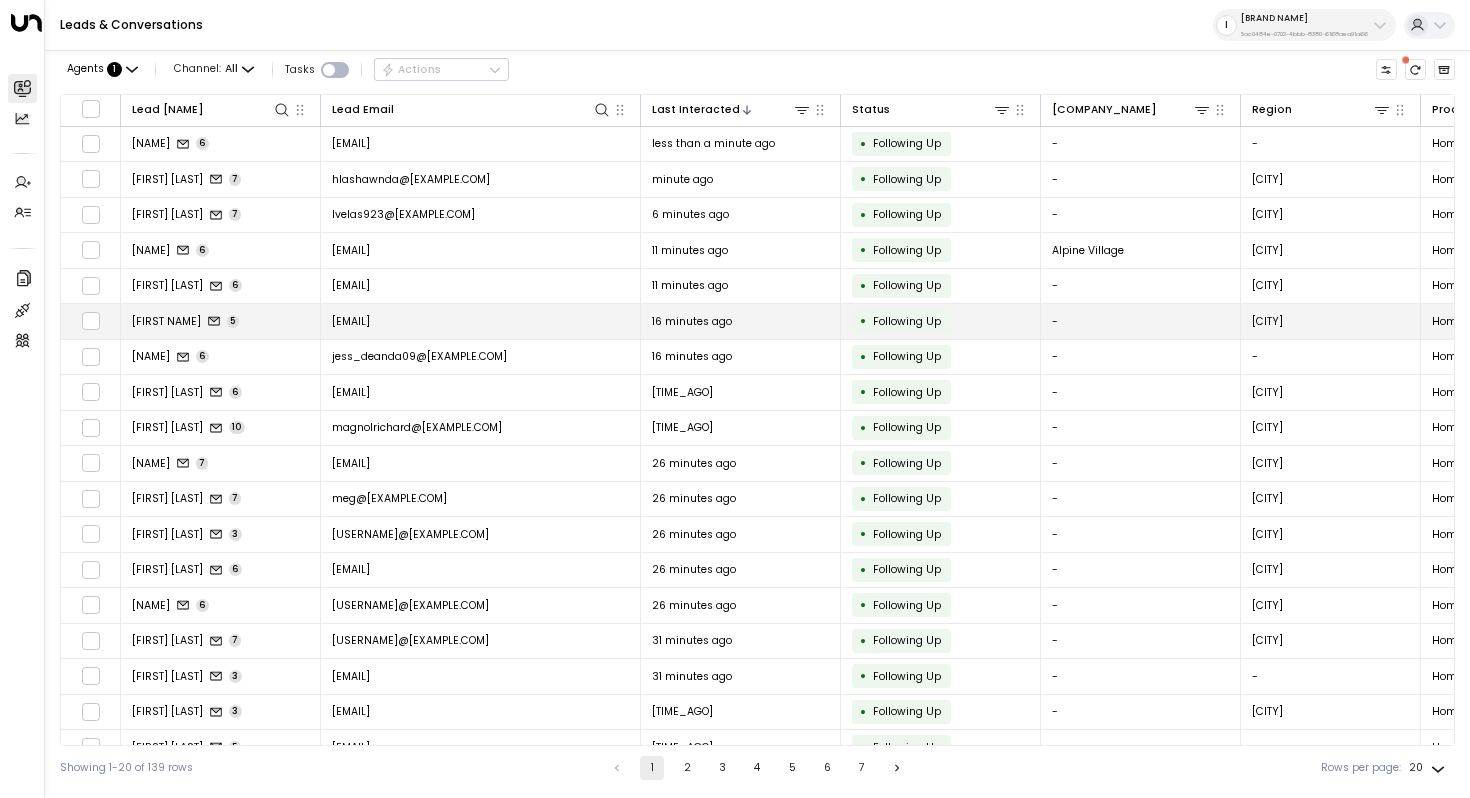 click on "Shaka" at bounding box center (166, 321) 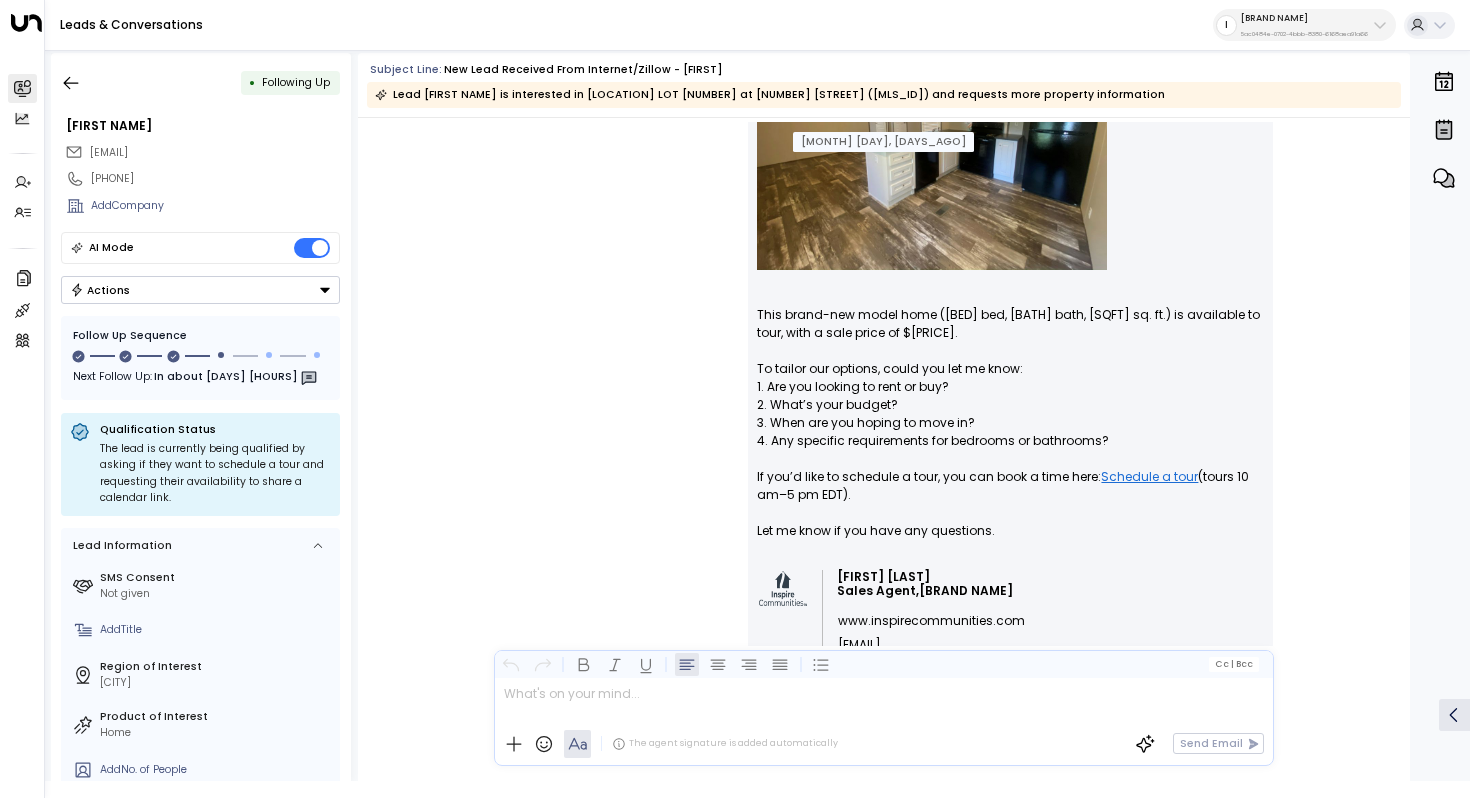 scroll, scrollTop: 0, scrollLeft: 0, axis: both 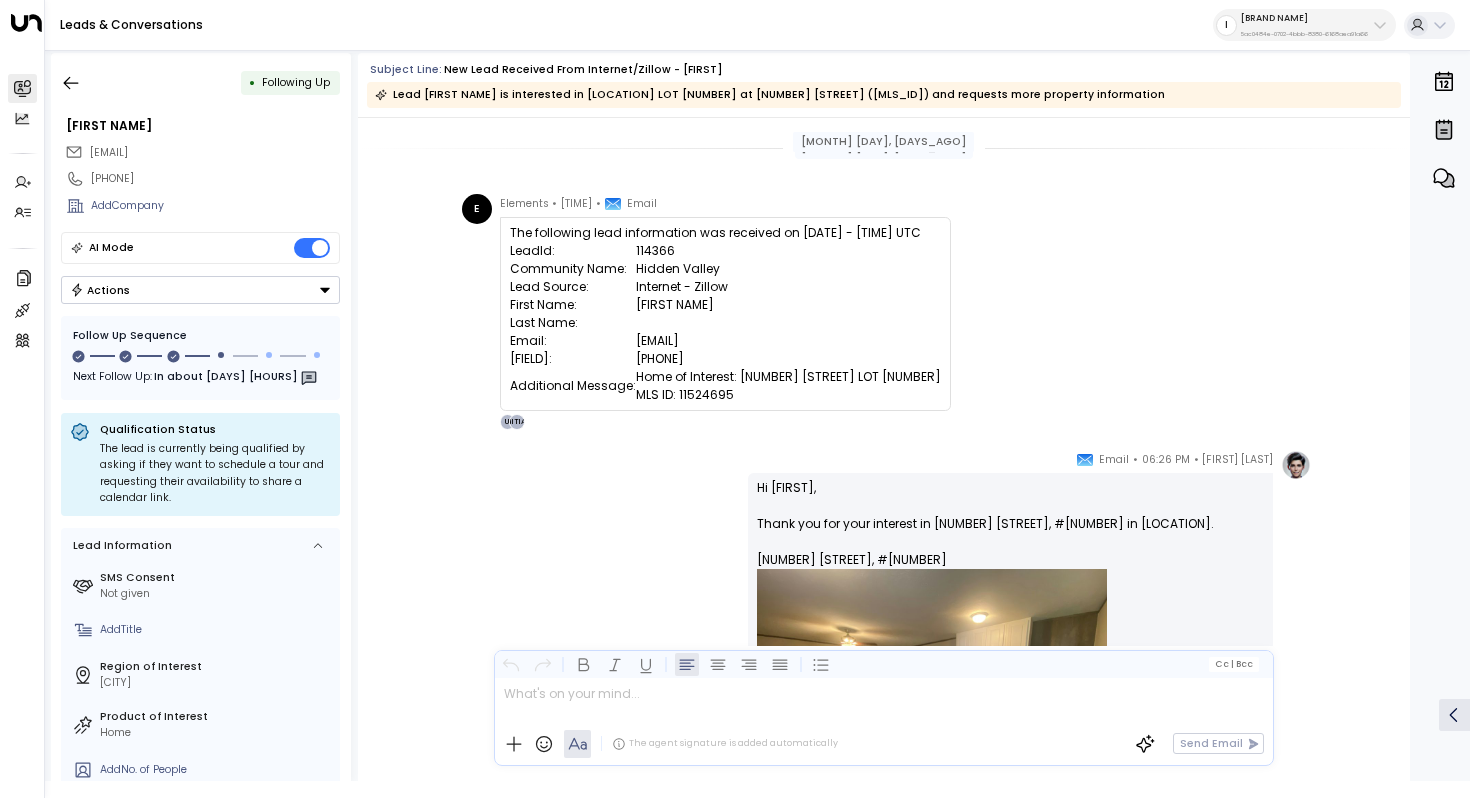 click on "E" at bounding box center (477, 209) 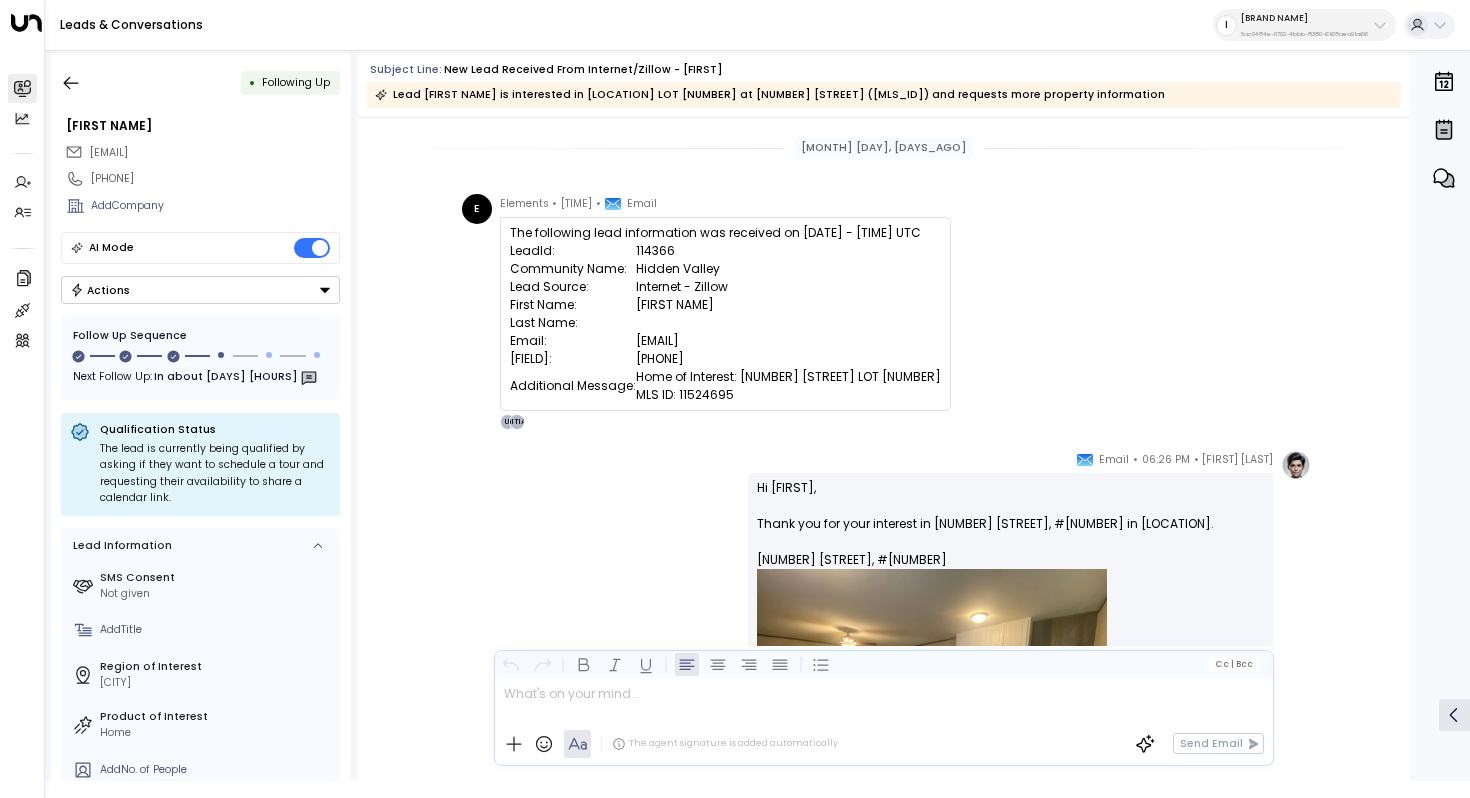drag, startPoint x: 498, startPoint y: 206, endPoint x: 533, endPoint y: 205, distance: 35.014282 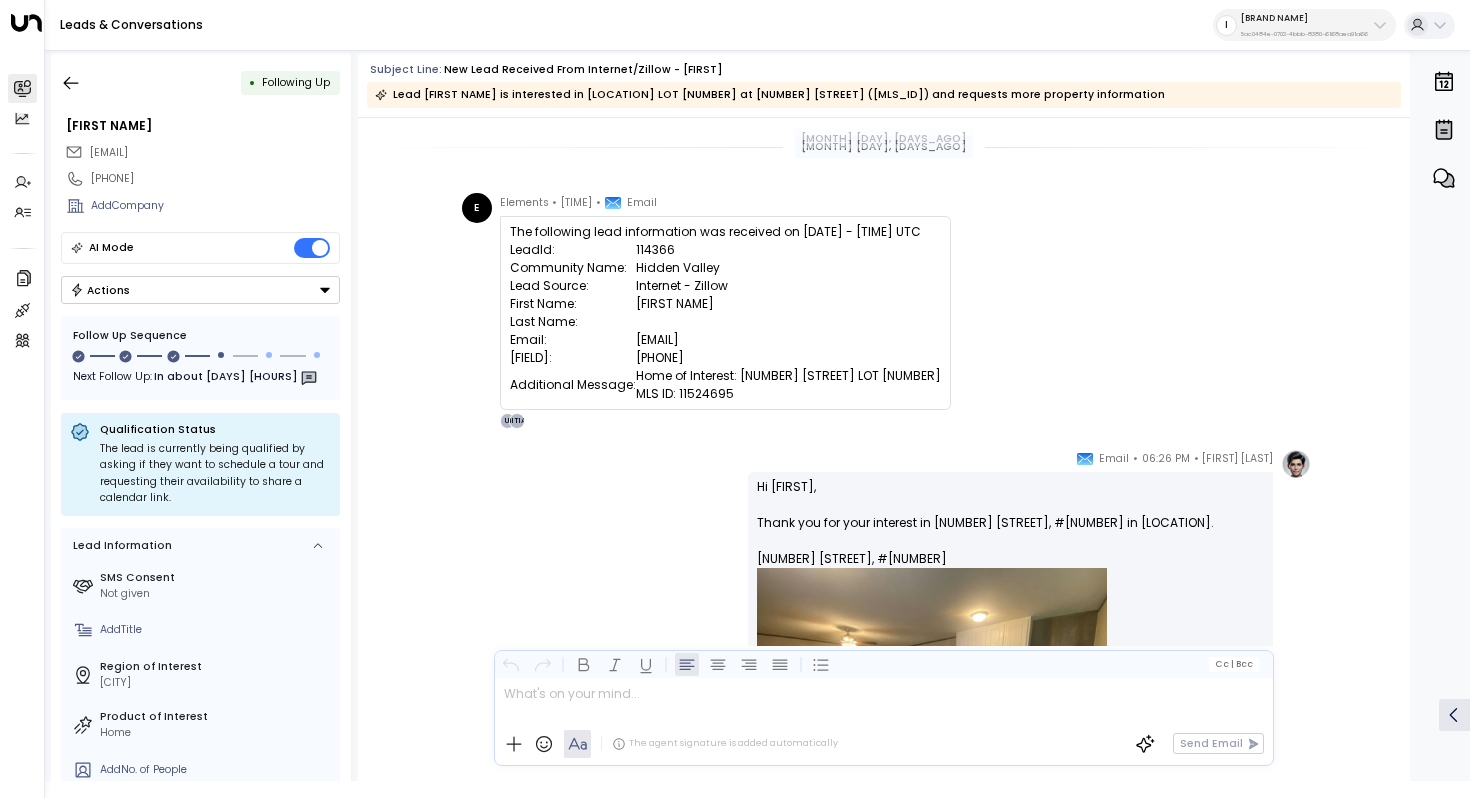 click on "E" at bounding box center (477, 208) 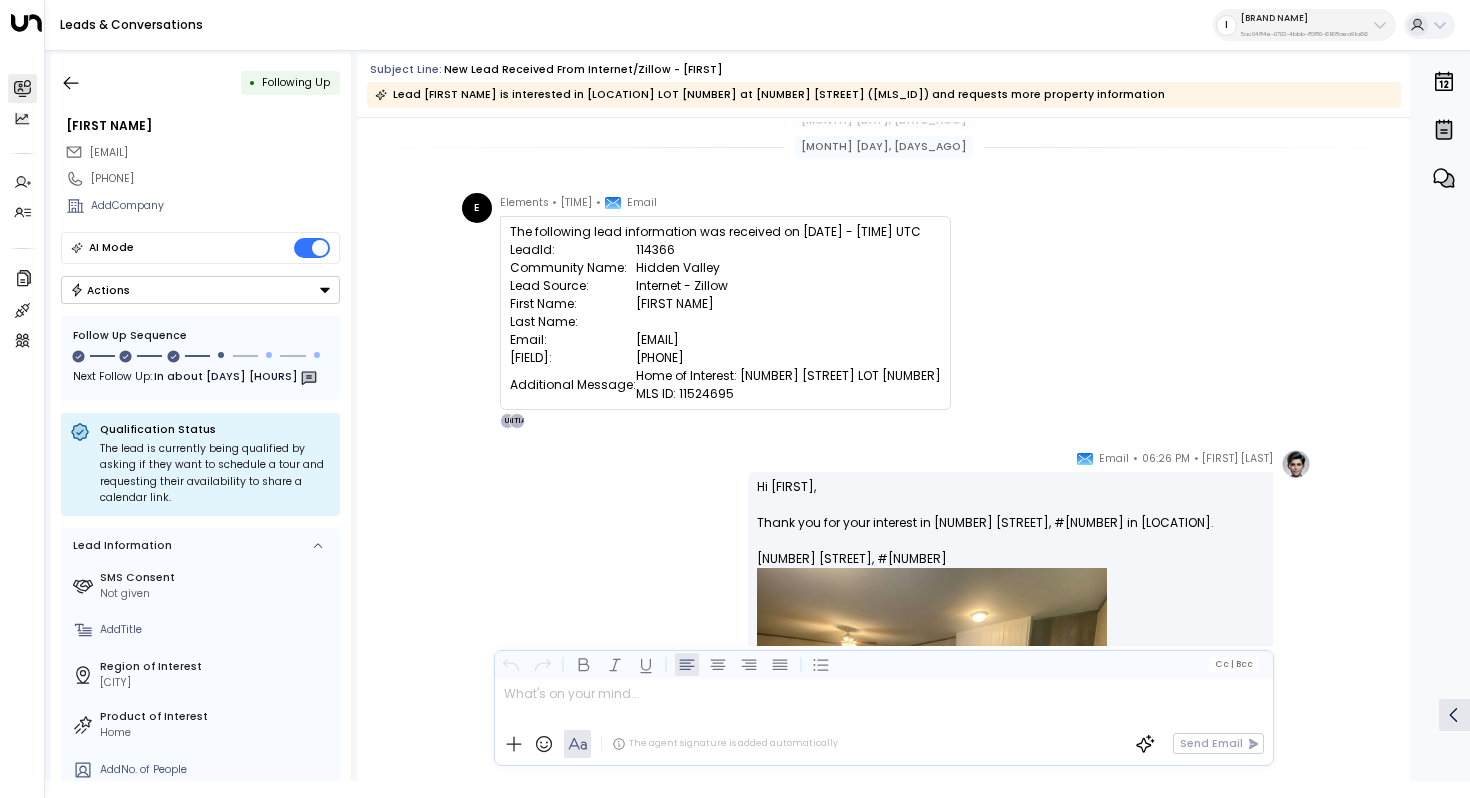 click on "Elements" at bounding box center [524, 203] 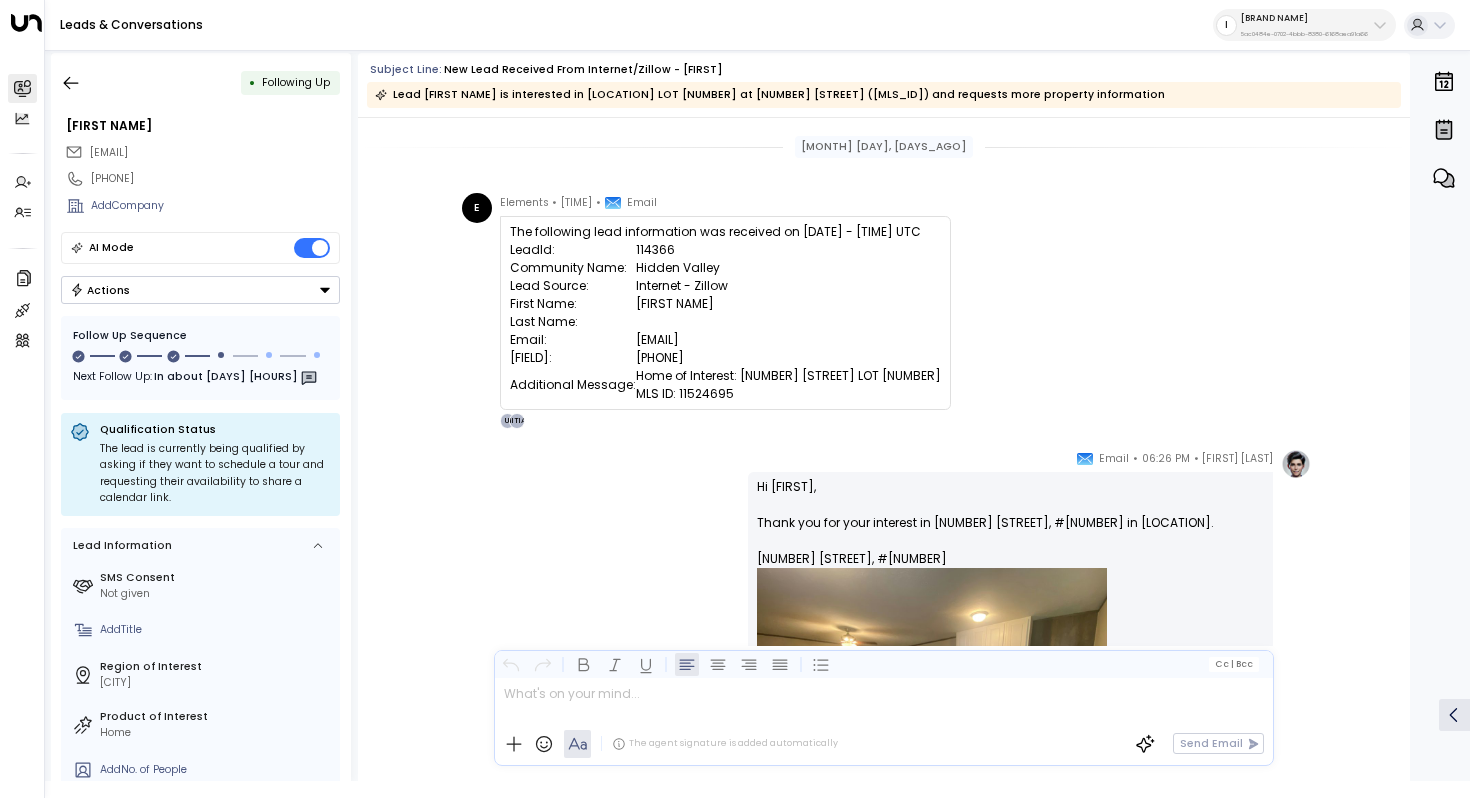 click on "Jun 26, 6 days ago E Elements • 06:25 PM • Email The following lead information was received on 6/26/2025 - 10:25 PM UTC  LeadId: 114366 Community Name: Hidden Valley Lead Source: Internet - Zillow First Name: Shaka Last Name: Email: shakaoladipo015@gmail.com Phone: 4708446392 Additional Message: Home of Interest: 2802 Potts Hollow Rd LOT 81 MLS ID: 11524695 J U Atlas Parker • 06:26 PM • Email Hi Shaka, Thank you for your interest in 2802 Potts Hollow Rd., #81 in Hidden Valley. 2802 Potts Hollow Rd., #81 This brand-new model home (2 bed, 2 bath, 896 sq. ft.) is available to tour, with a sale price of $52,900. To tailor our options, could you let me know: 1. Are you looking to rent or buy? 2. What’s your budget? 3. When are you hoping to move in? 4. Any specific requirements for bedrooms or bathrooms? If you’d like to schedule a tour, you can book a time here:  Schedule a tour  (tours 10 am–5 pm EDT). Let me know if you have any questions. Atlas Parker Sales Agent, Inspire Communities J E" at bounding box center [884, 2235] 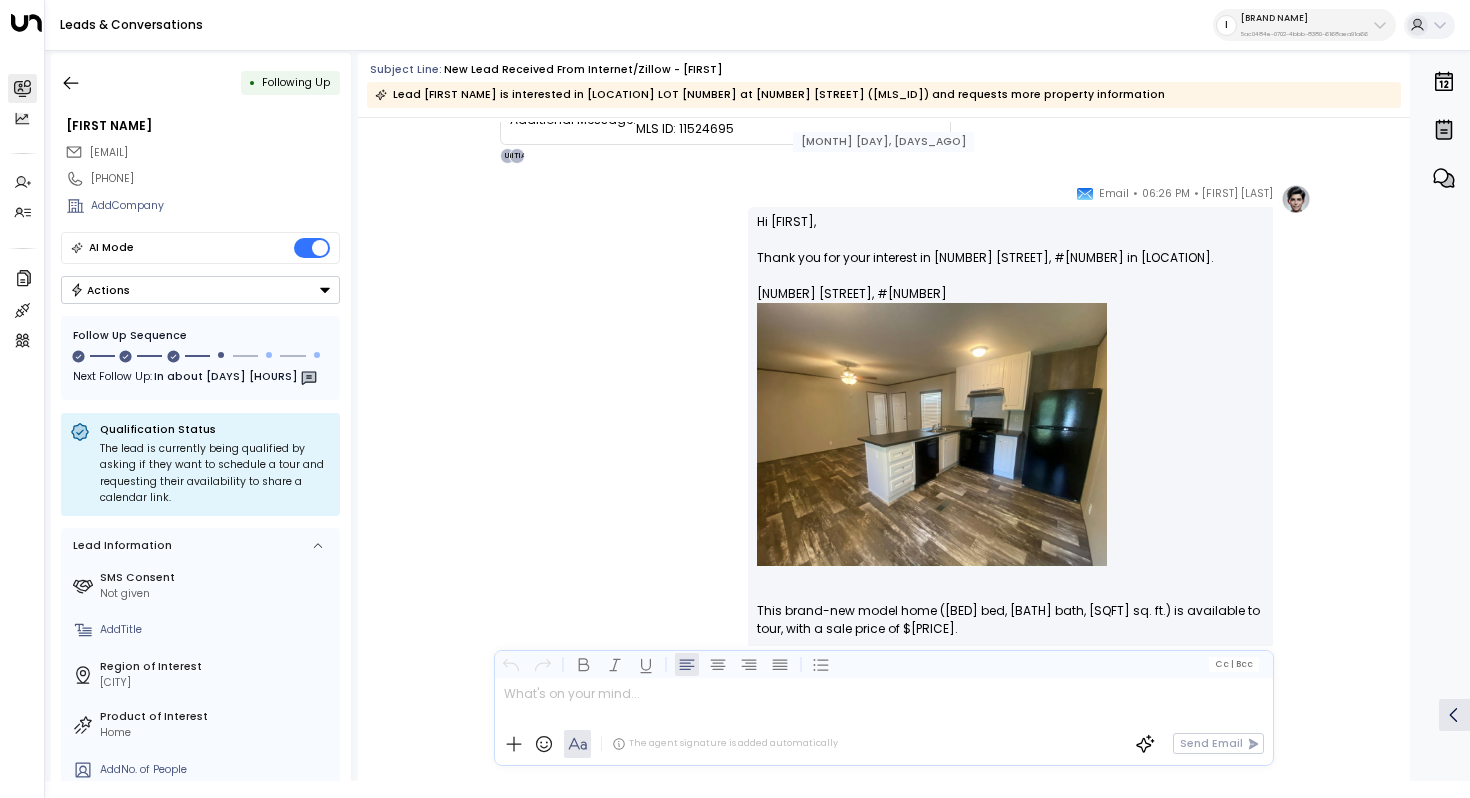 scroll, scrollTop: 414, scrollLeft: 0, axis: vertical 